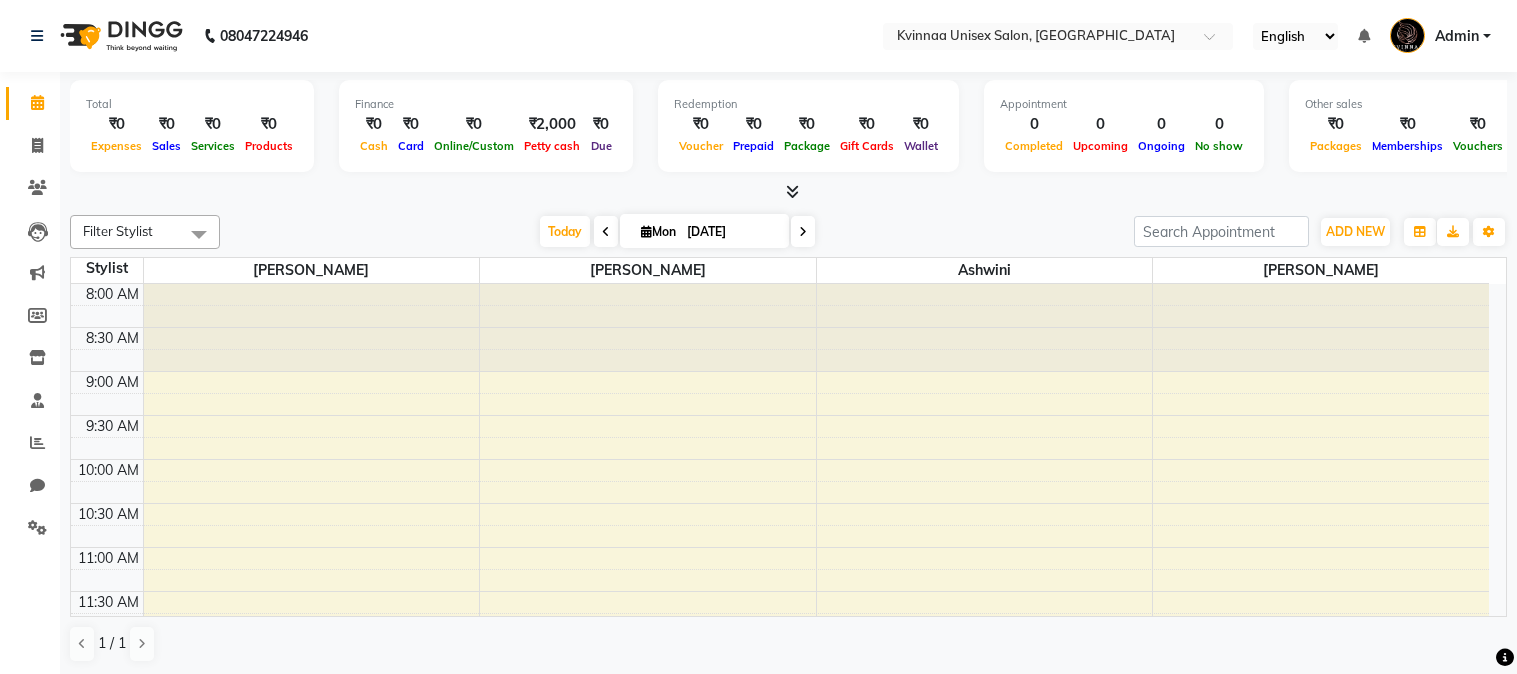 scroll, scrollTop: 0, scrollLeft: 0, axis: both 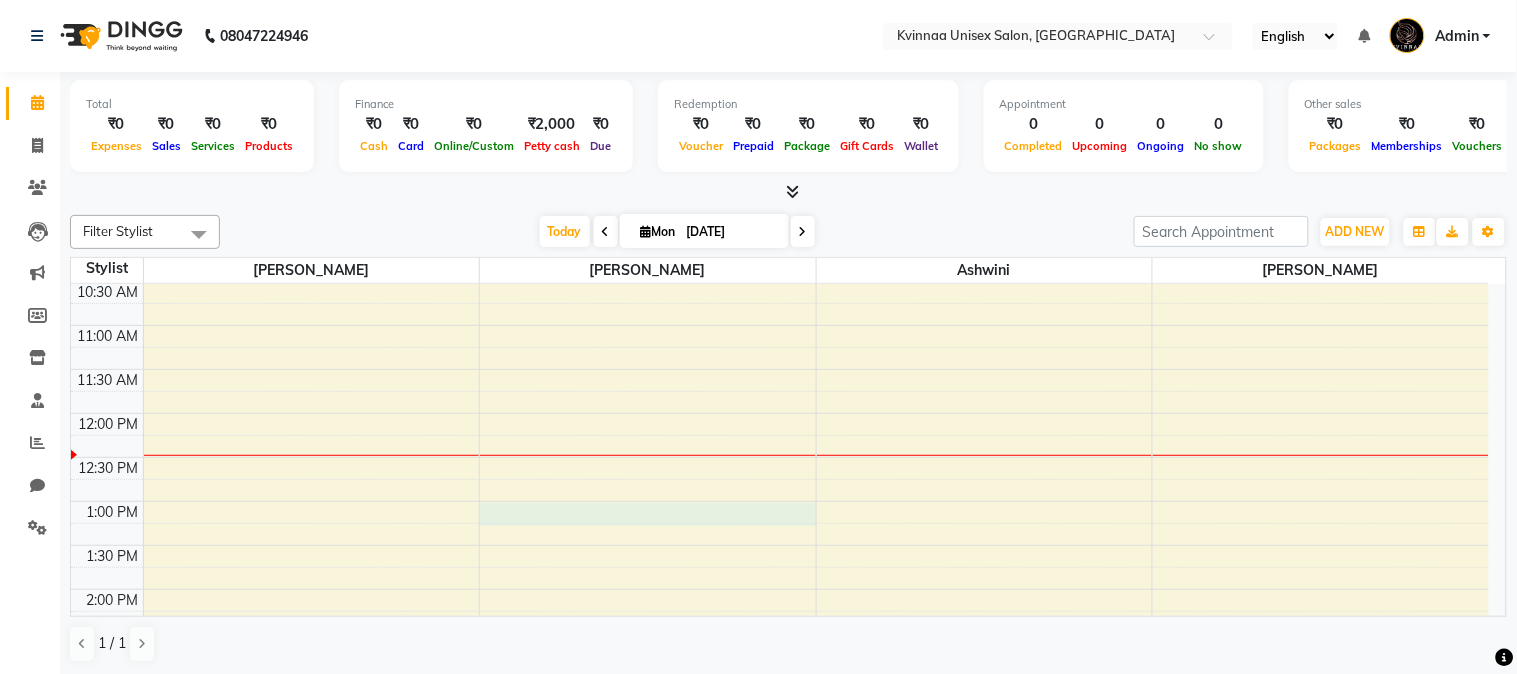 click on "8:00 AM 8:30 AM 9:00 AM 9:30 AM 10:00 AM 10:30 AM 11:00 AM 11:30 AM 12:00 PM 12:30 PM 1:00 PM 1:30 PM 2:00 PM 2:30 PM 3:00 PM 3:30 PM 4:00 PM 4:30 PM 5:00 PM 5:30 PM 6:00 PM 6:30 PM 7:00 PM 7:30 PM 8:00 PM 8:30 PM 9:00 PM 9:30 PM" at bounding box center (780, 677) 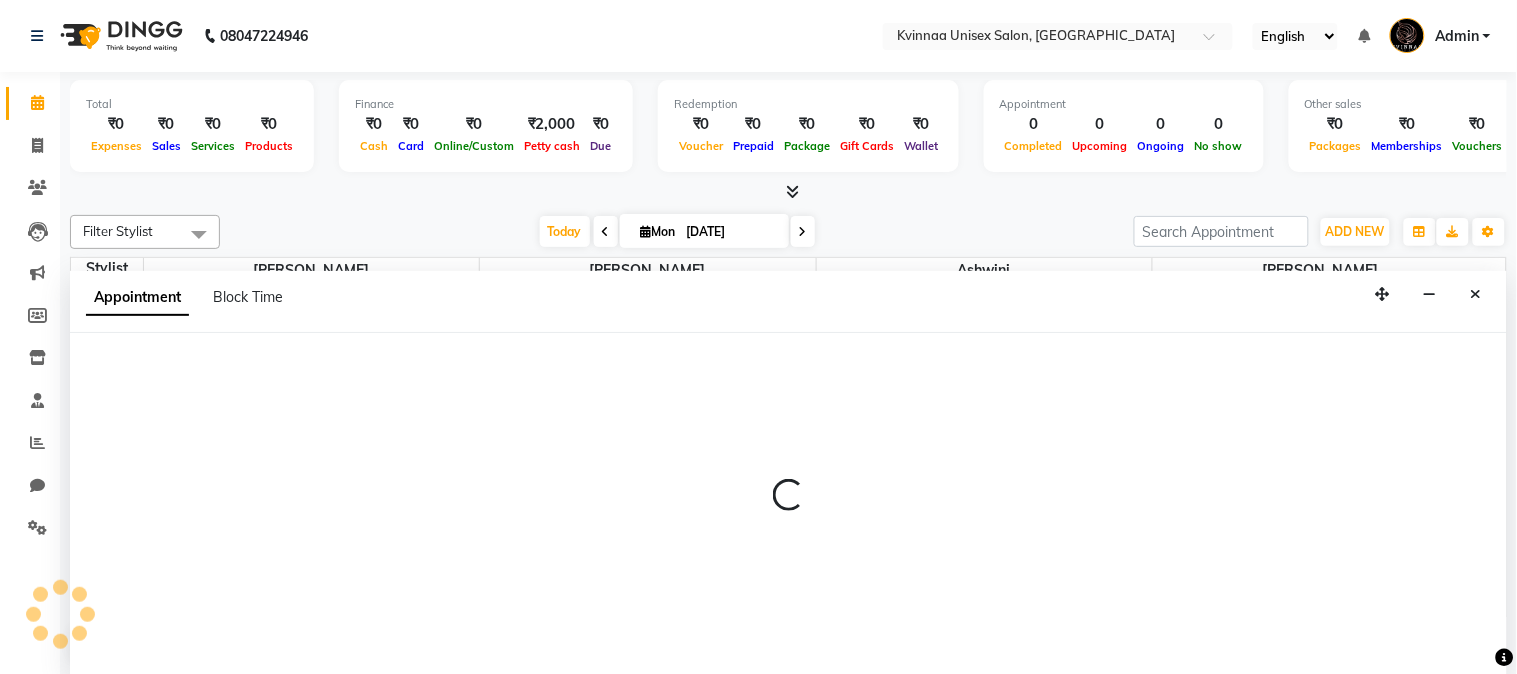 select on "8149" 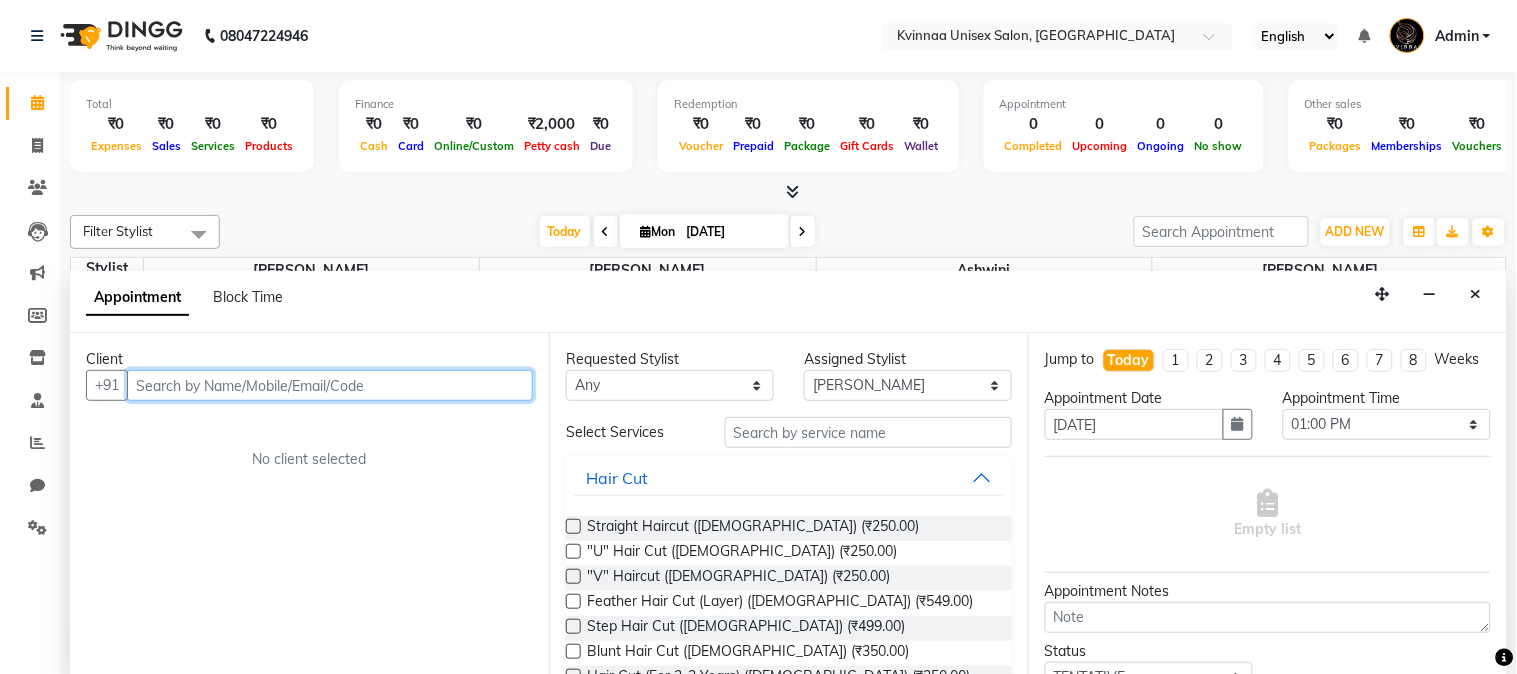 drag, startPoint x: 346, startPoint y: 381, endPoint x: 242, endPoint y: 386, distance: 104.120125 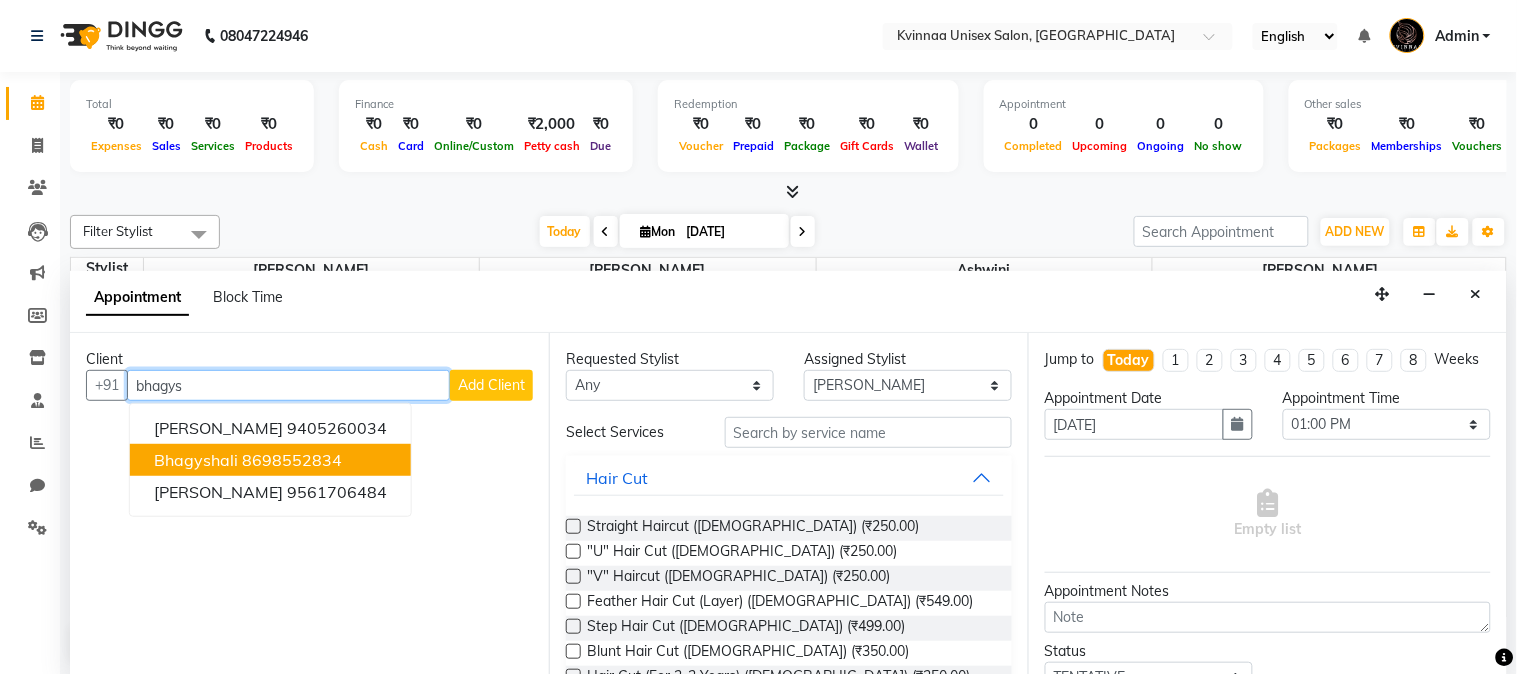 click on "8698552834" at bounding box center [292, 460] 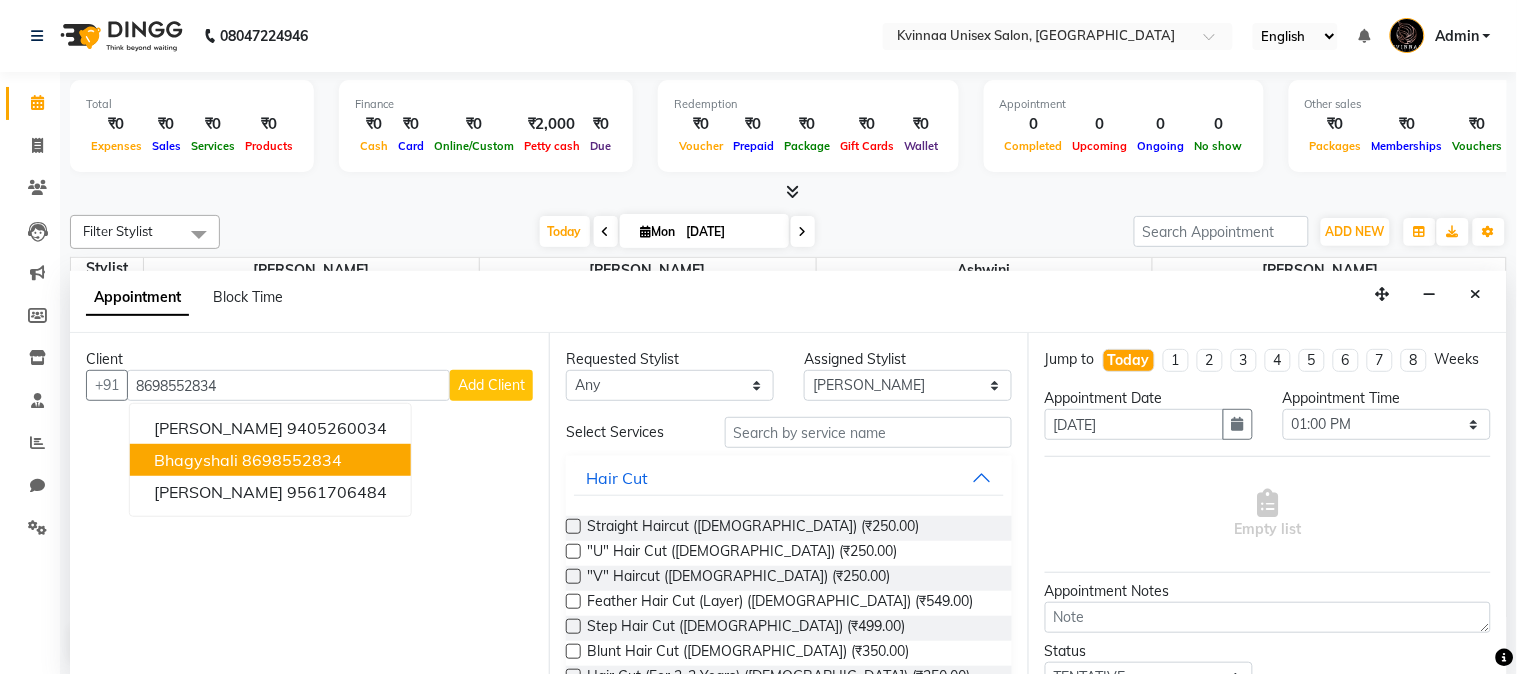 click on "No client selected" at bounding box center [309, 459] 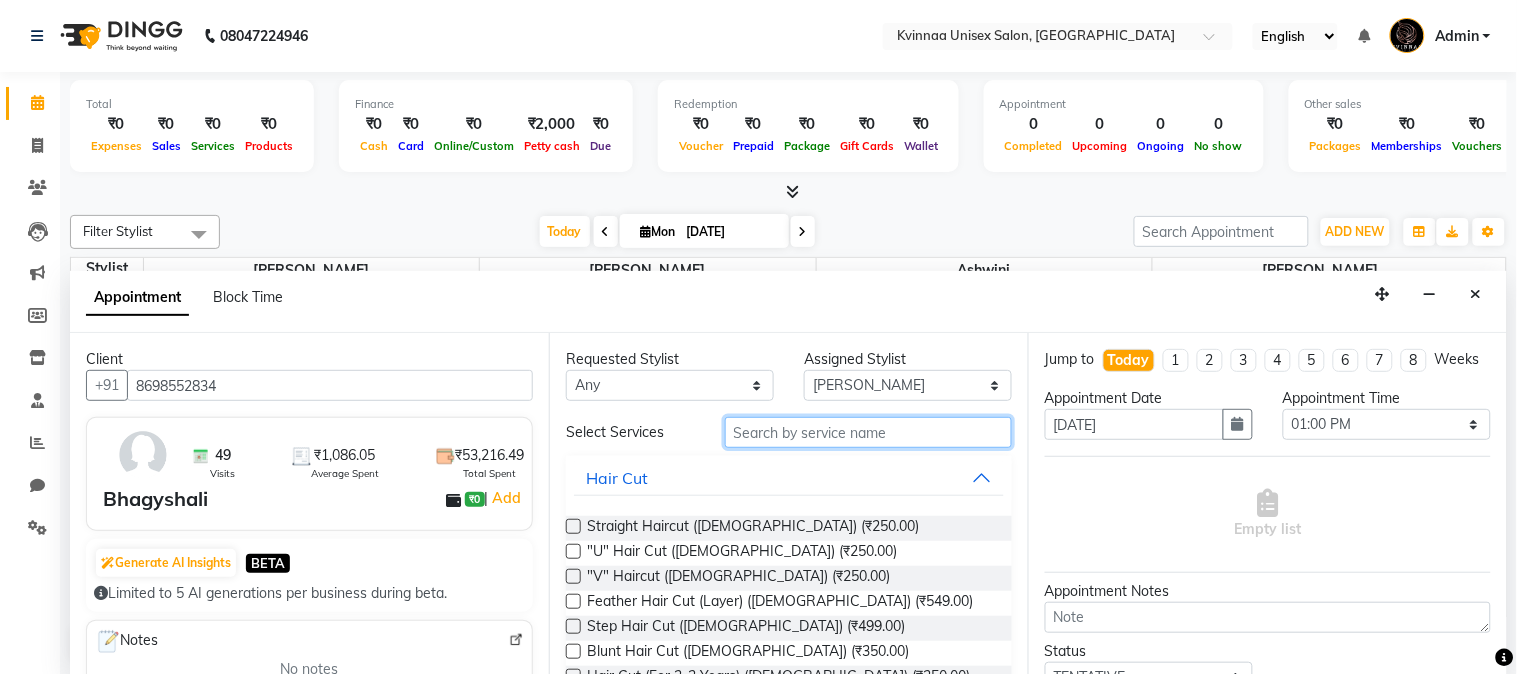 click at bounding box center [868, 432] 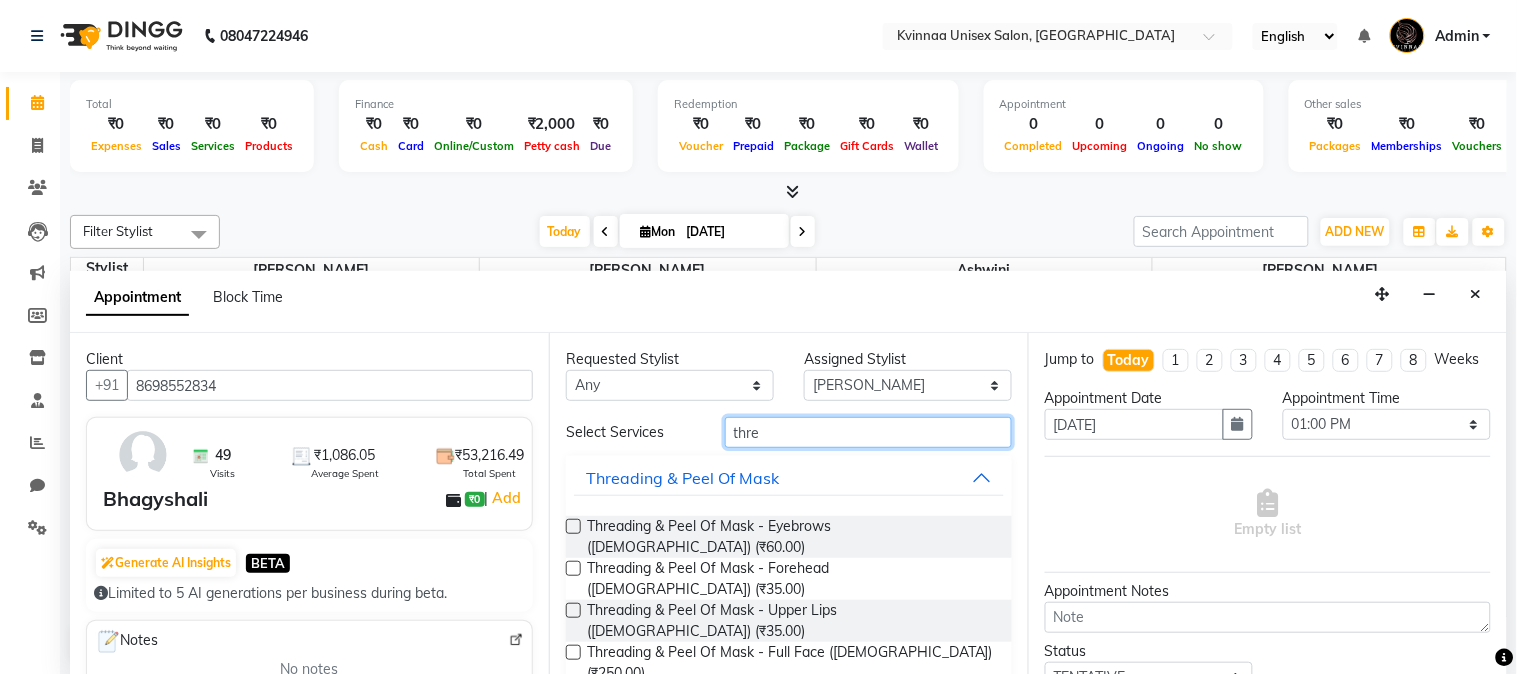 type on "thre" 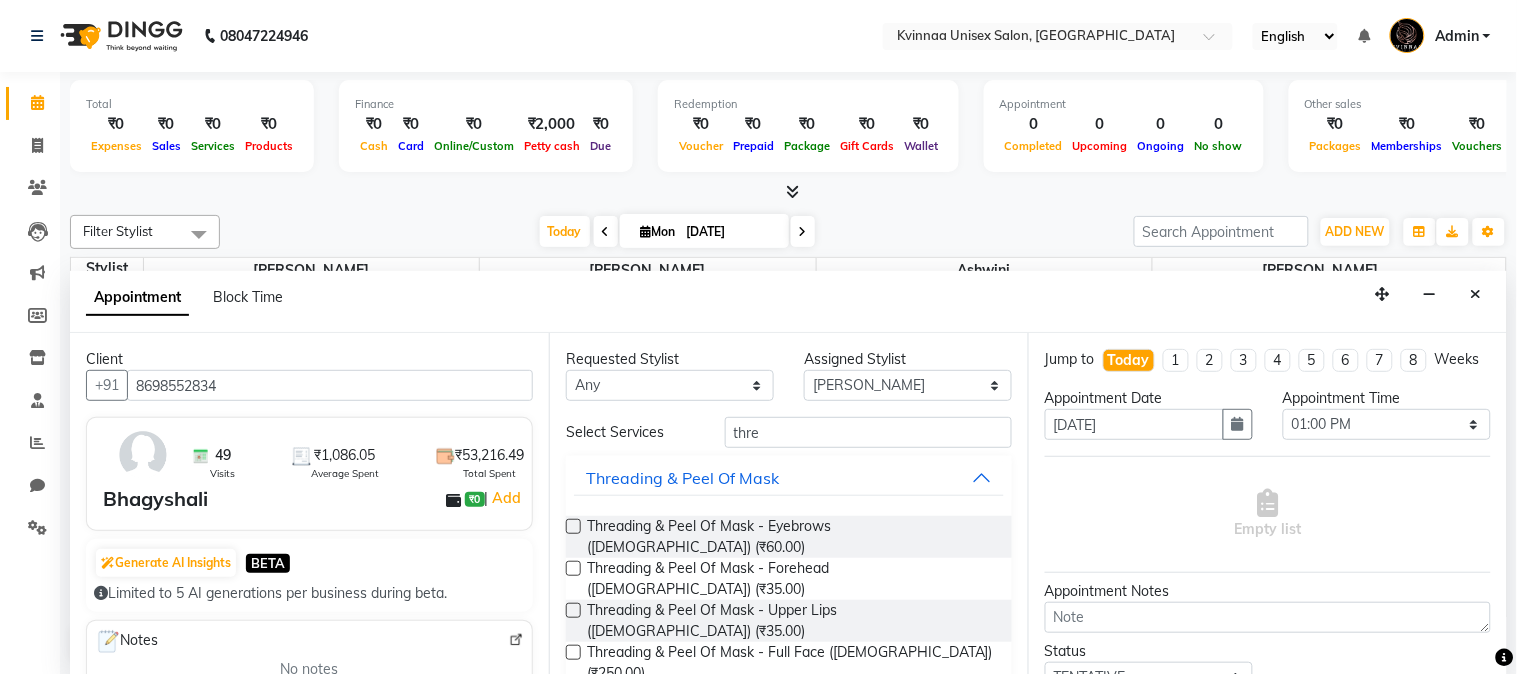 click at bounding box center [573, 526] 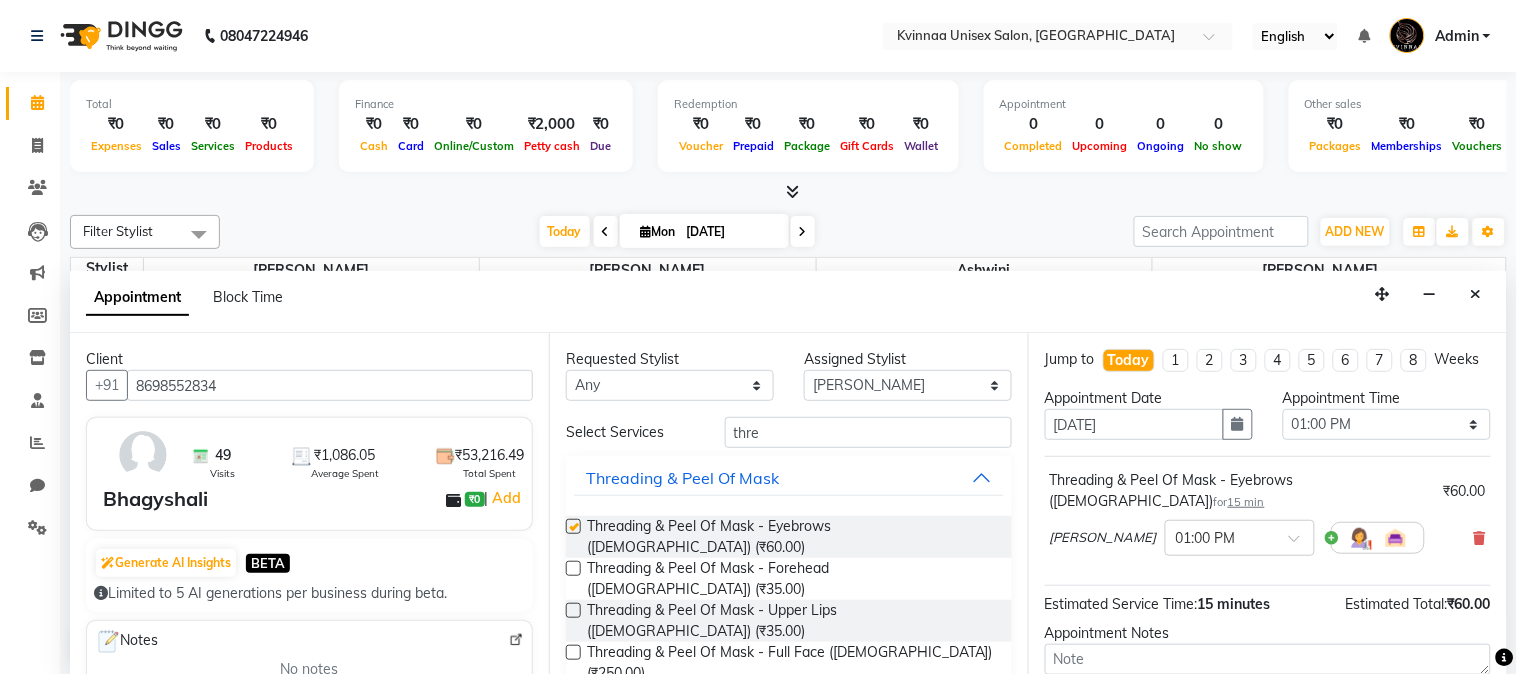 checkbox on "false" 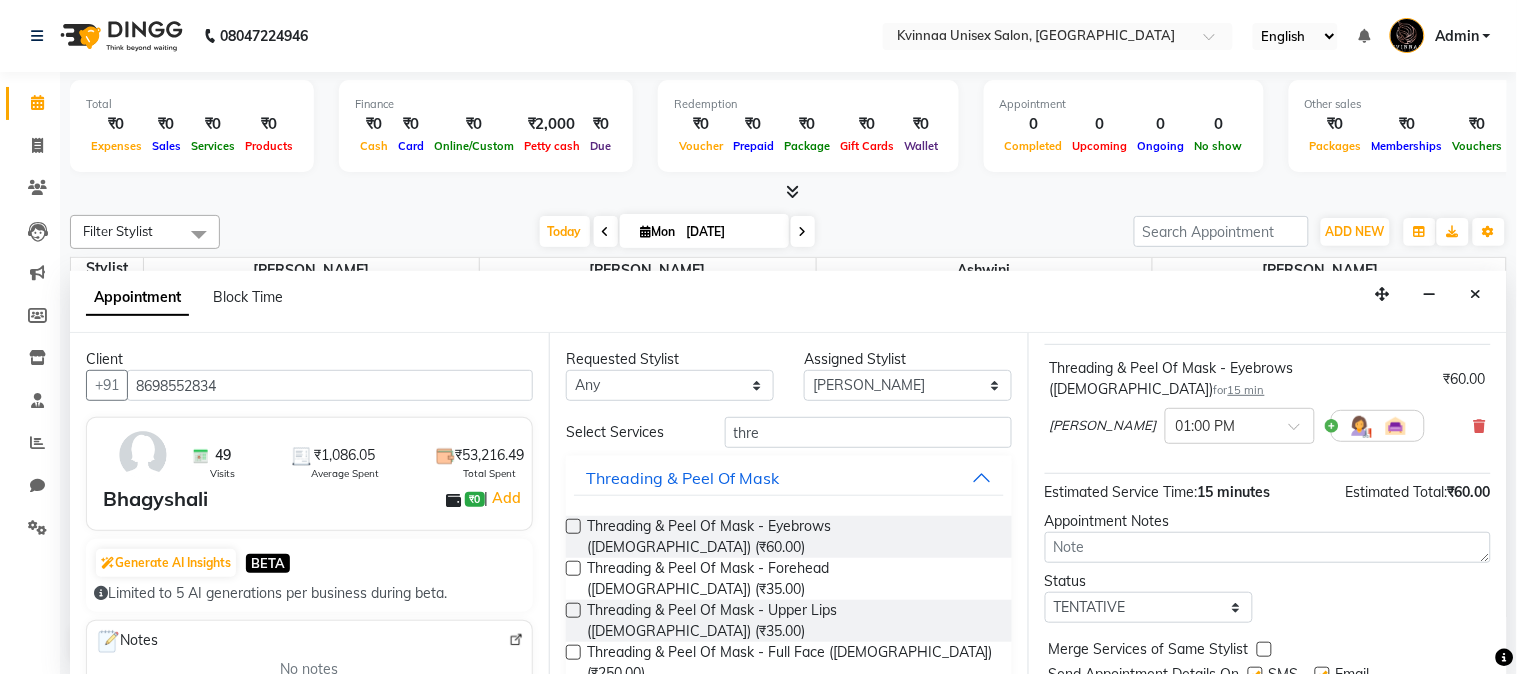 scroll, scrollTop: 73, scrollLeft: 0, axis: vertical 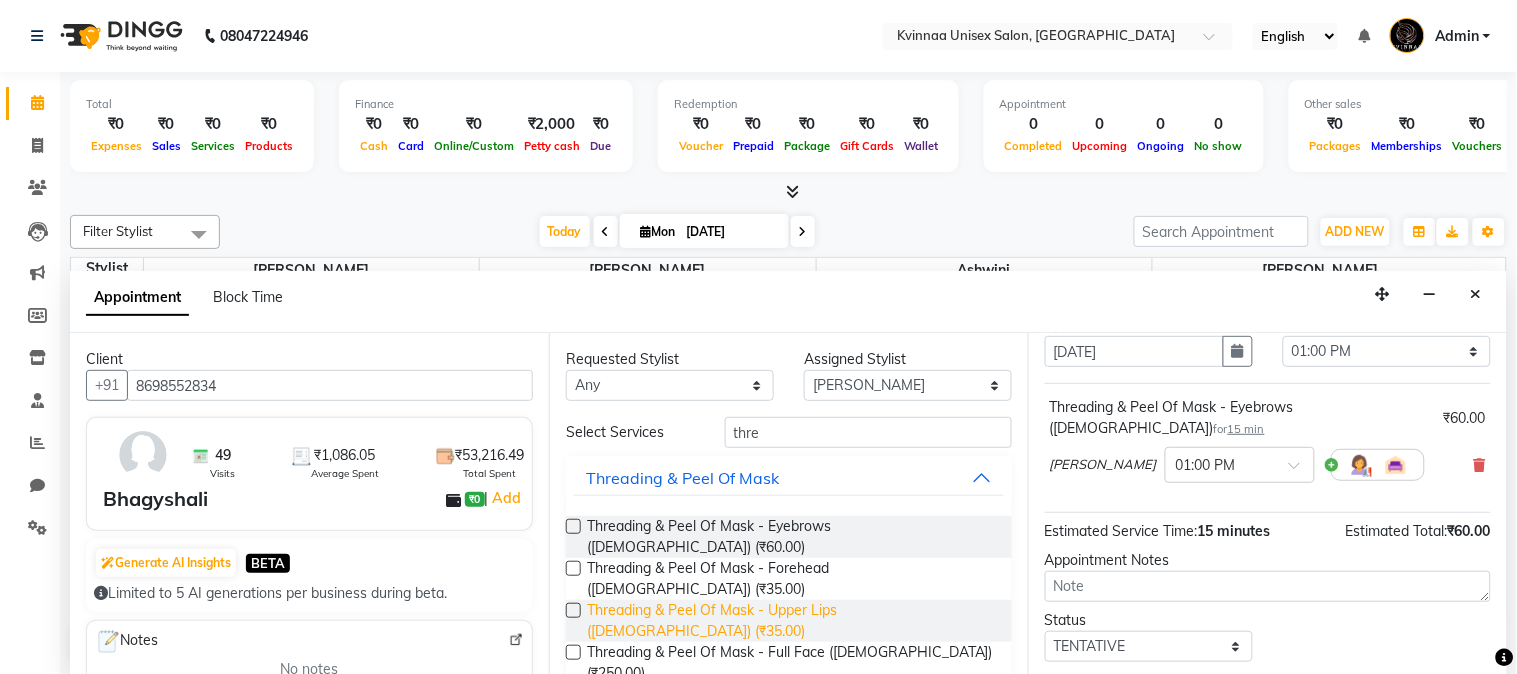click on "Threading & Peel Of Mask - Upper Lips ([DEMOGRAPHIC_DATA]) (₹35.00)" at bounding box center (791, 621) 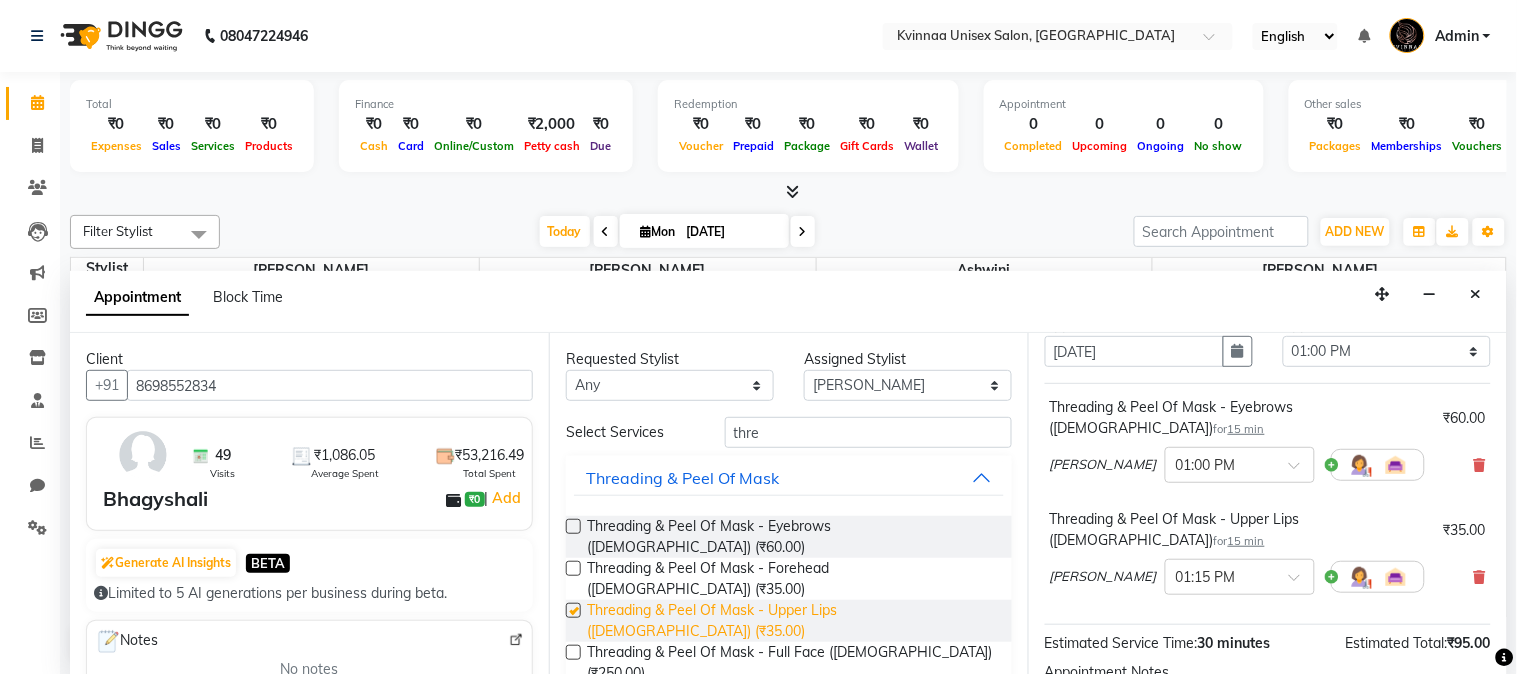 checkbox on "false" 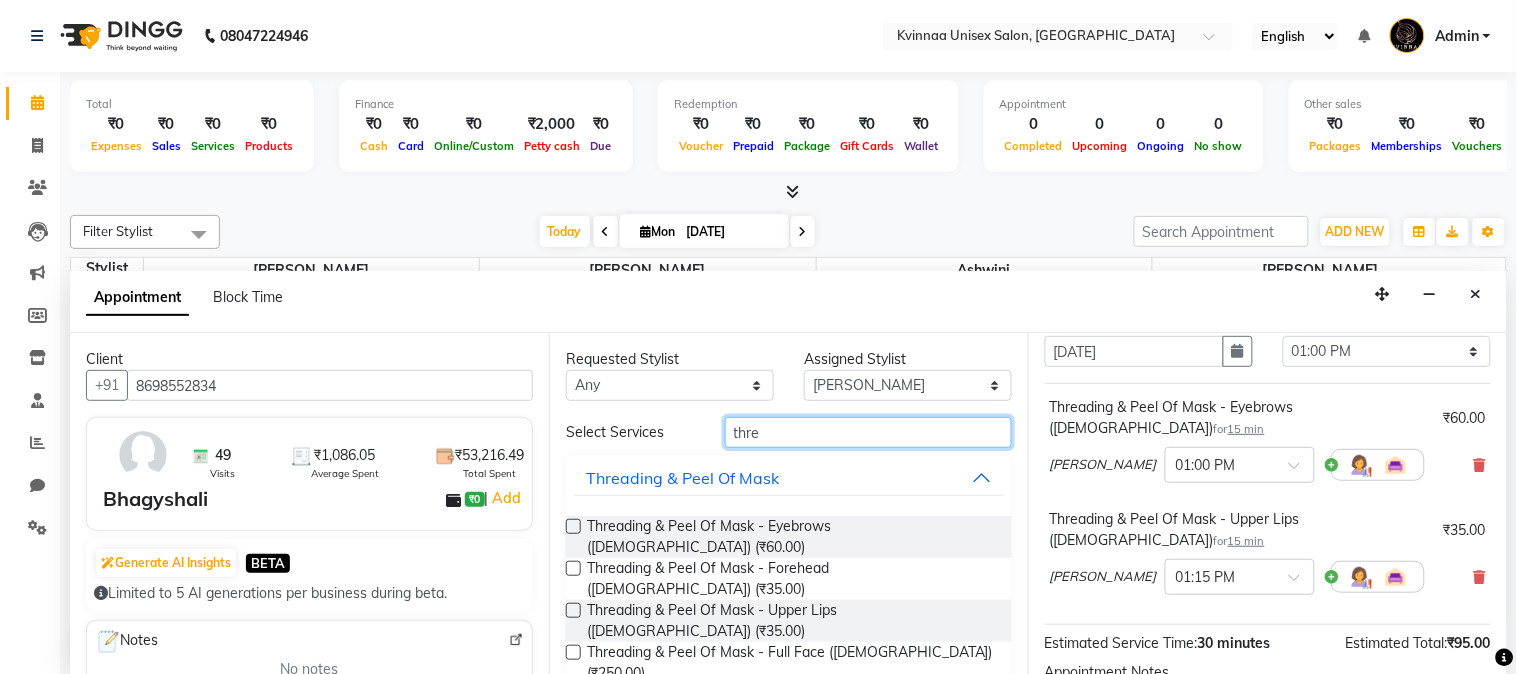 click on "thre" at bounding box center [868, 432] 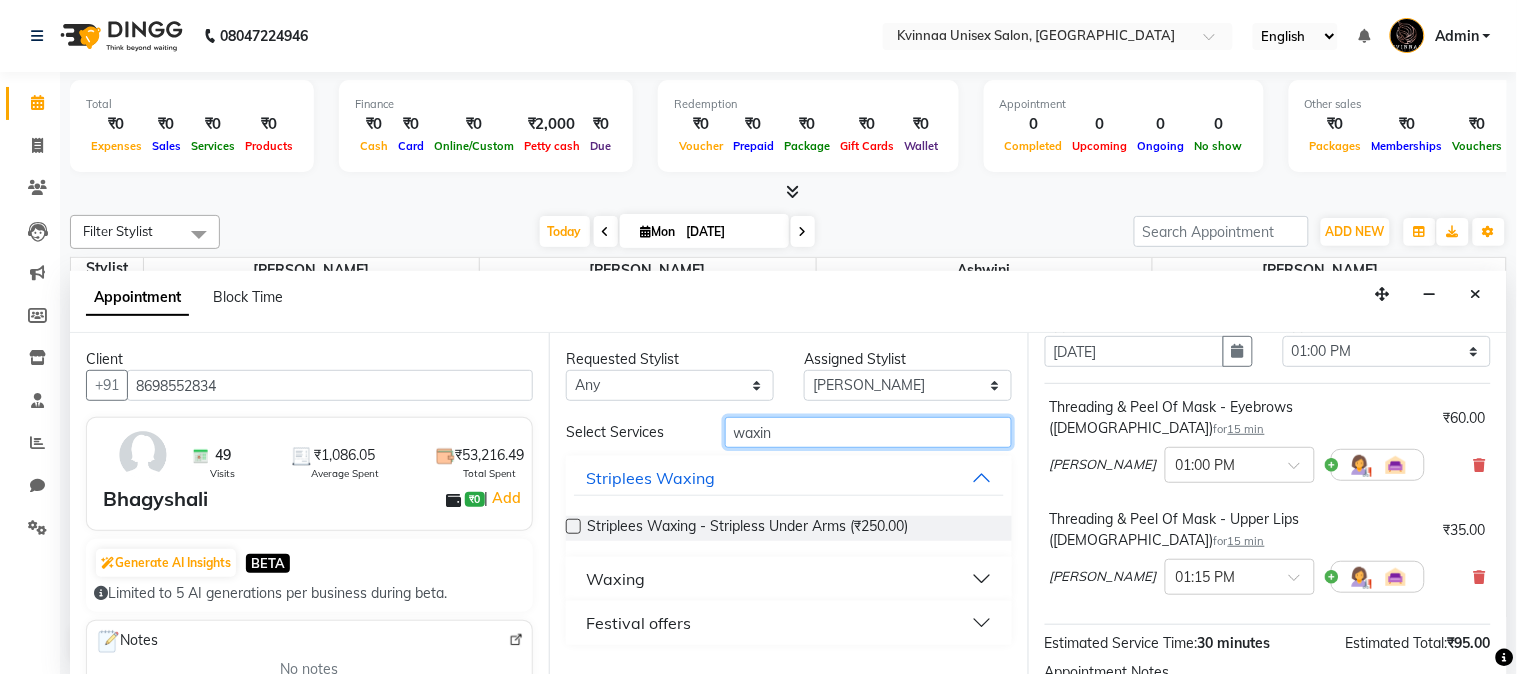type on "waxin" 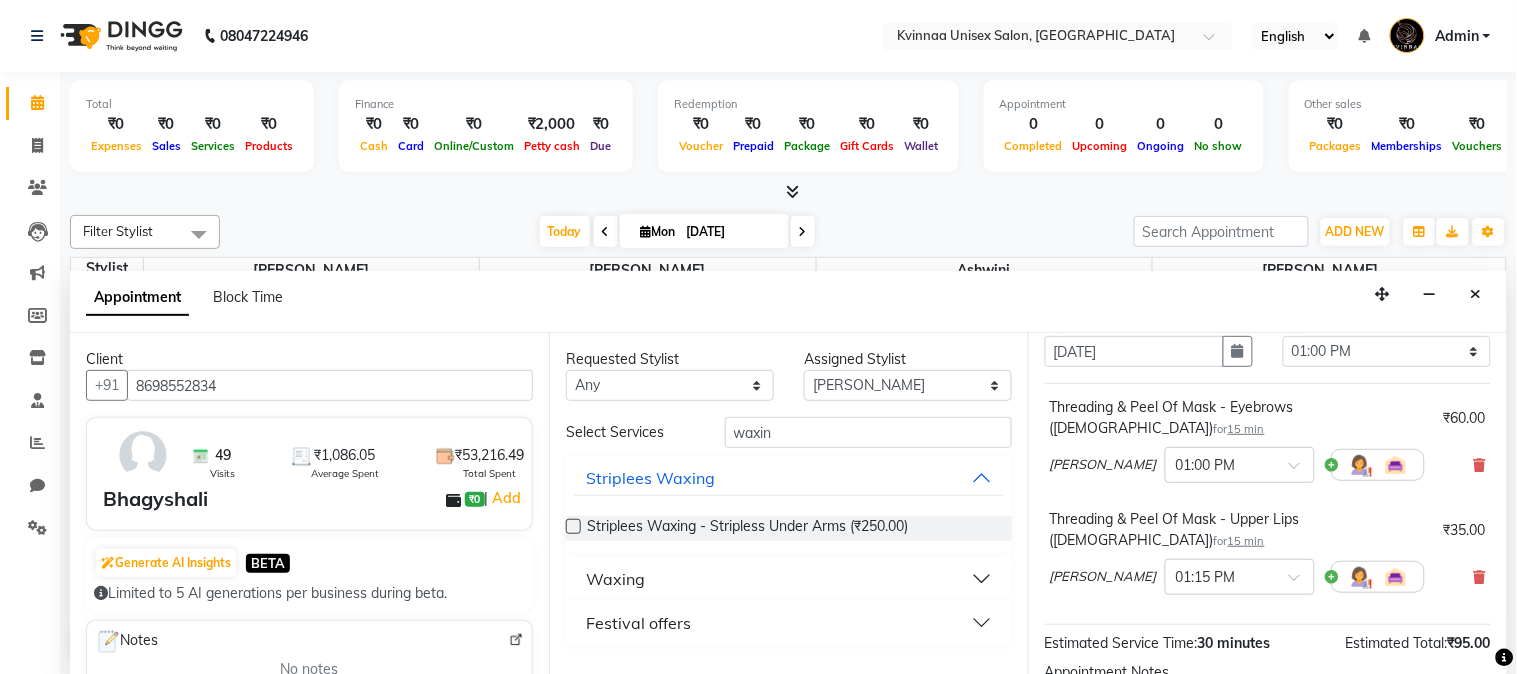 click on "Waxing" at bounding box center [789, 579] 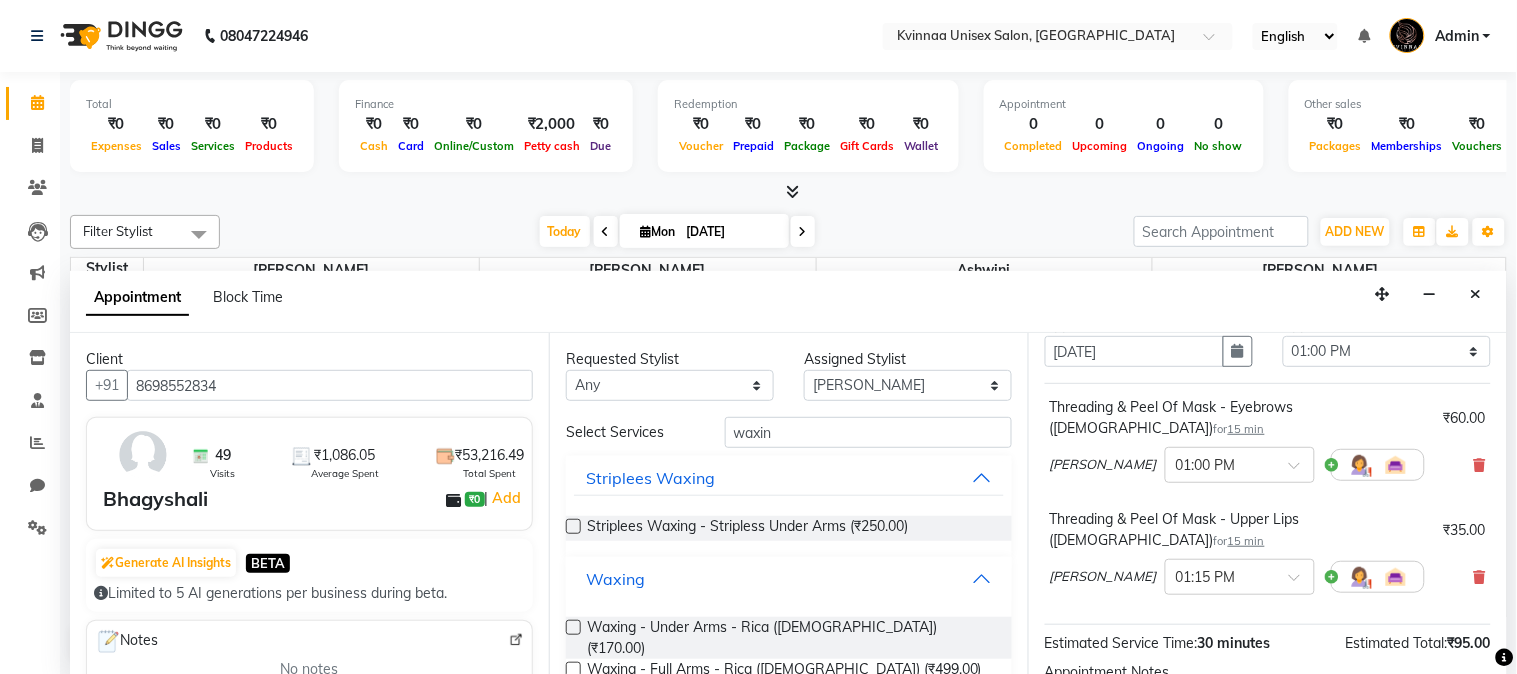 scroll, scrollTop: 111, scrollLeft: 0, axis: vertical 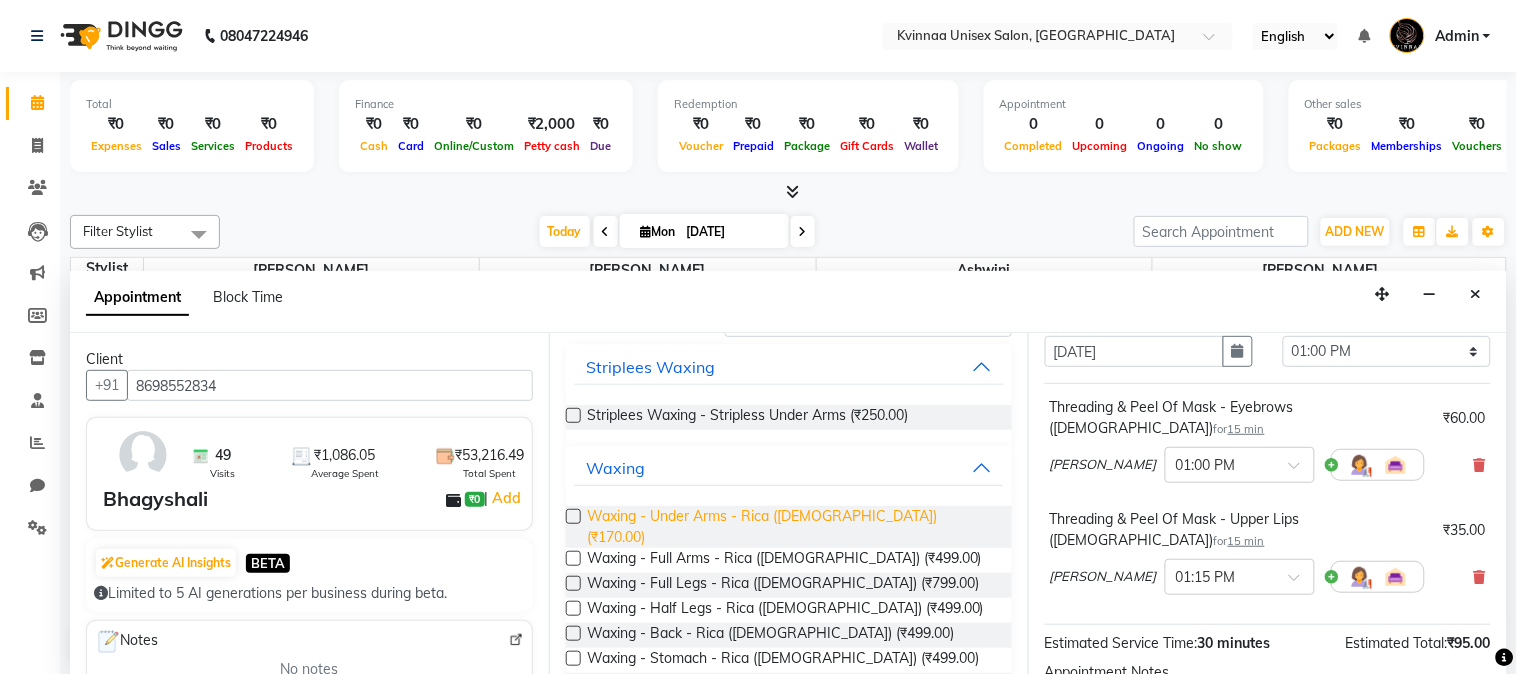 click on "Waxing - Under Arms - Rica ([DEMOGRAPHIC_DATA]) (₹170.00)" at bounding box center (791, 527) 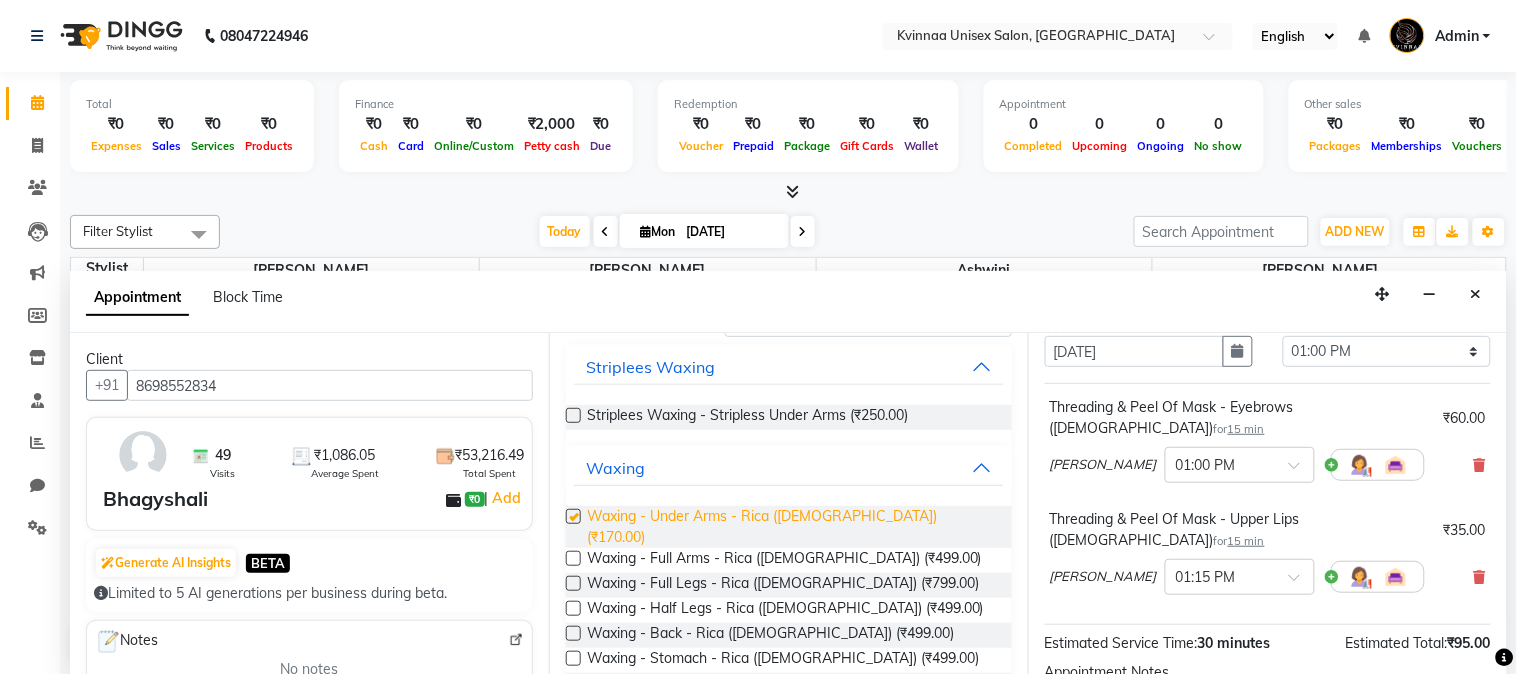 checkbox on "false" 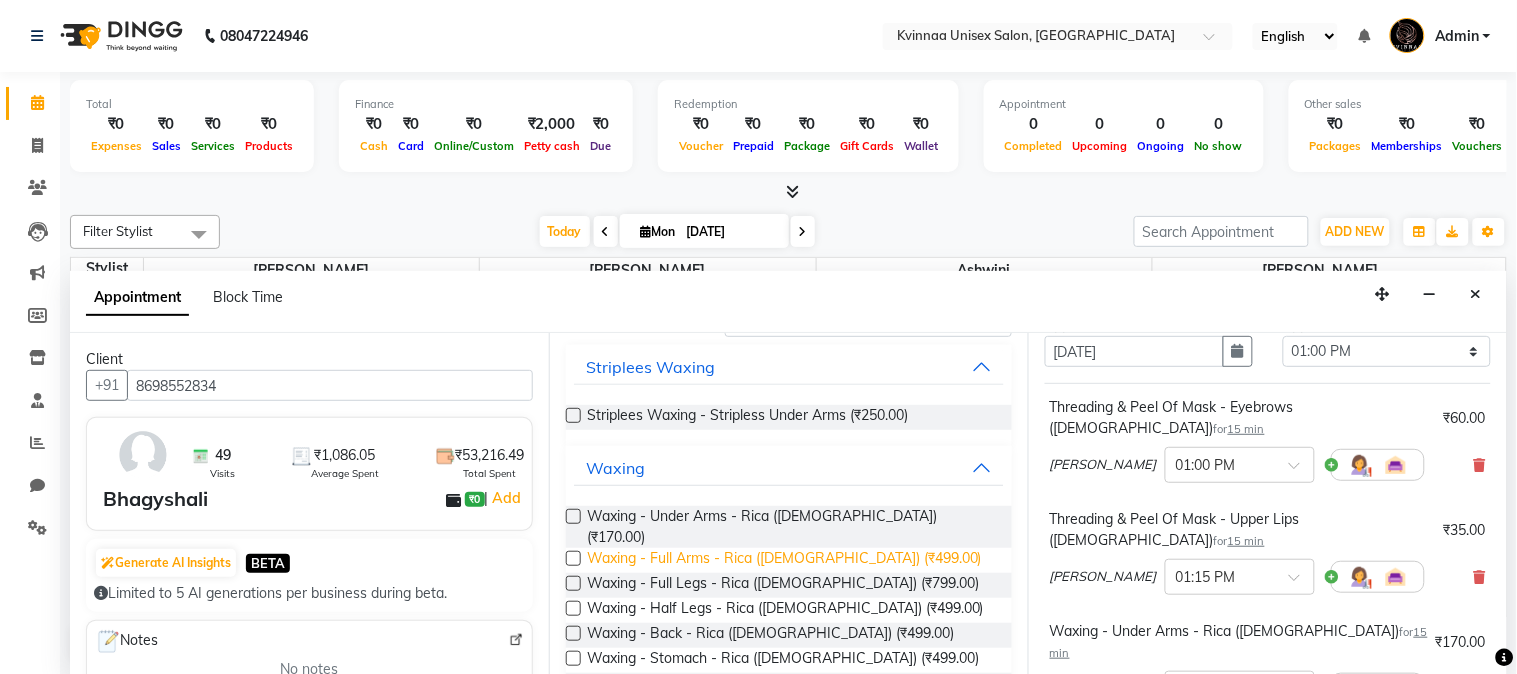 click on "Waxing - Full Arms - Rica ([DEMOGRAPHIC_DATA]) (₹499.00)" at bounding box center [784, 560] 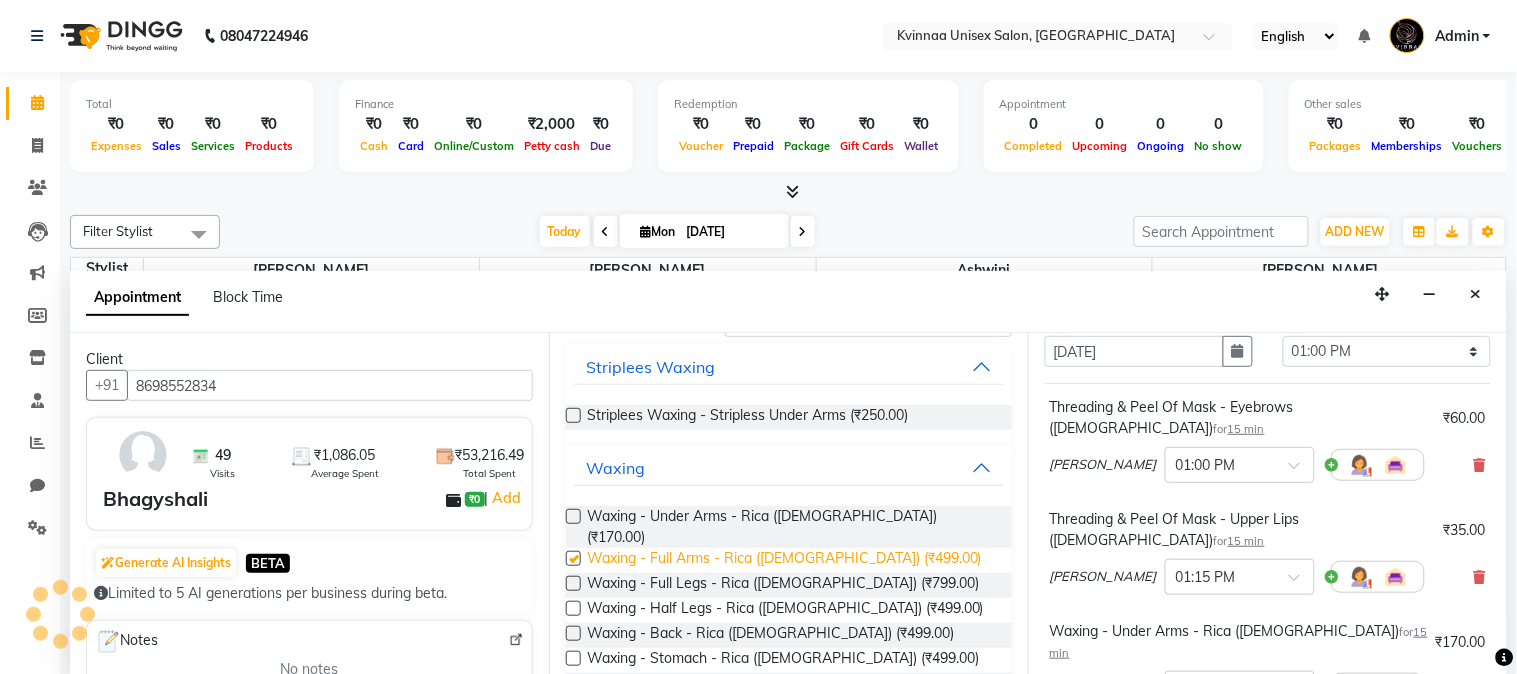 checkbox on "false" 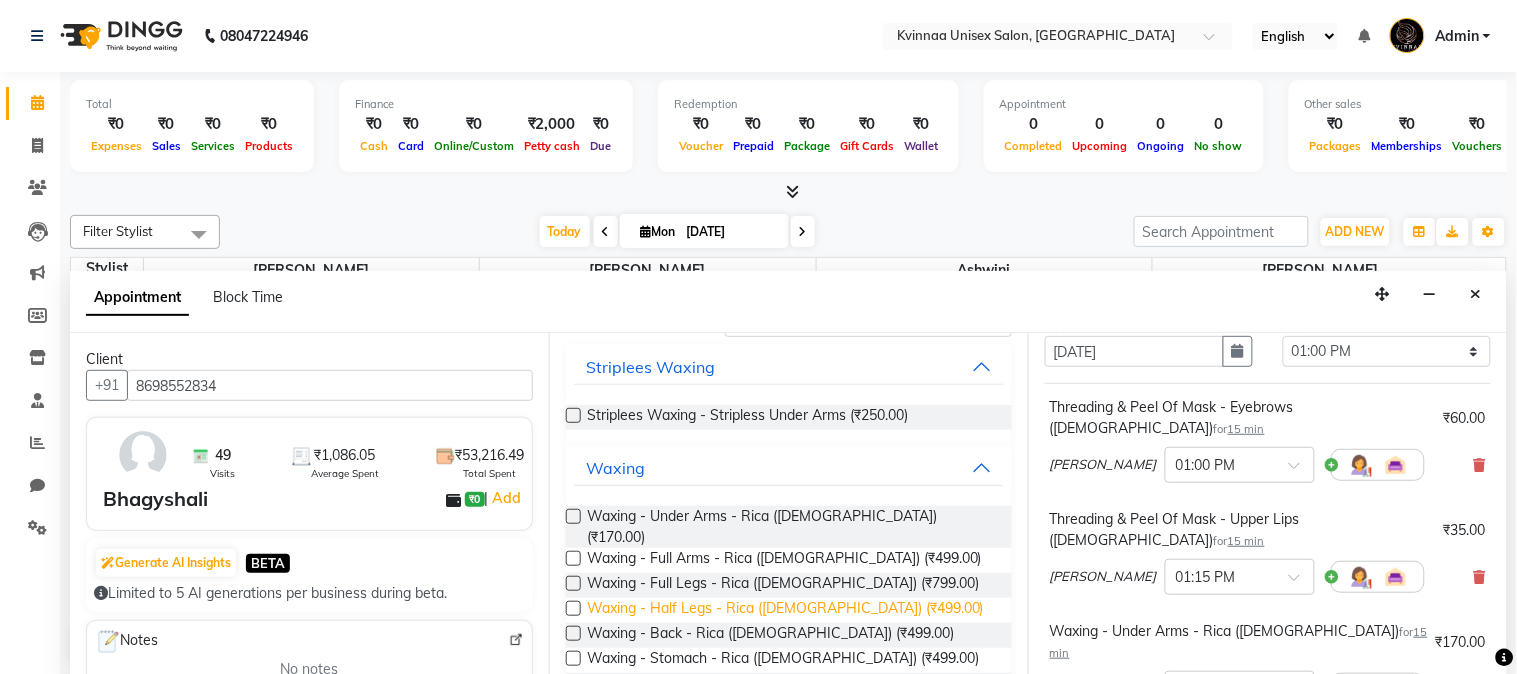 click on "Waxing - Half Legs - Rica ([DEMOGRAPHIC_DATA]) (₹499.00)" at bounding box center [785, 610] 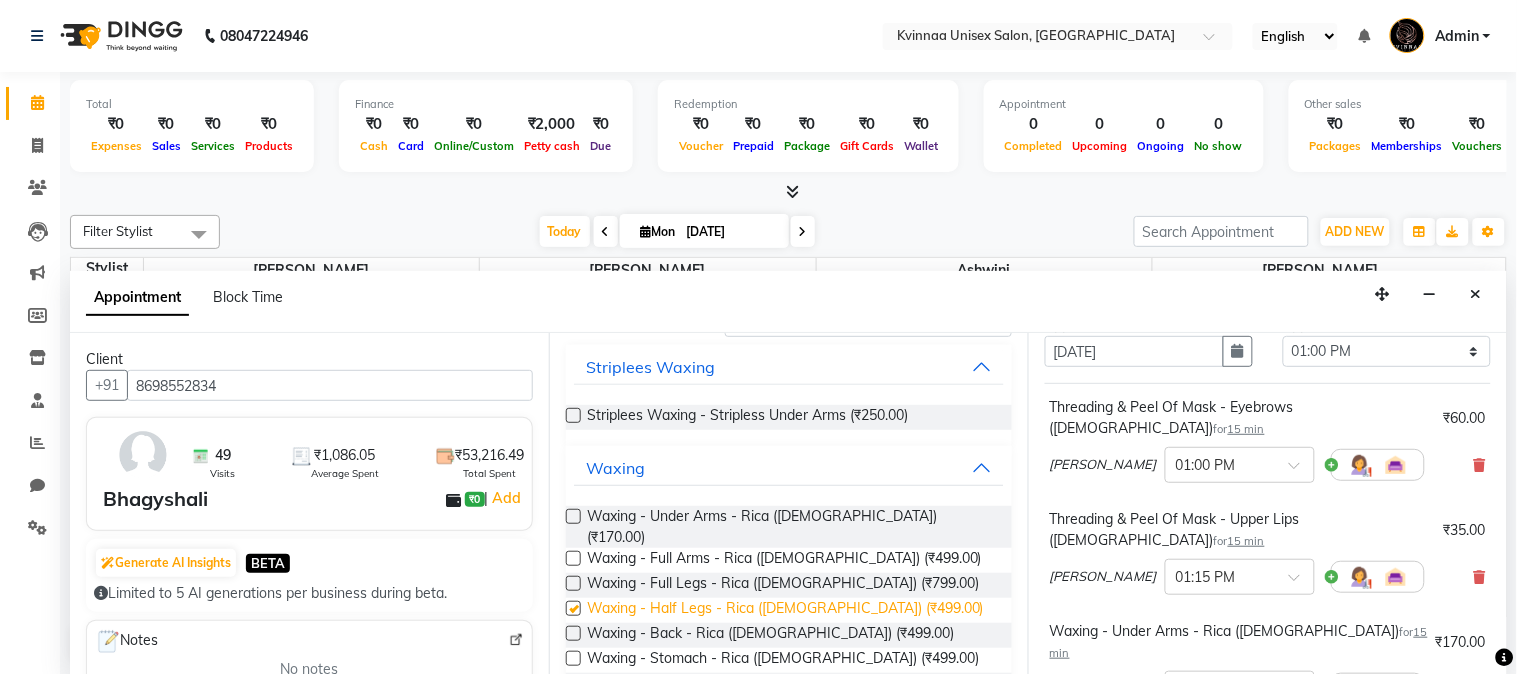 checkbox on "false" 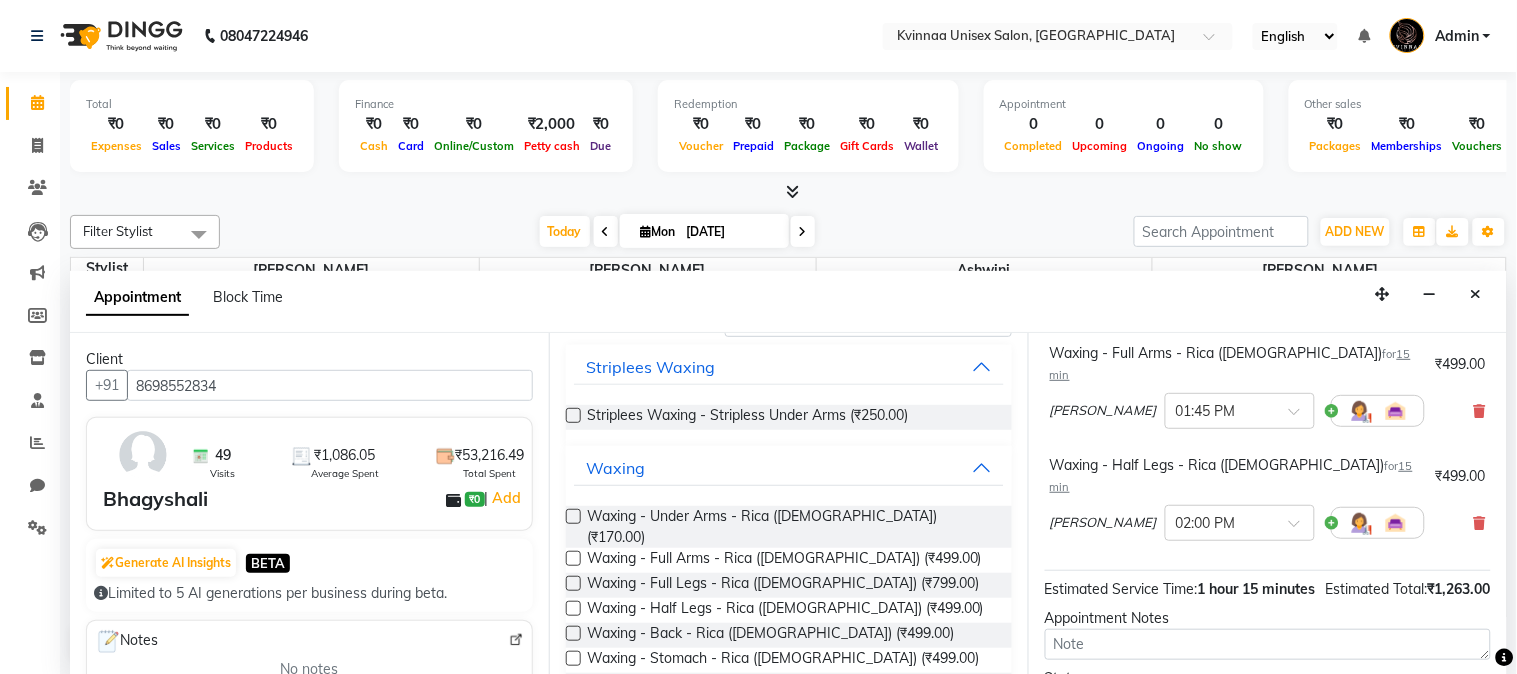 scroll, scrollTop: 568, scrollLeft: 0, axis: vertical 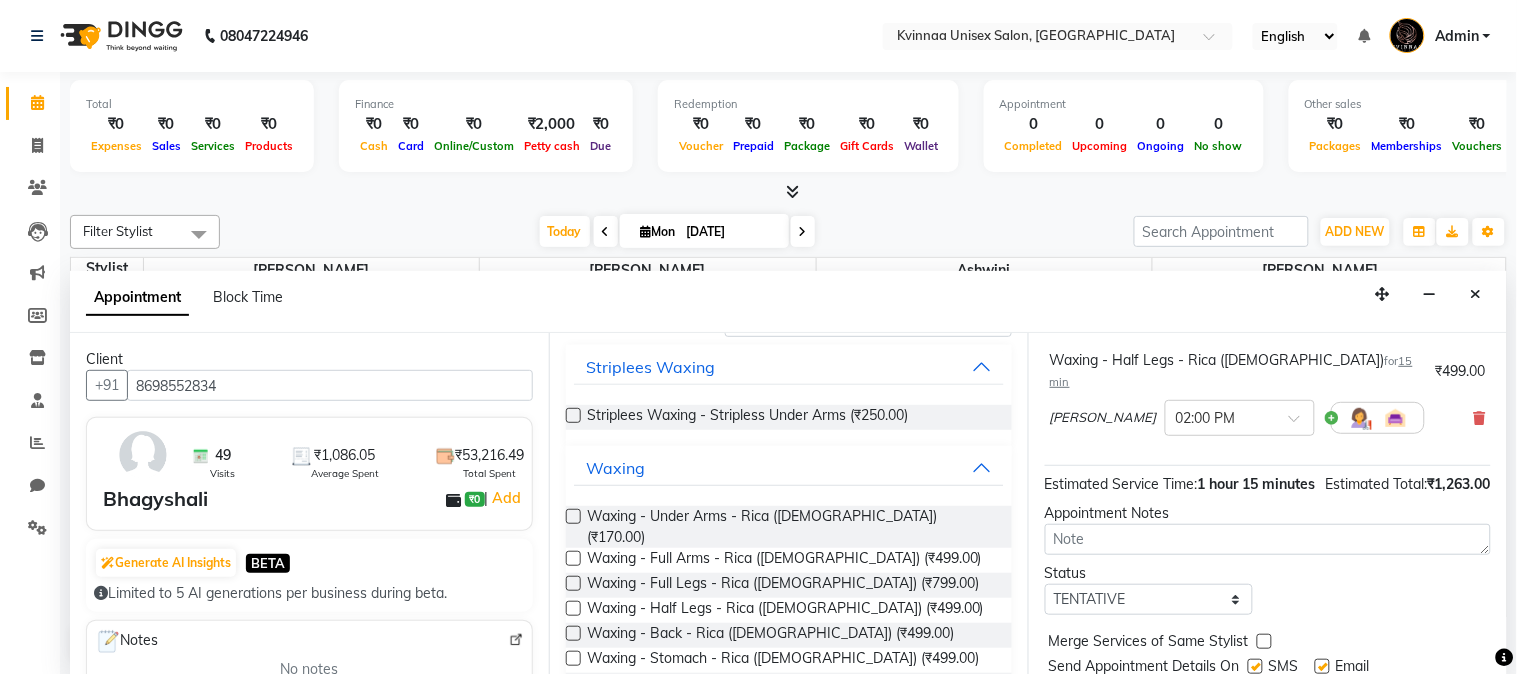 click on "Book" at bounding box center [1268, 707] 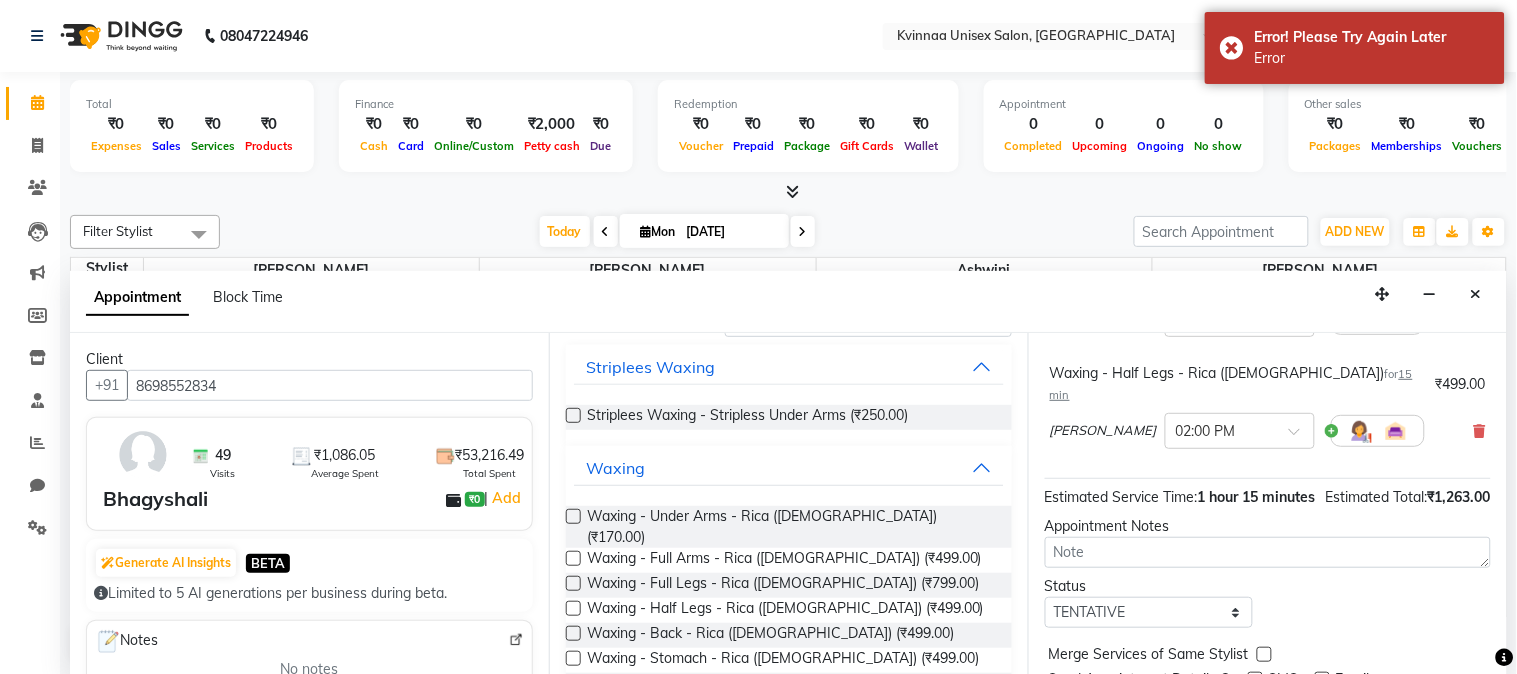 scroll, scrollTop: 568, scrollLeft: 0, axis: vertical 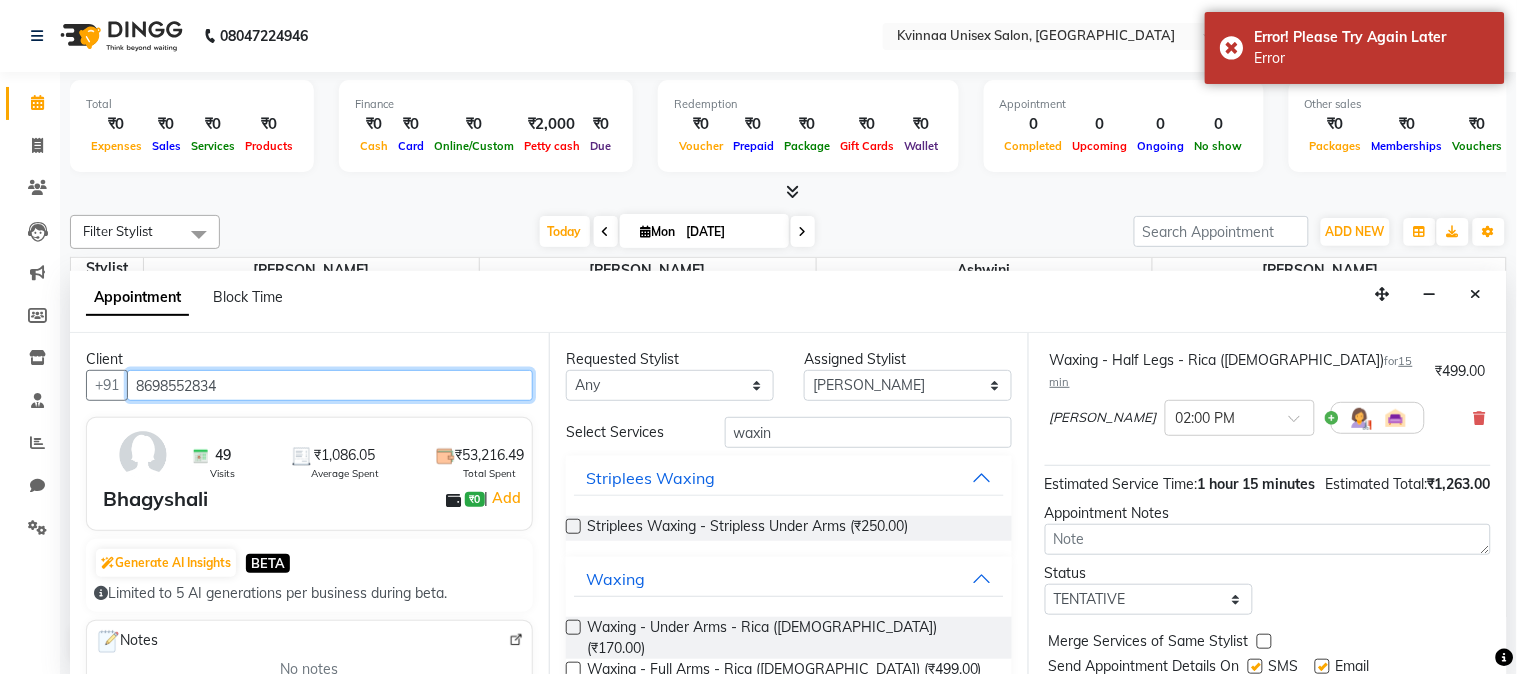 click on "8698552834" at bounding box center (330, 385) 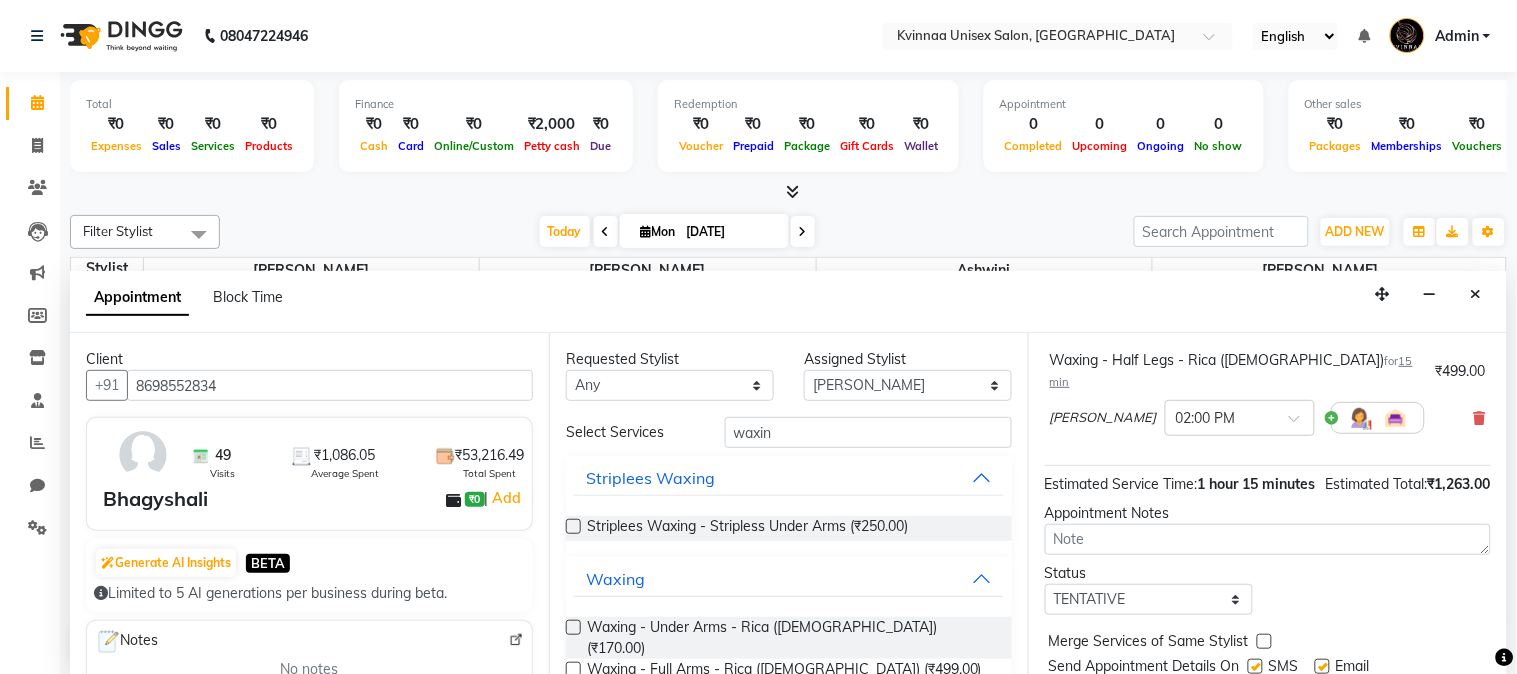 click on "Book" at bounding box center [1268, 707] 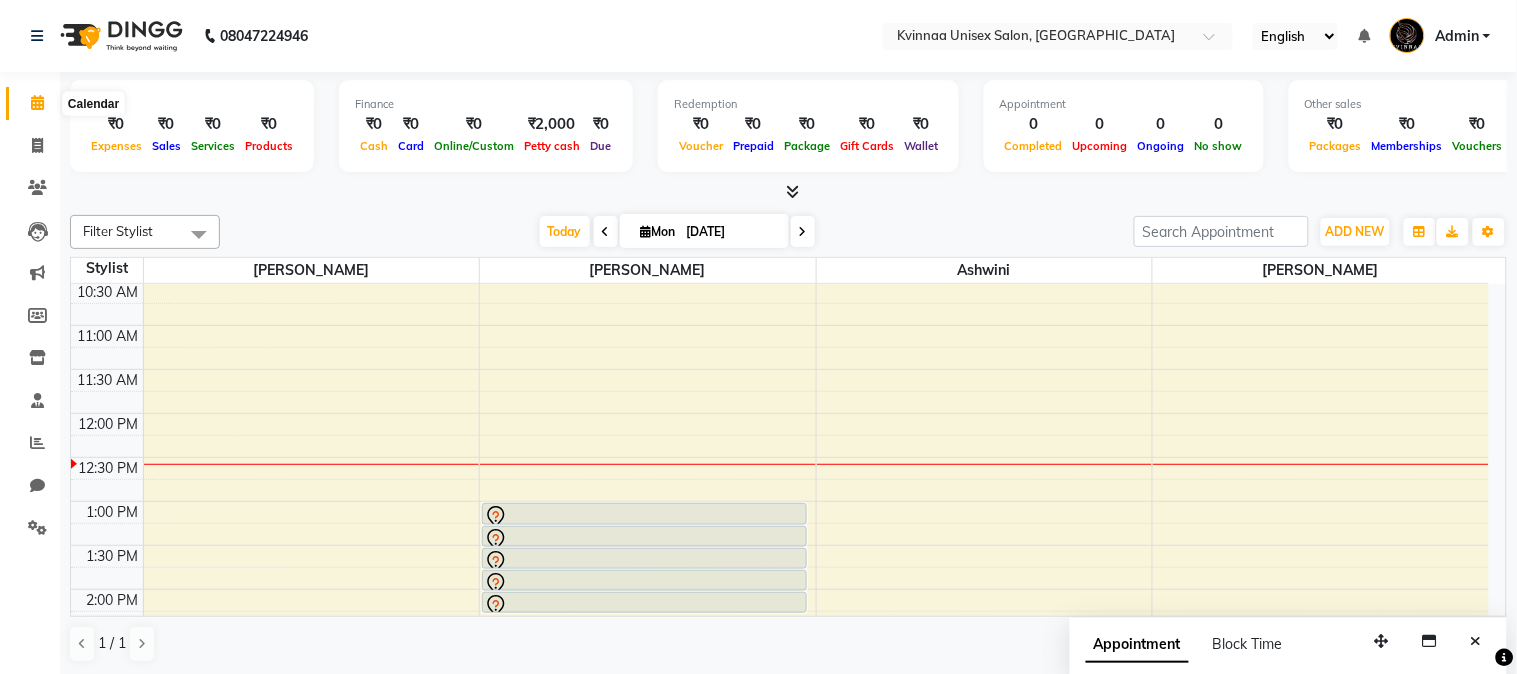 click 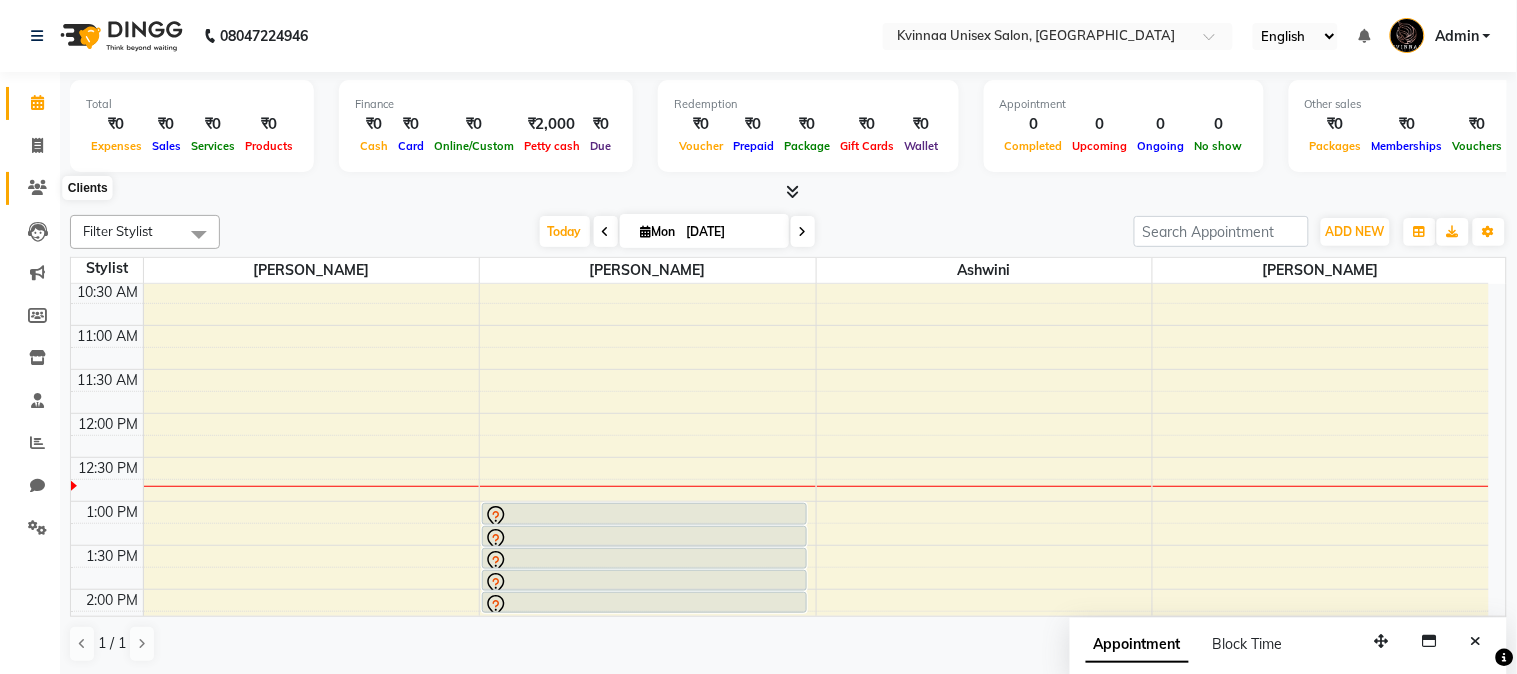 click 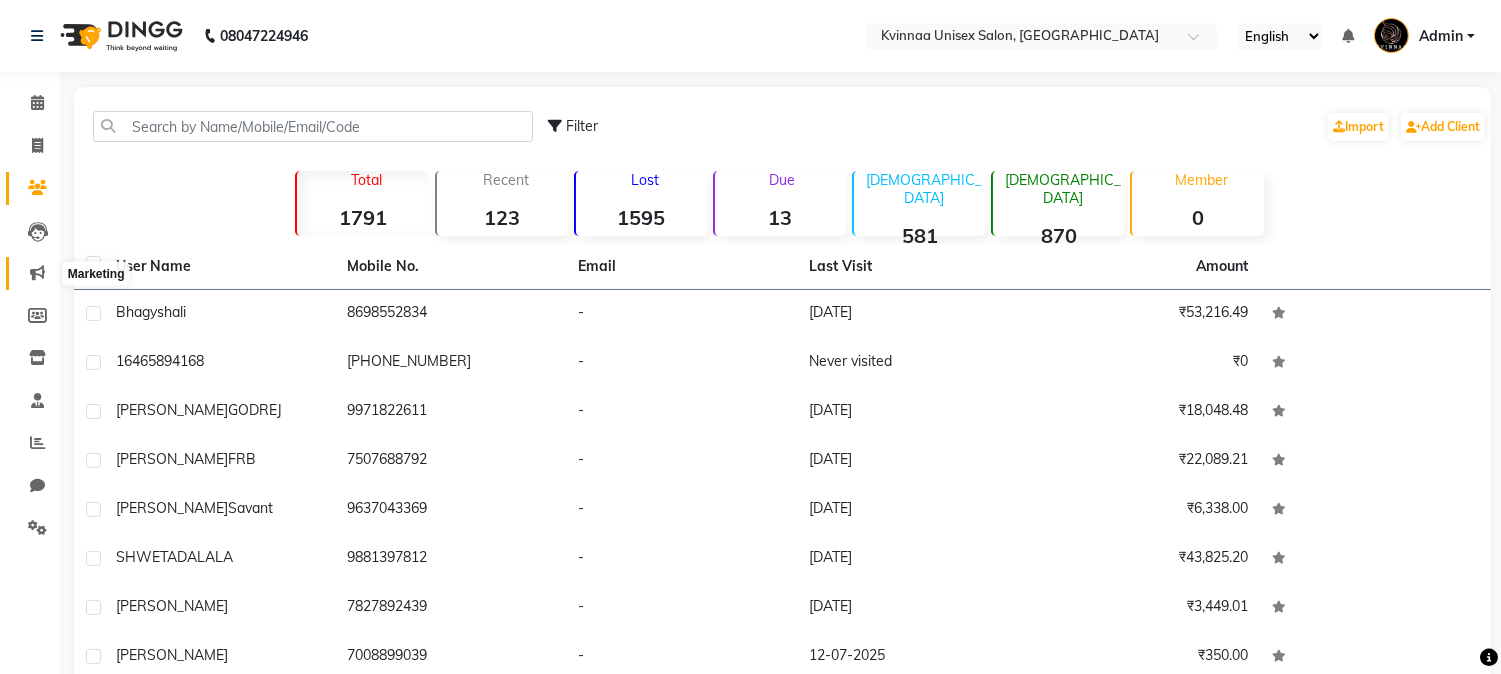 click 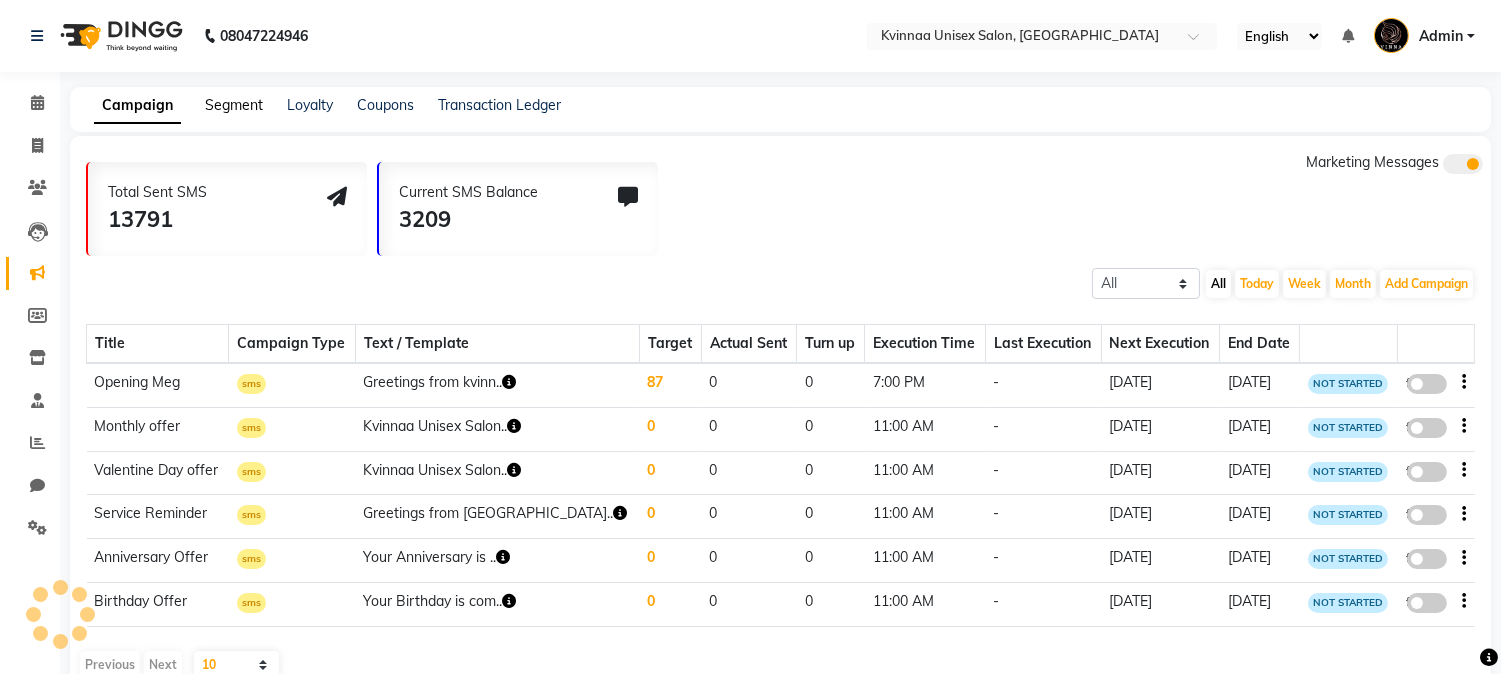 click on "Segment" 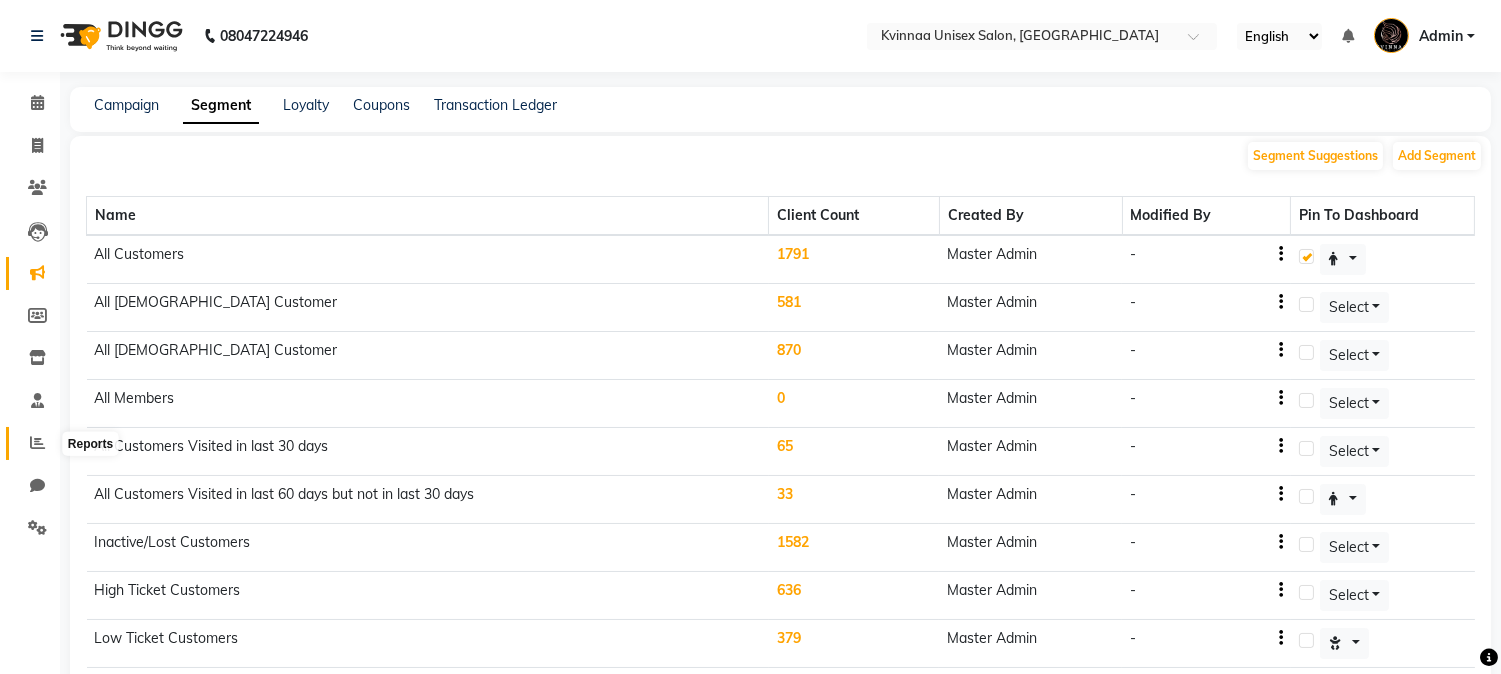 click 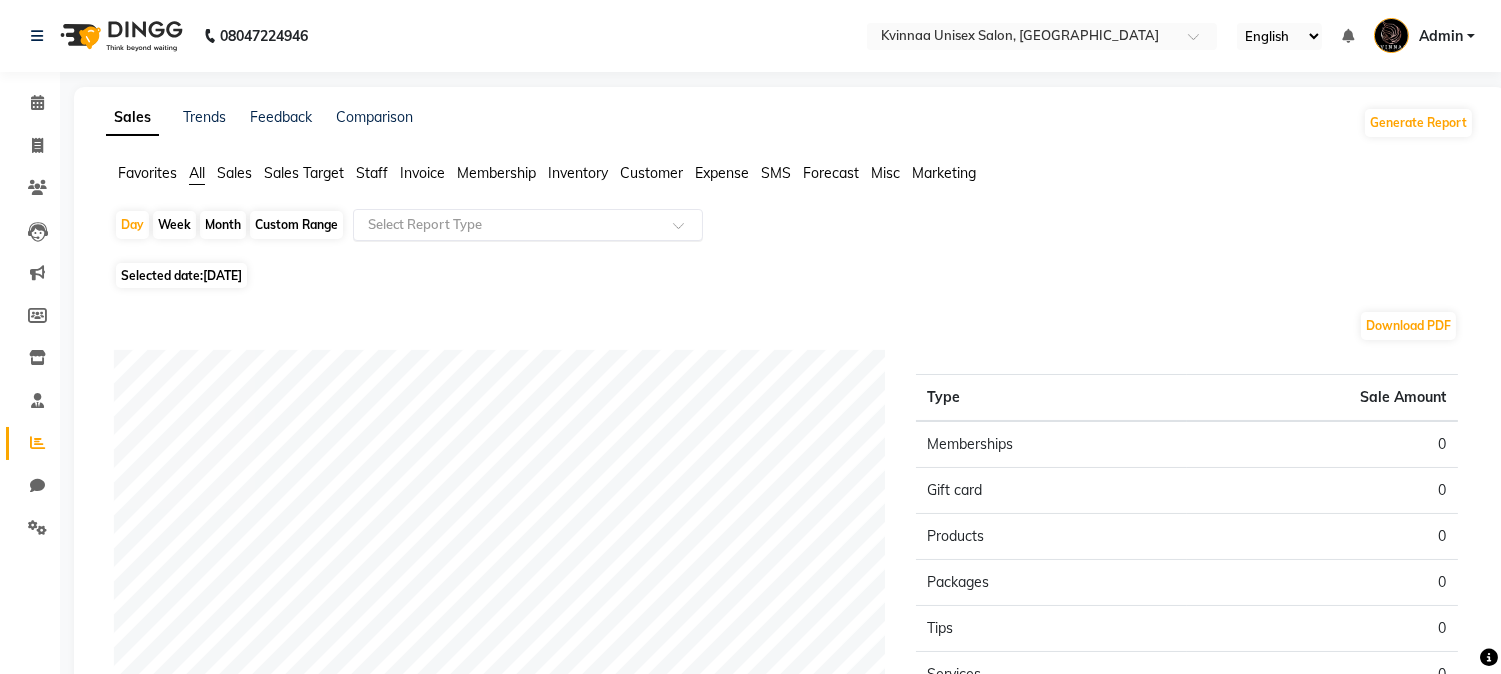 click 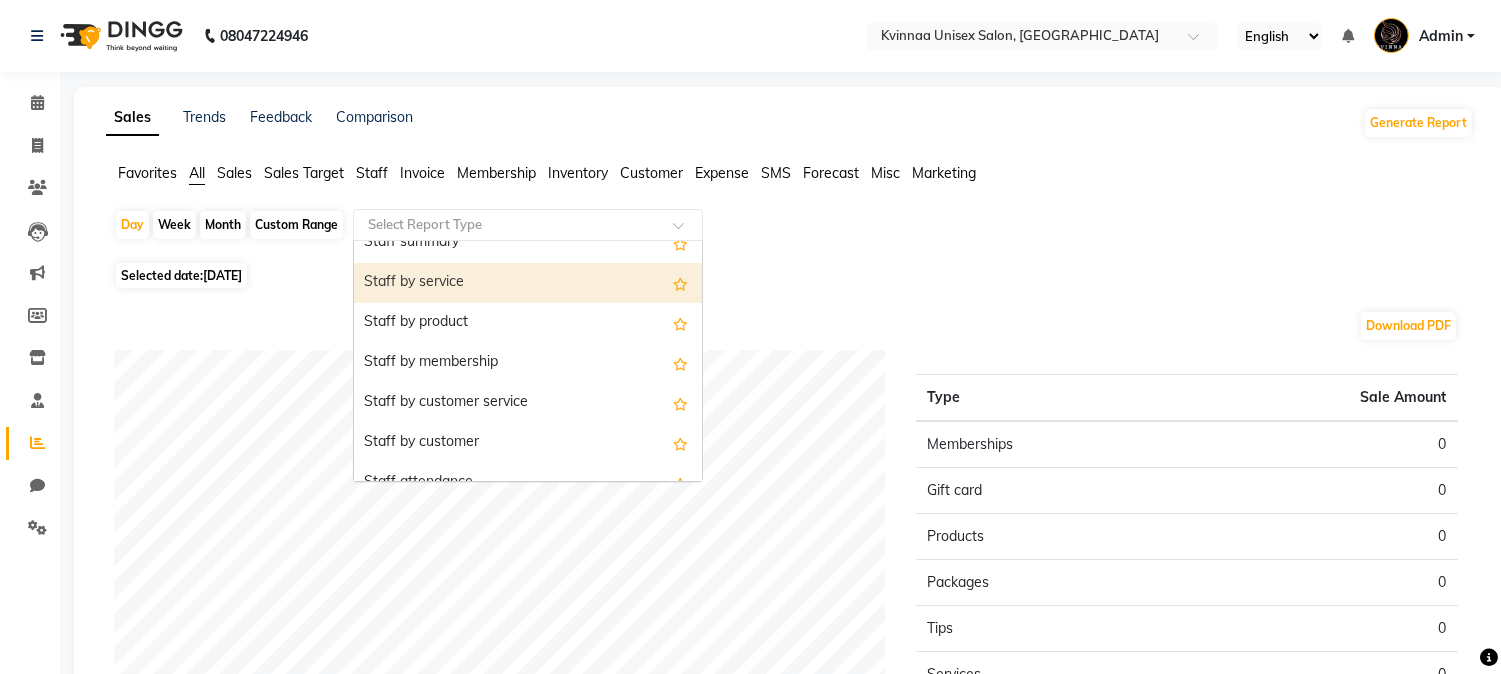 scroll, scrollTop: 777, scrollLeft: 0, axis: vertical 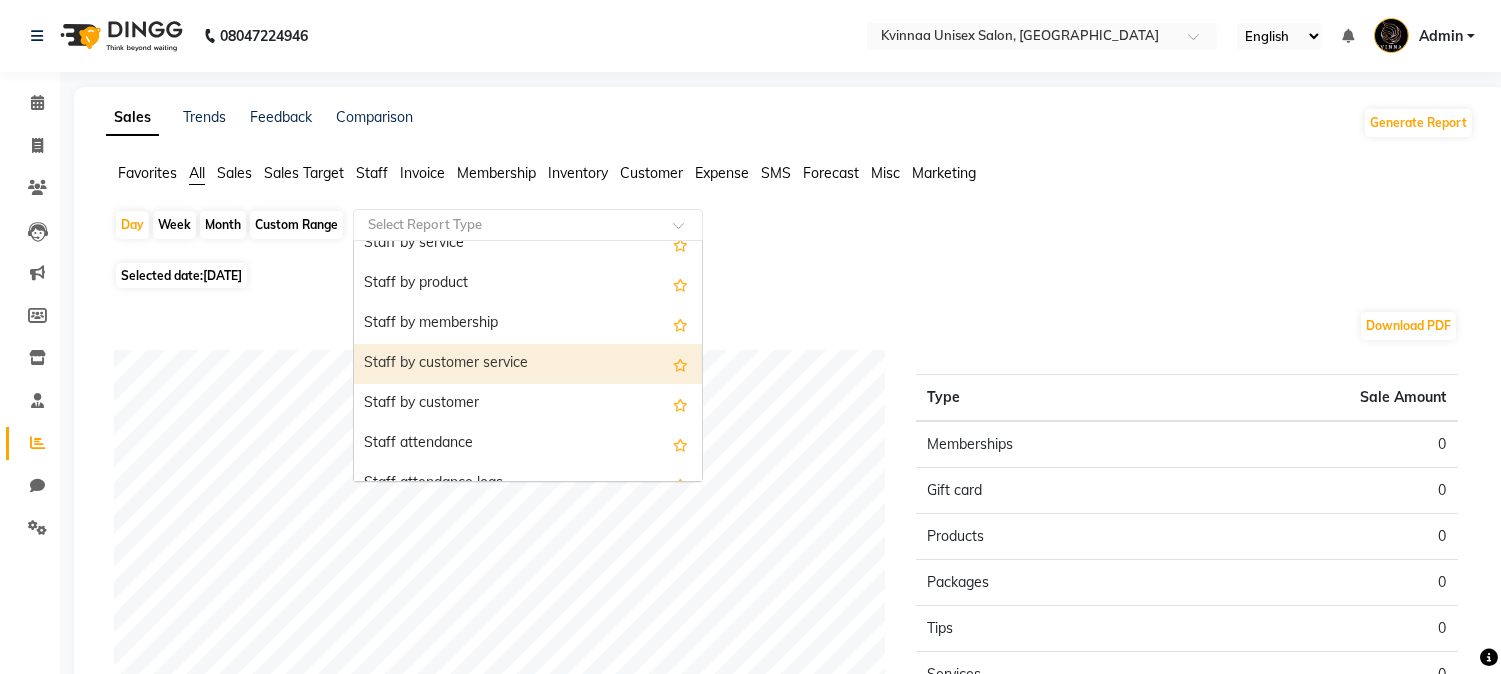 click on "Staff by customer service" at bounding box center [528, 364] 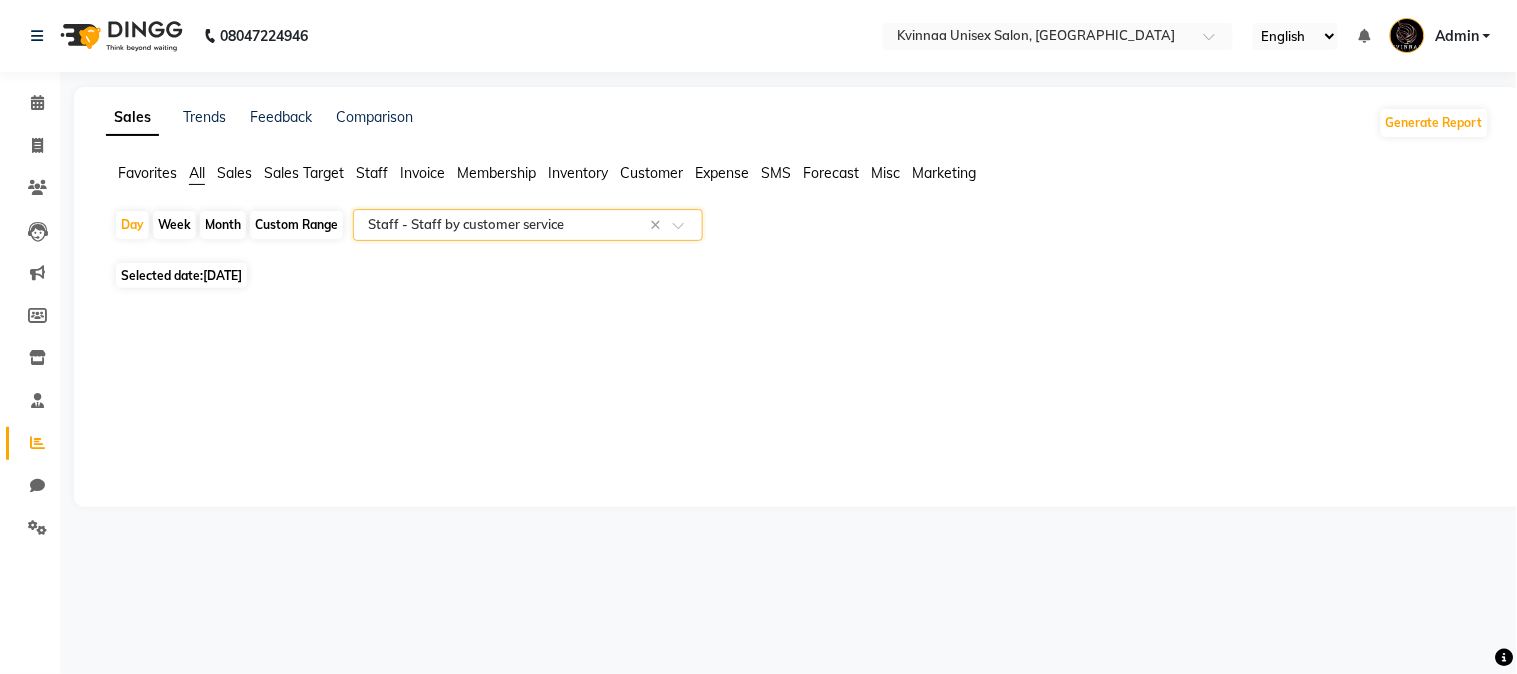 click on "Month" 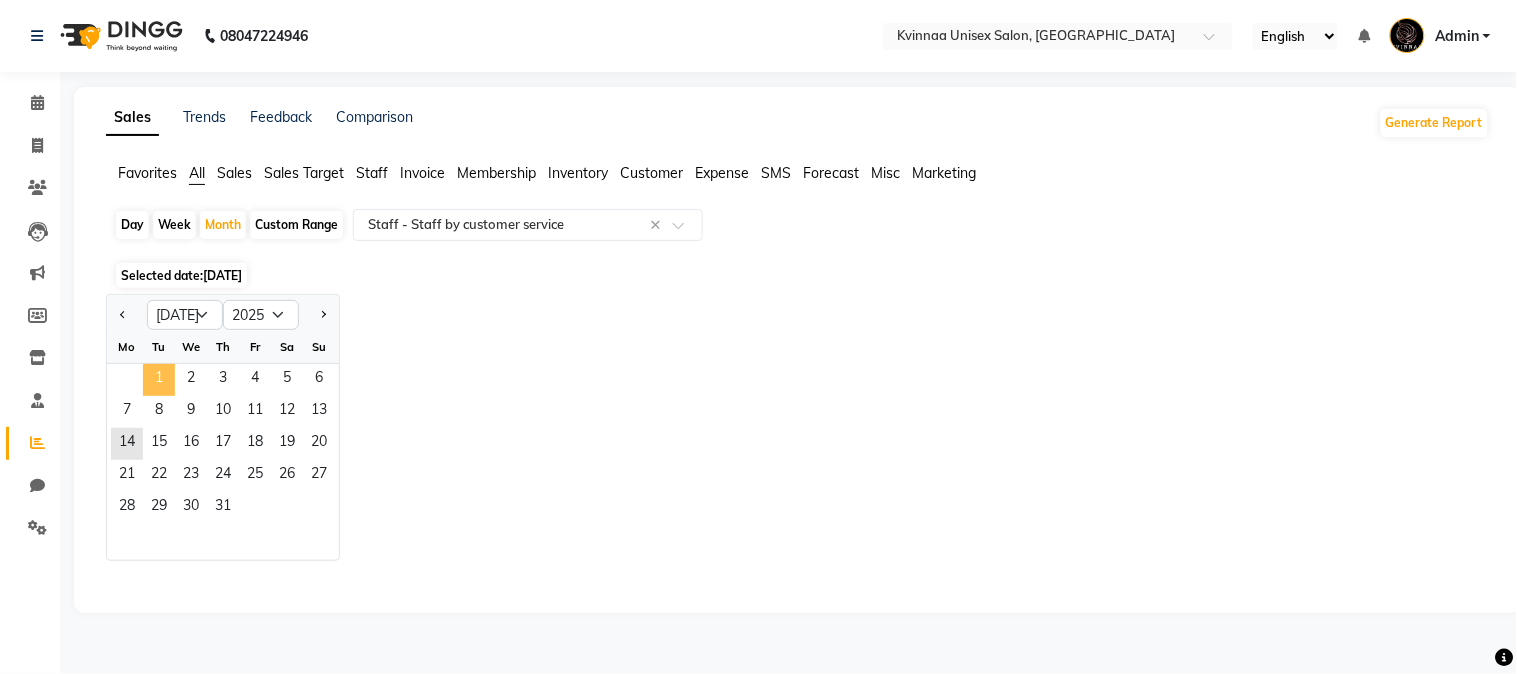 click on "1" 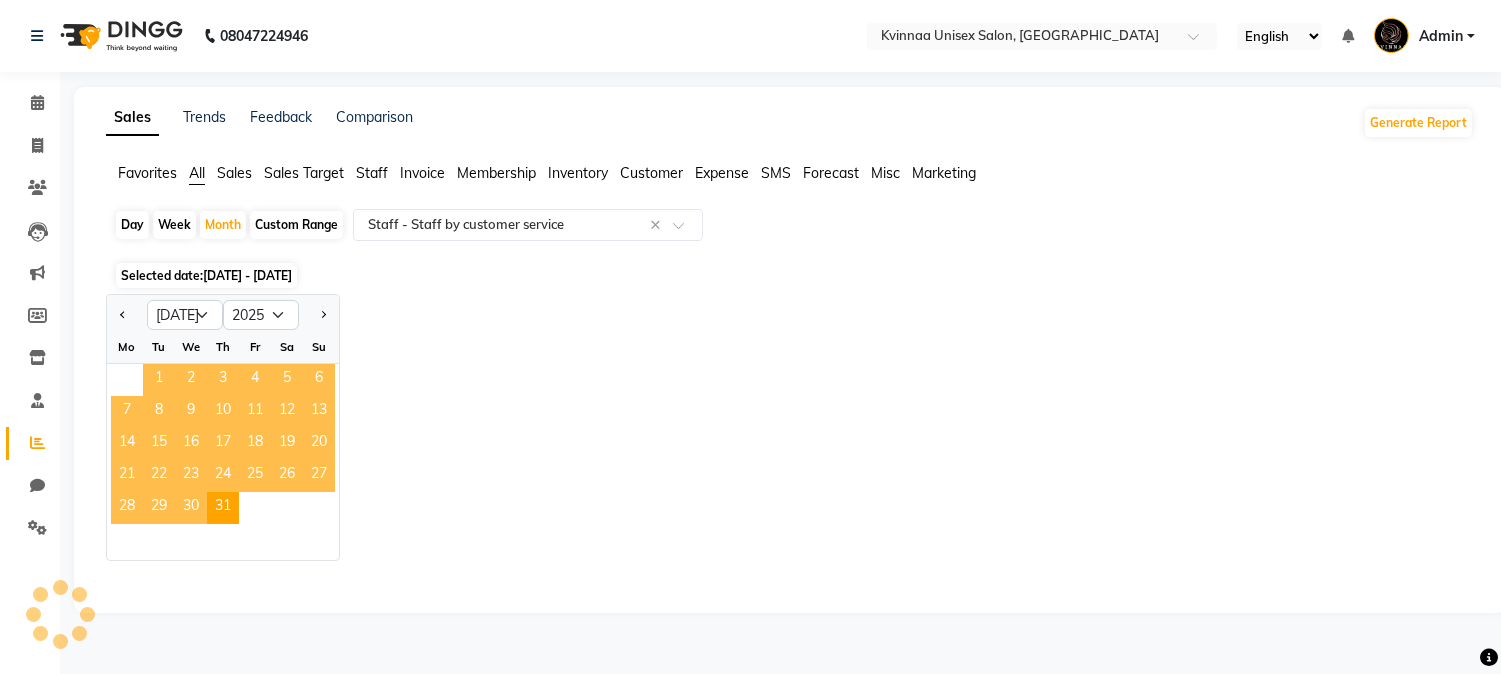 select on "full_report" 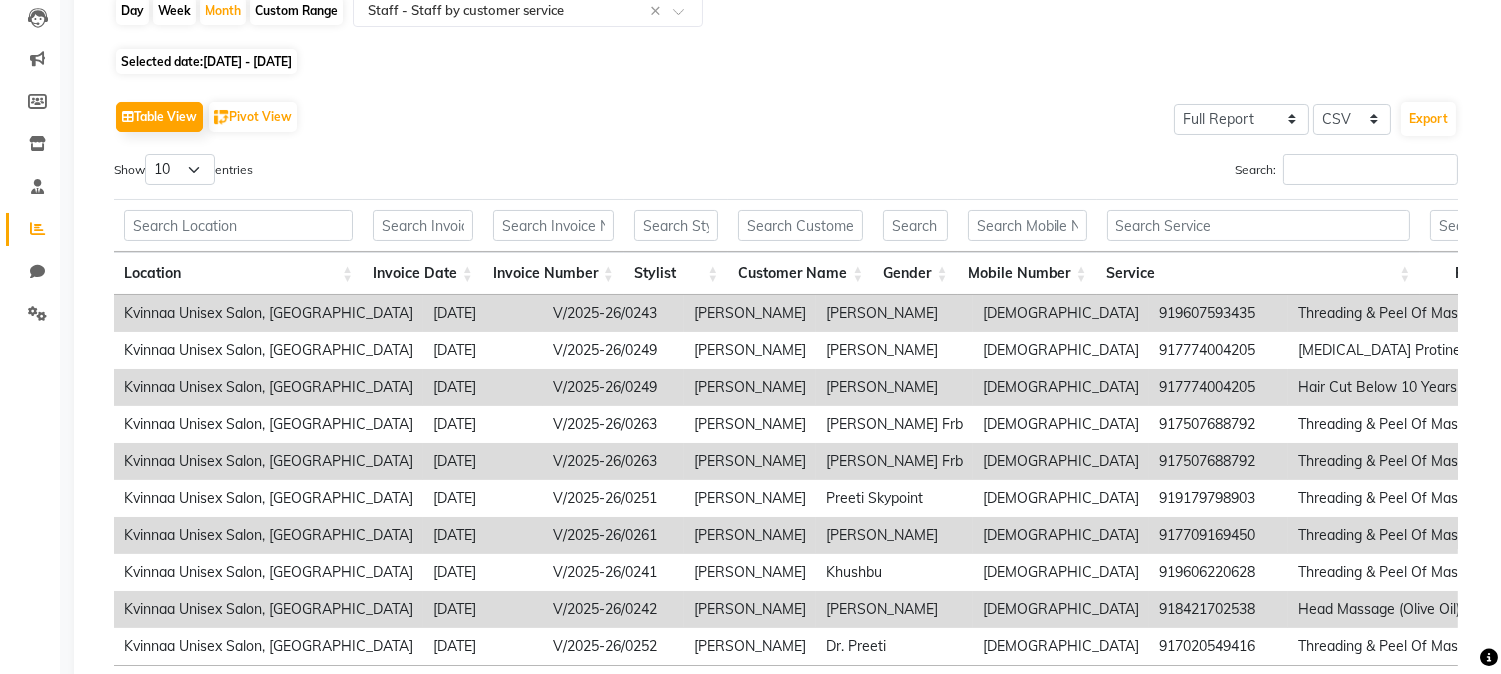 scroll, scrollTop: 111, scrollLeft: 0, axis: vertical 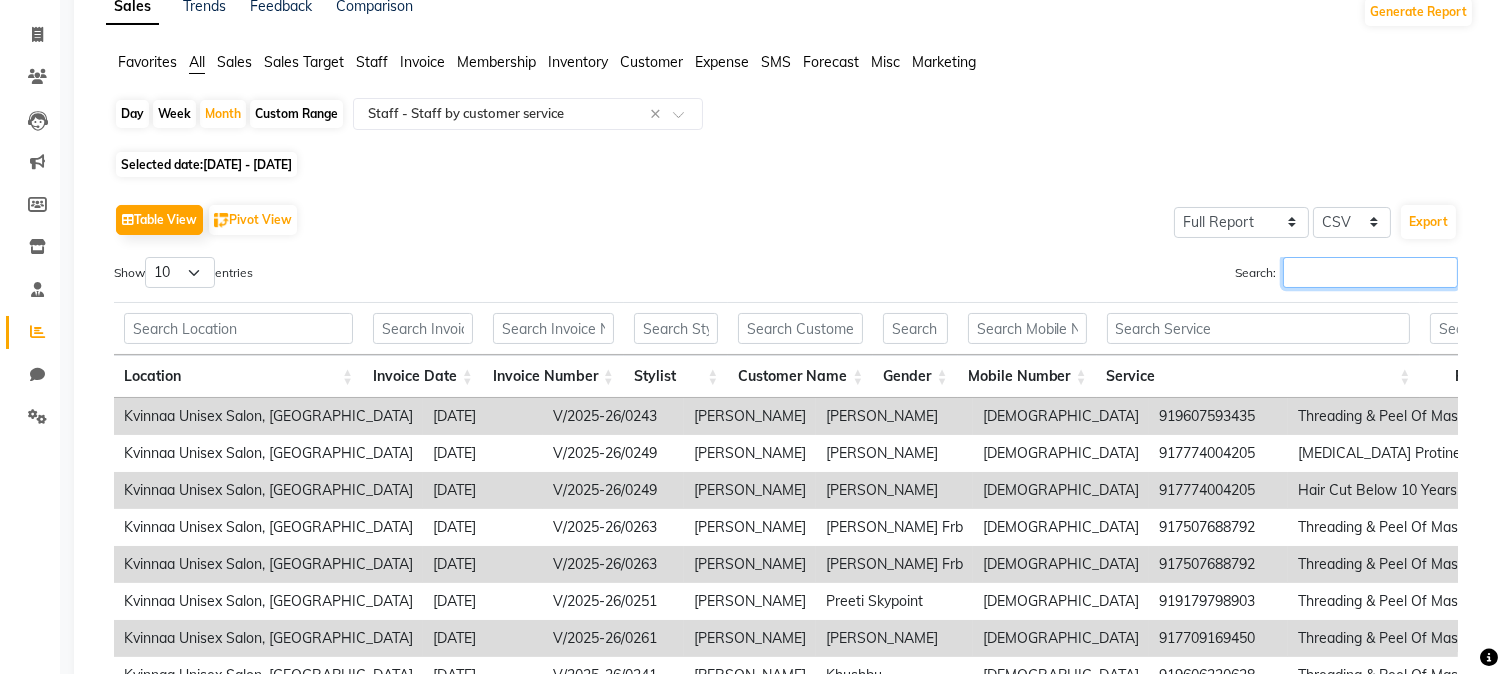 click on "Search:" at bounding box center (1370, 272) 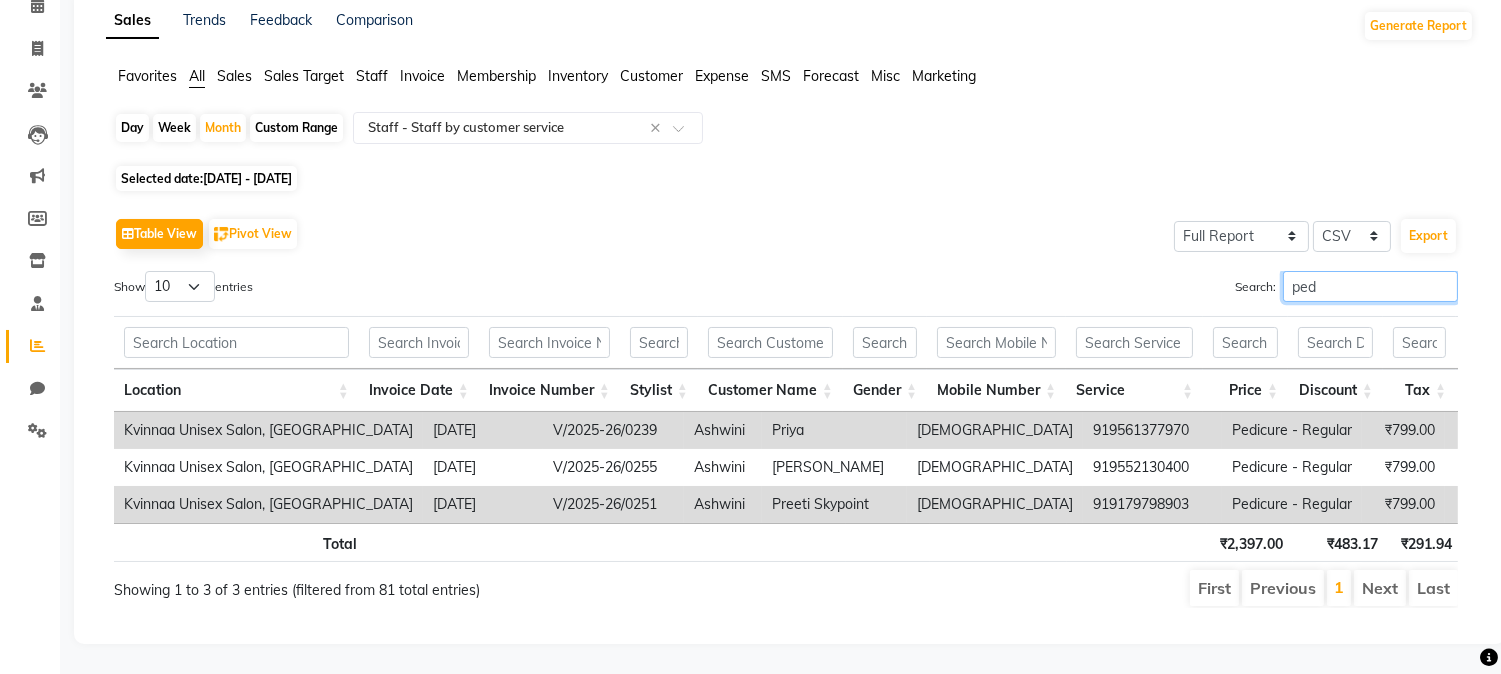type on "ped" 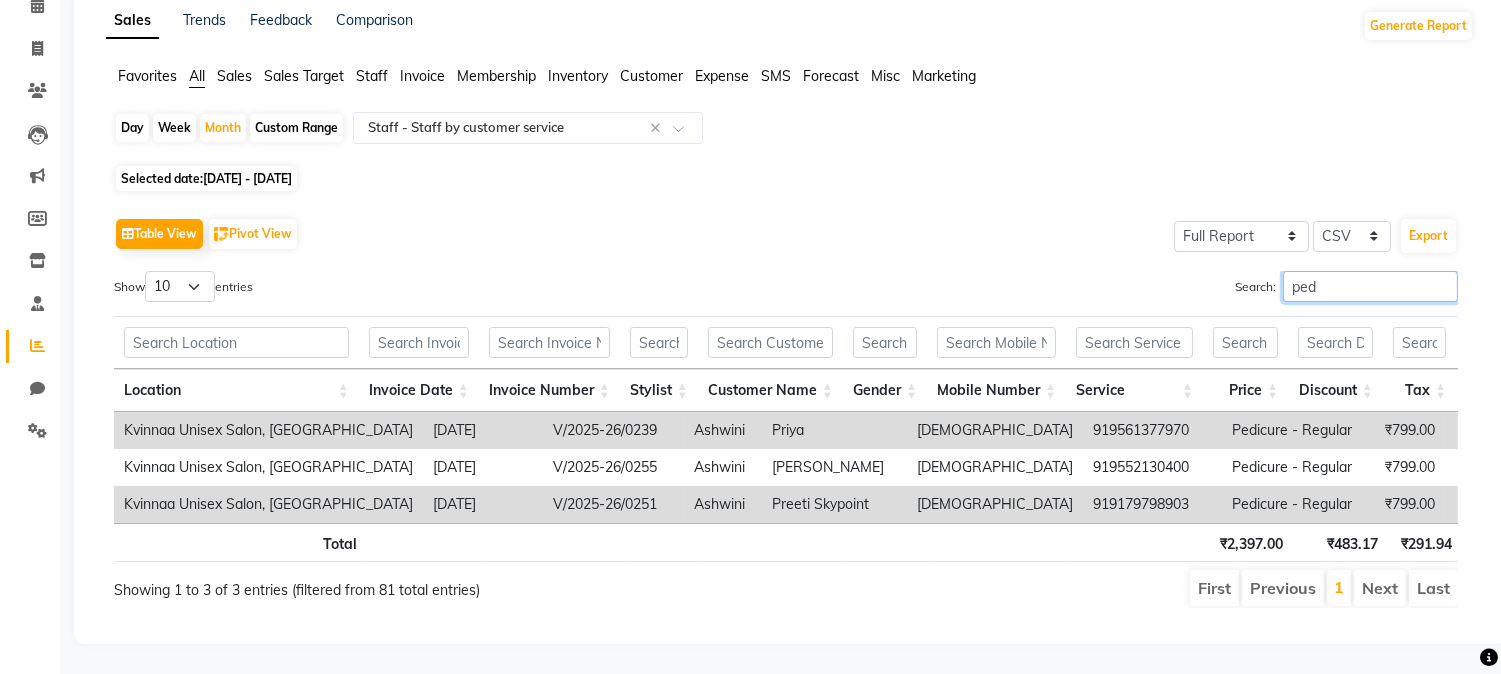 scroll, scrollTop: 131, scrollLeft: 0, axis: vertical 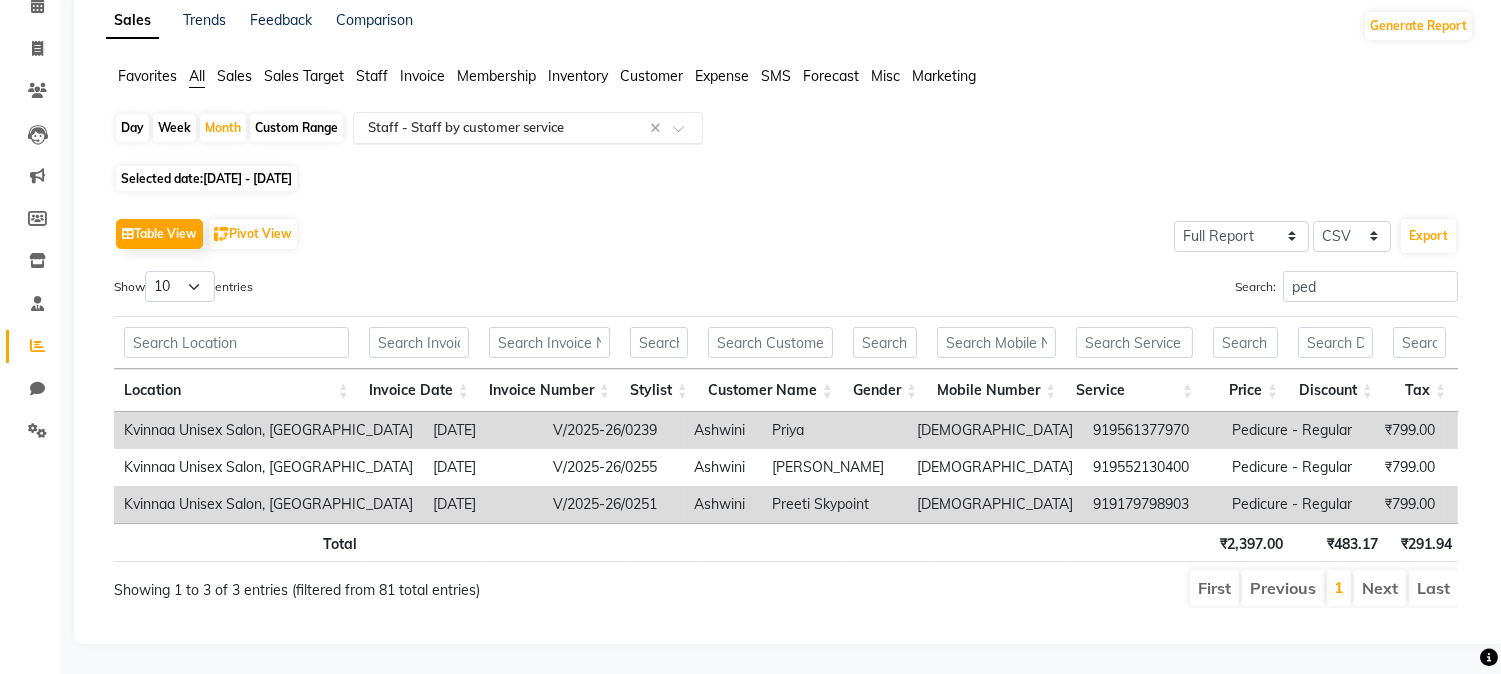click 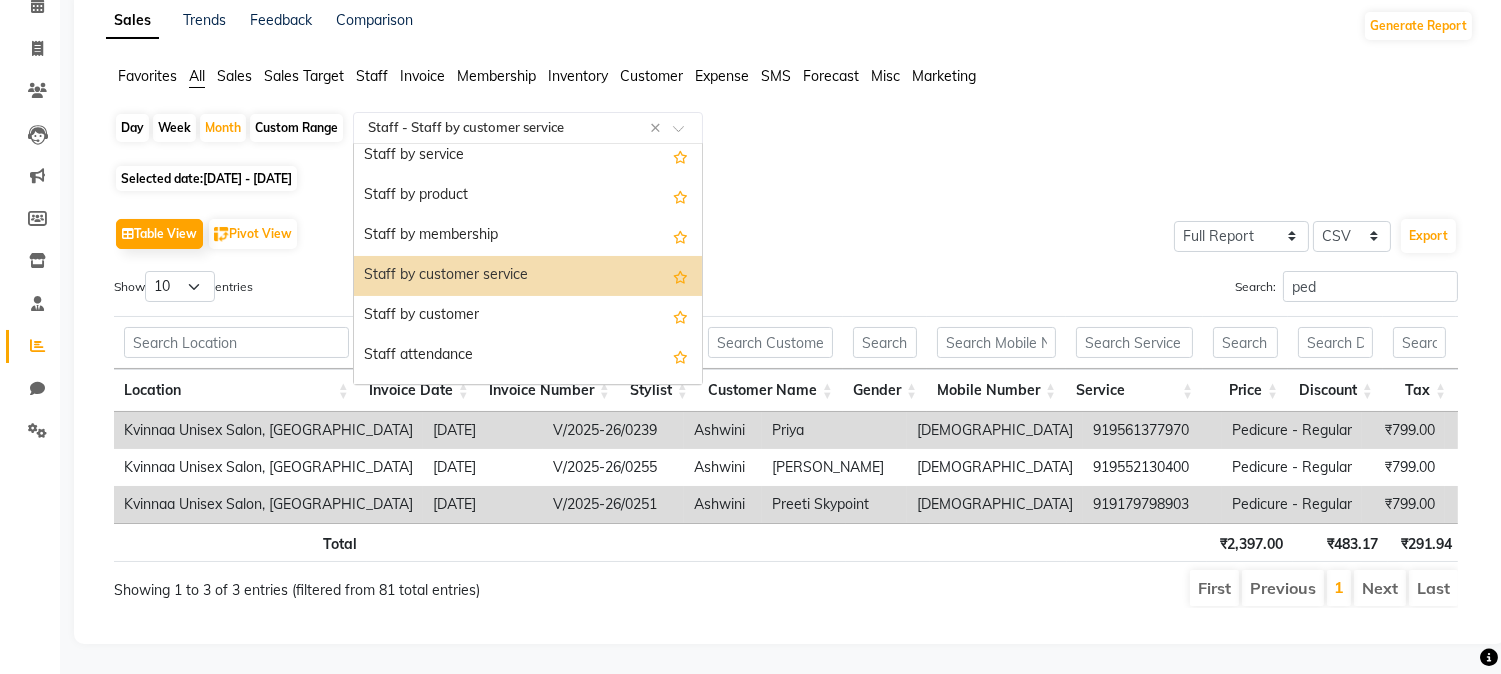scroll, scrollTop: 657, scrollLeft: 0, axis: vertical 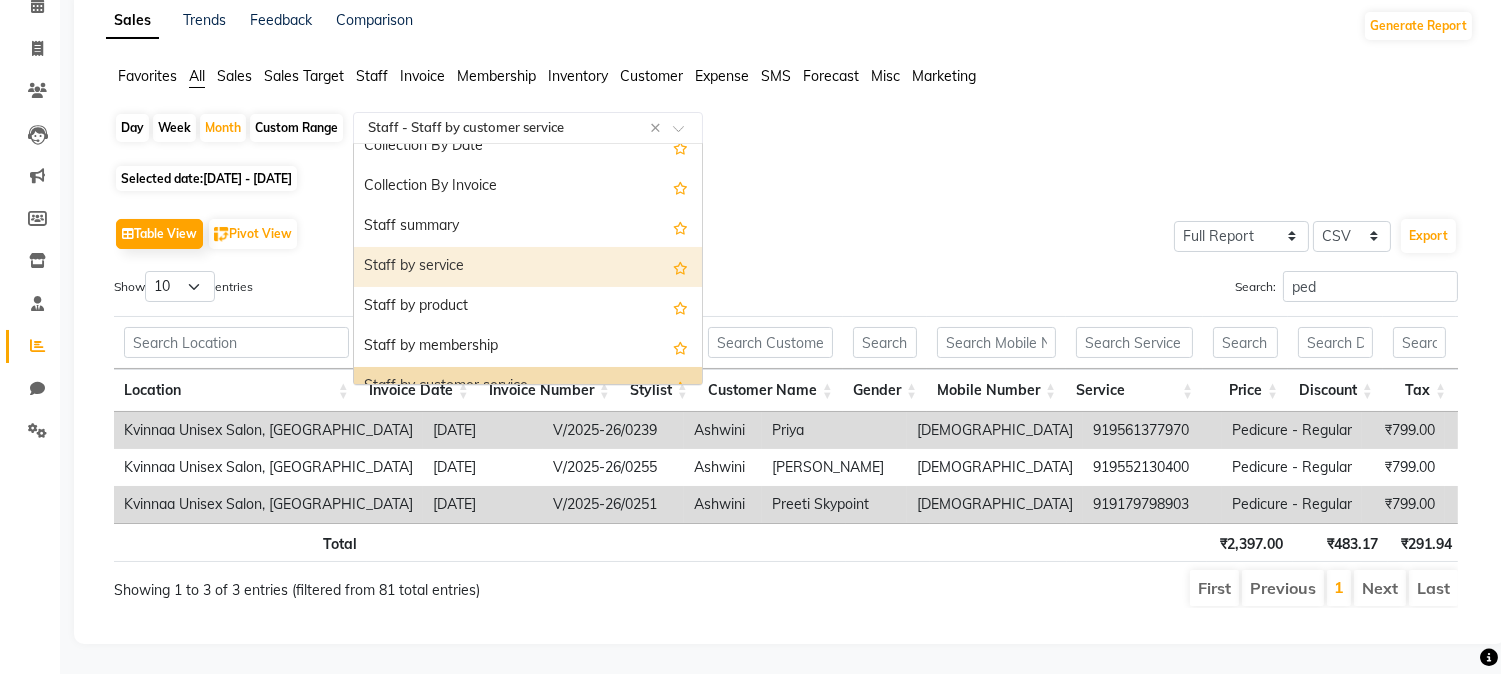 click on "Staff by service" at bounding box center [528, 267] 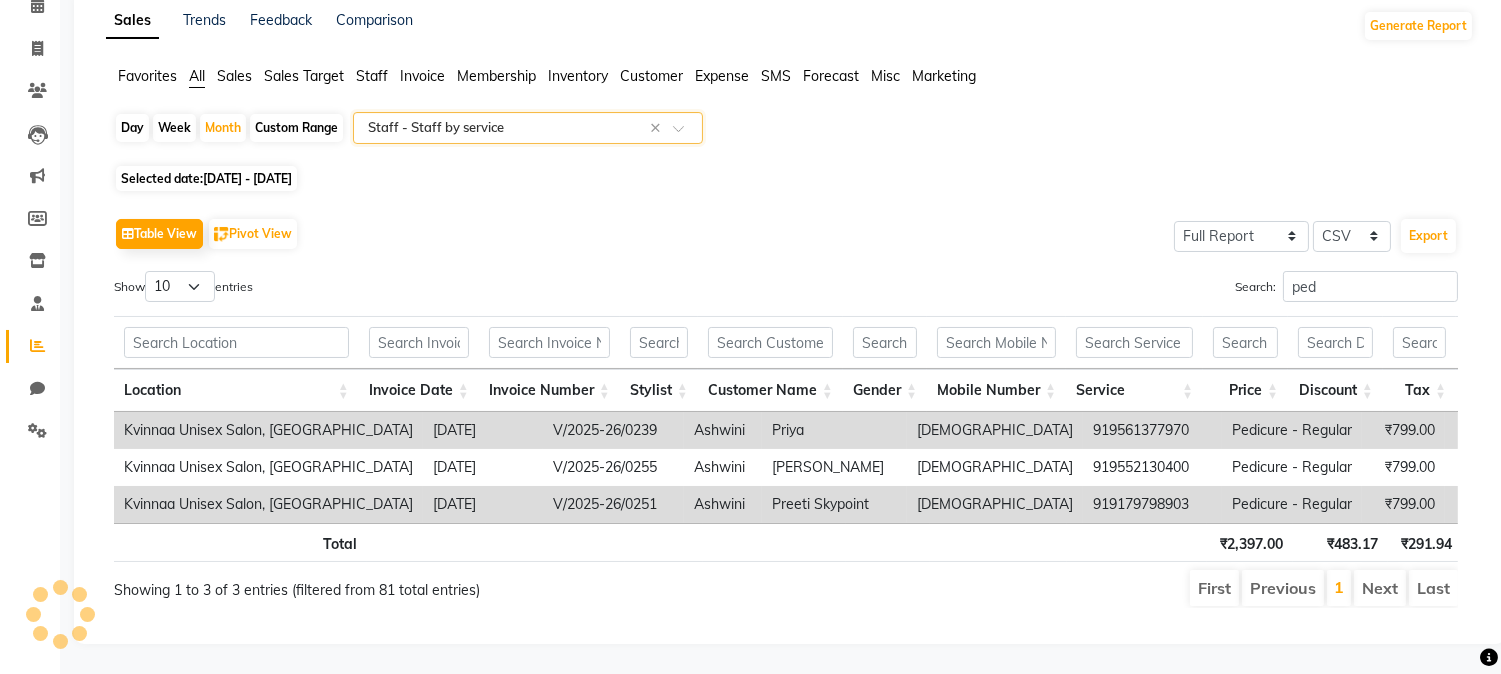 scroll, scrollTop: 0, scrollLeft: 0, axis: both 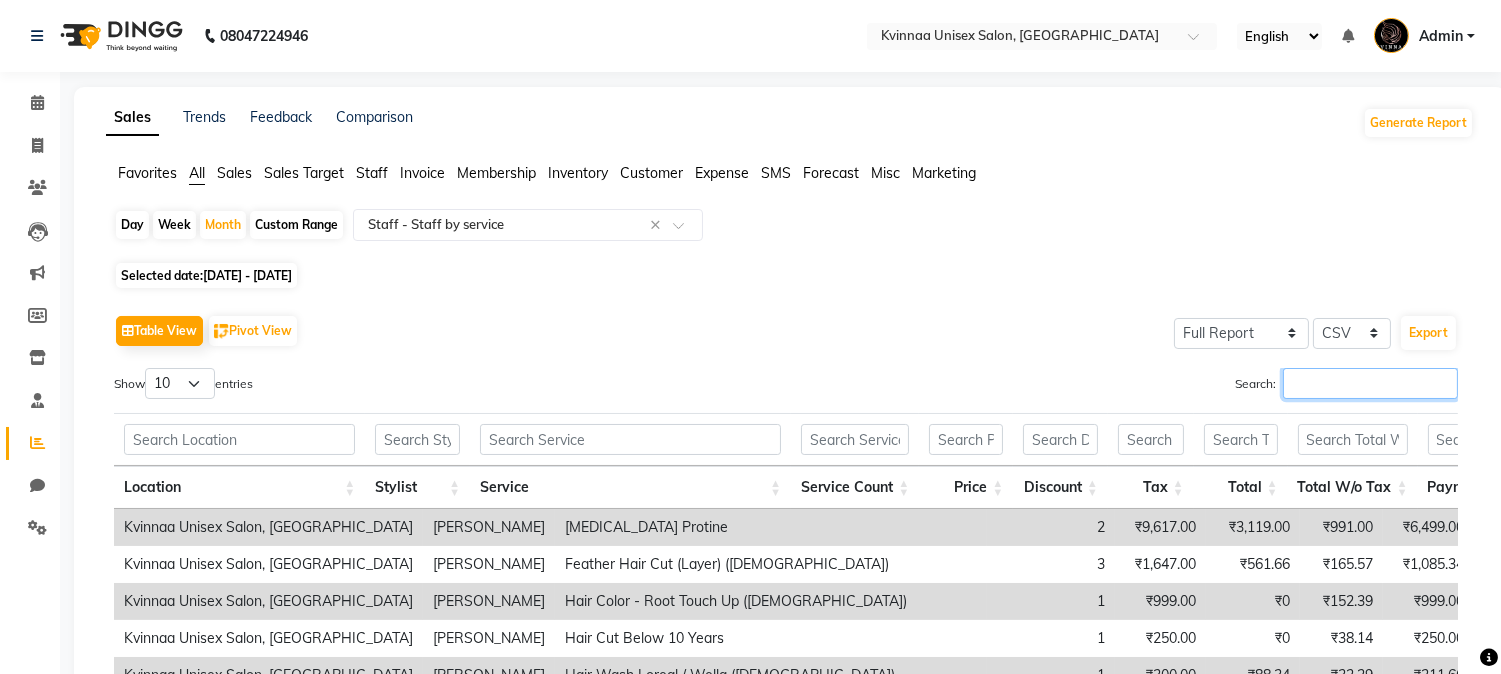 click on "Search:" at bounding box center (1370, 383) 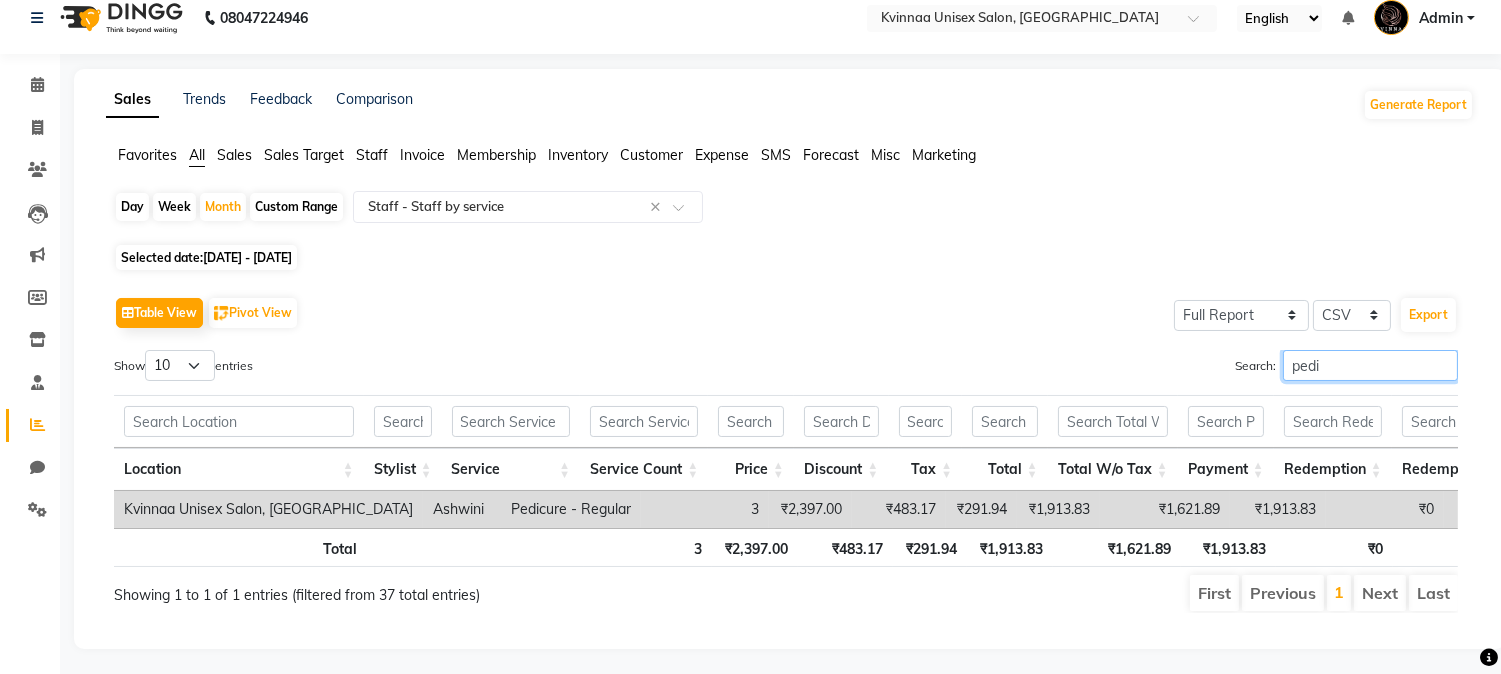 scroll, scrollTop: 0, scrollLeft: 0, axis: both 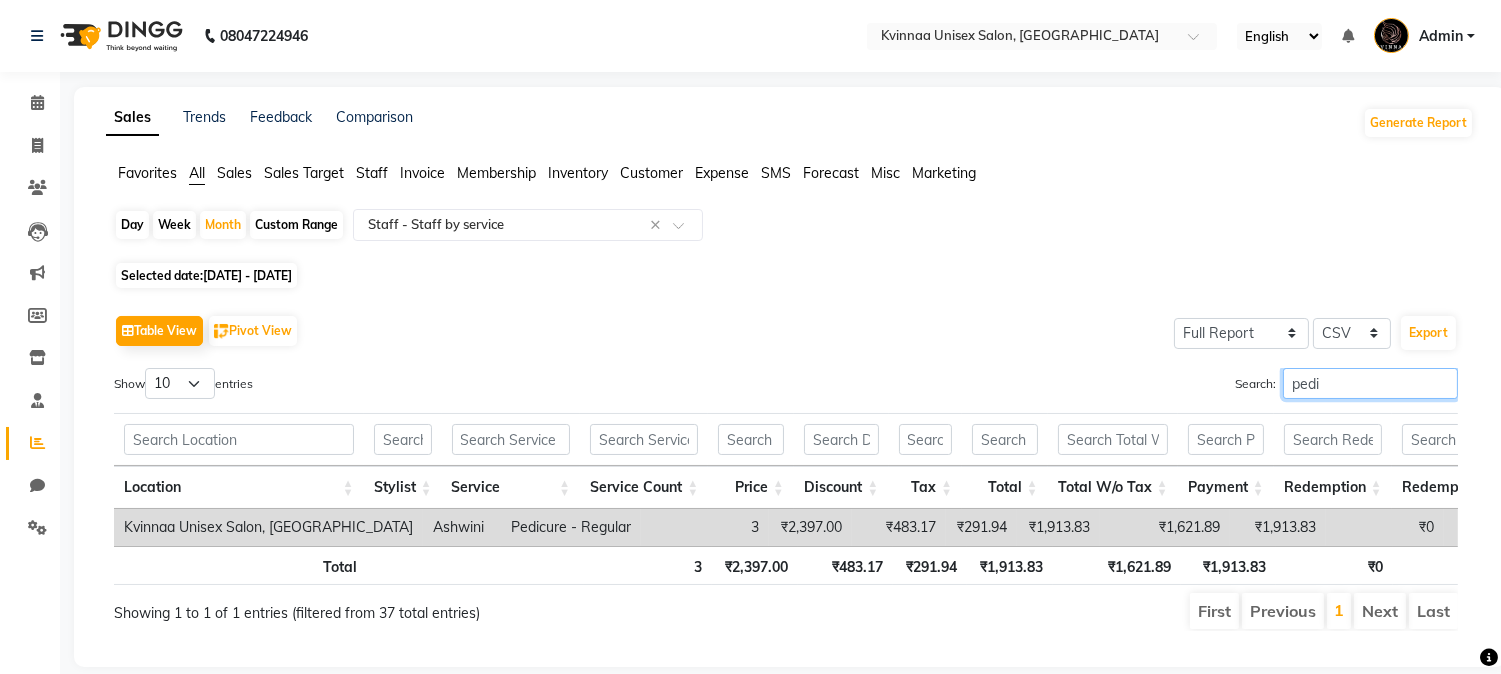click on "pedi" at bounding box center [1370, 383] 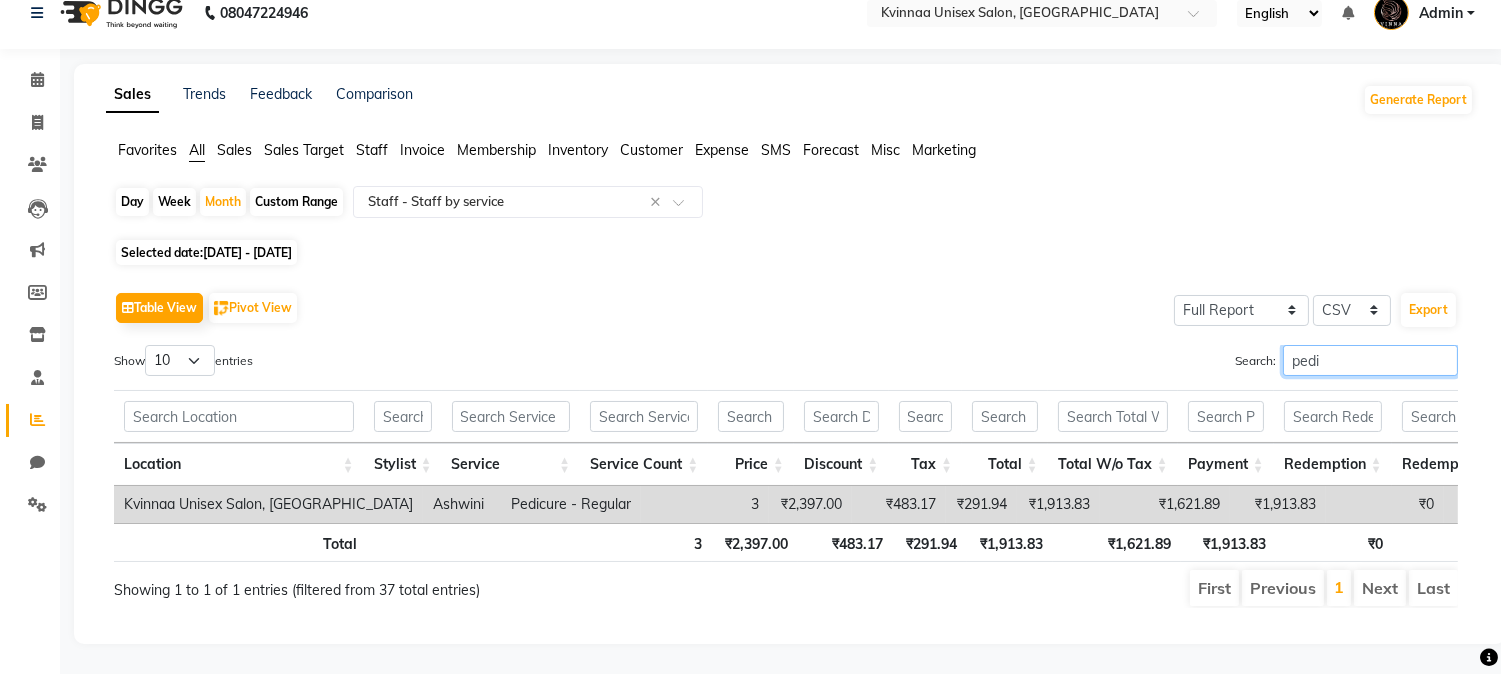 scroll, scrollTop: 56, scrollLeft: 0, axis: vertical 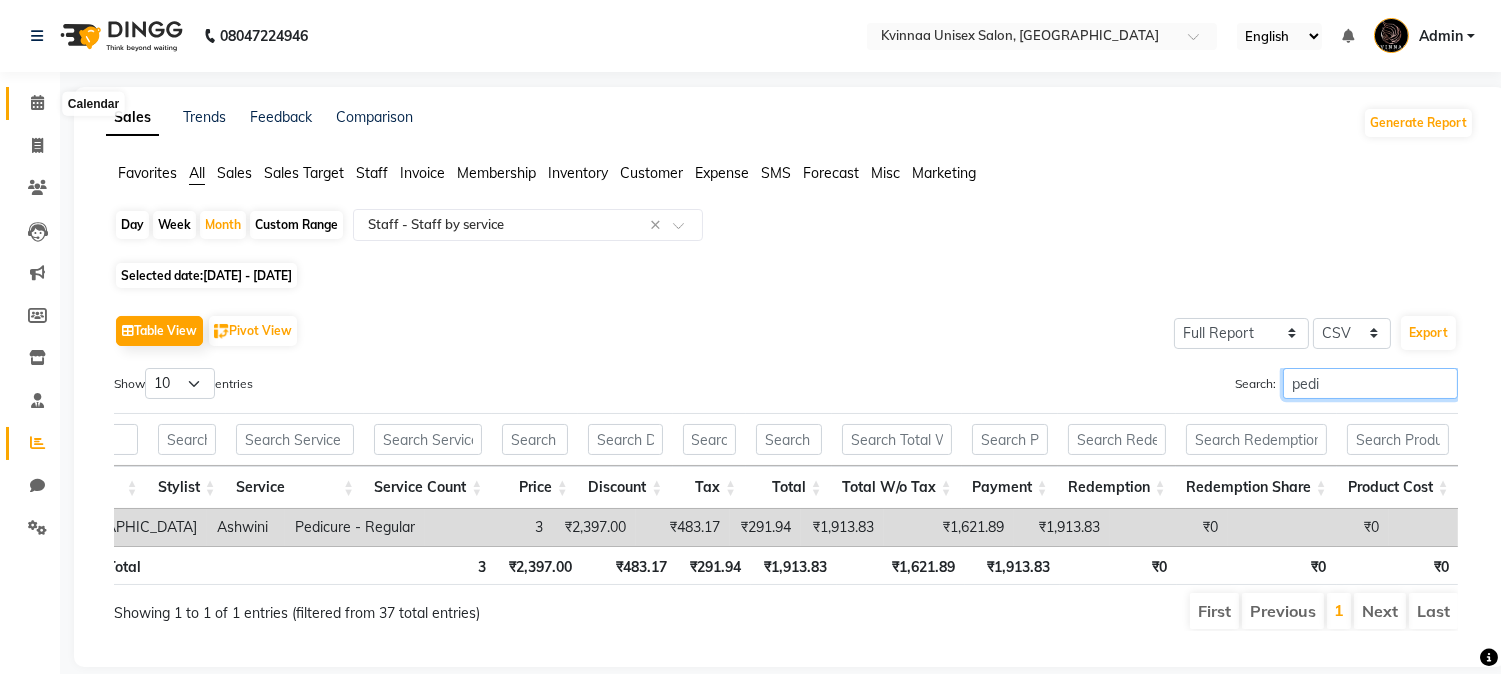type on "pedi" 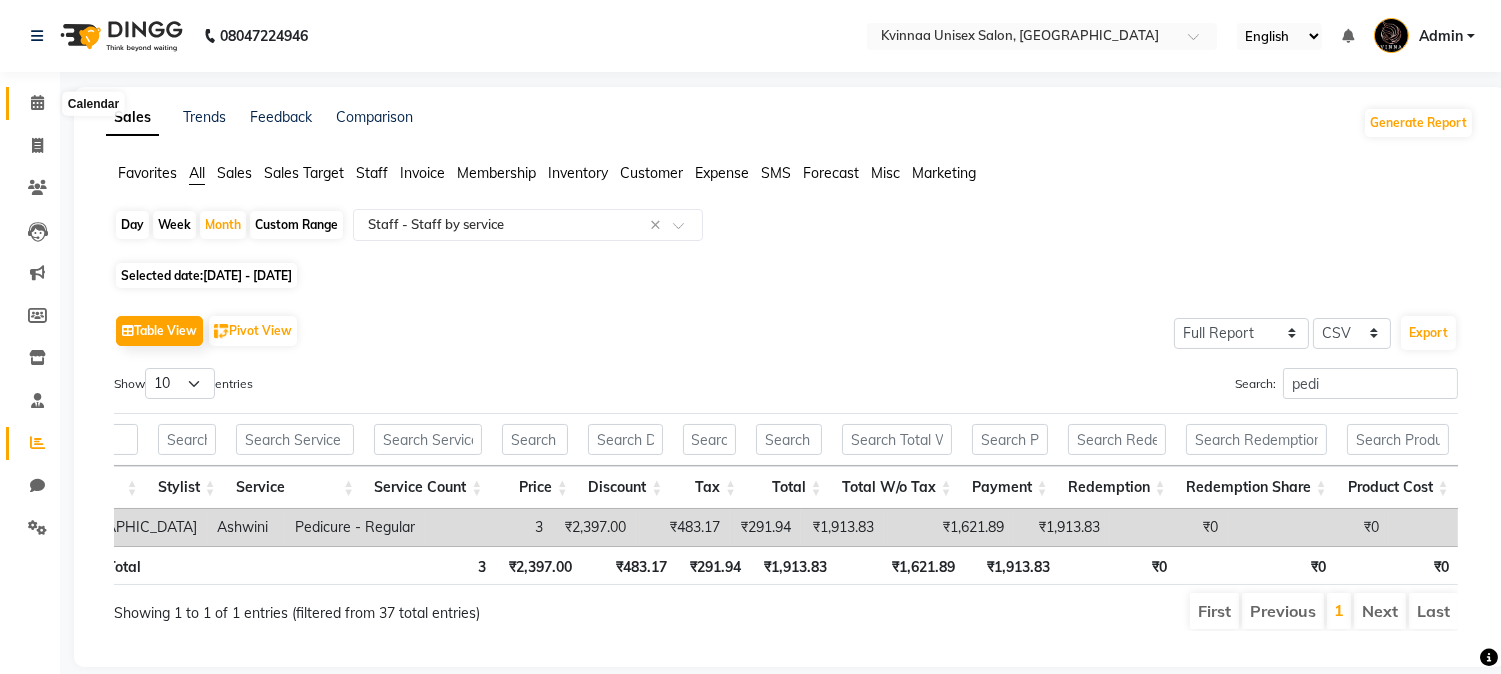 click 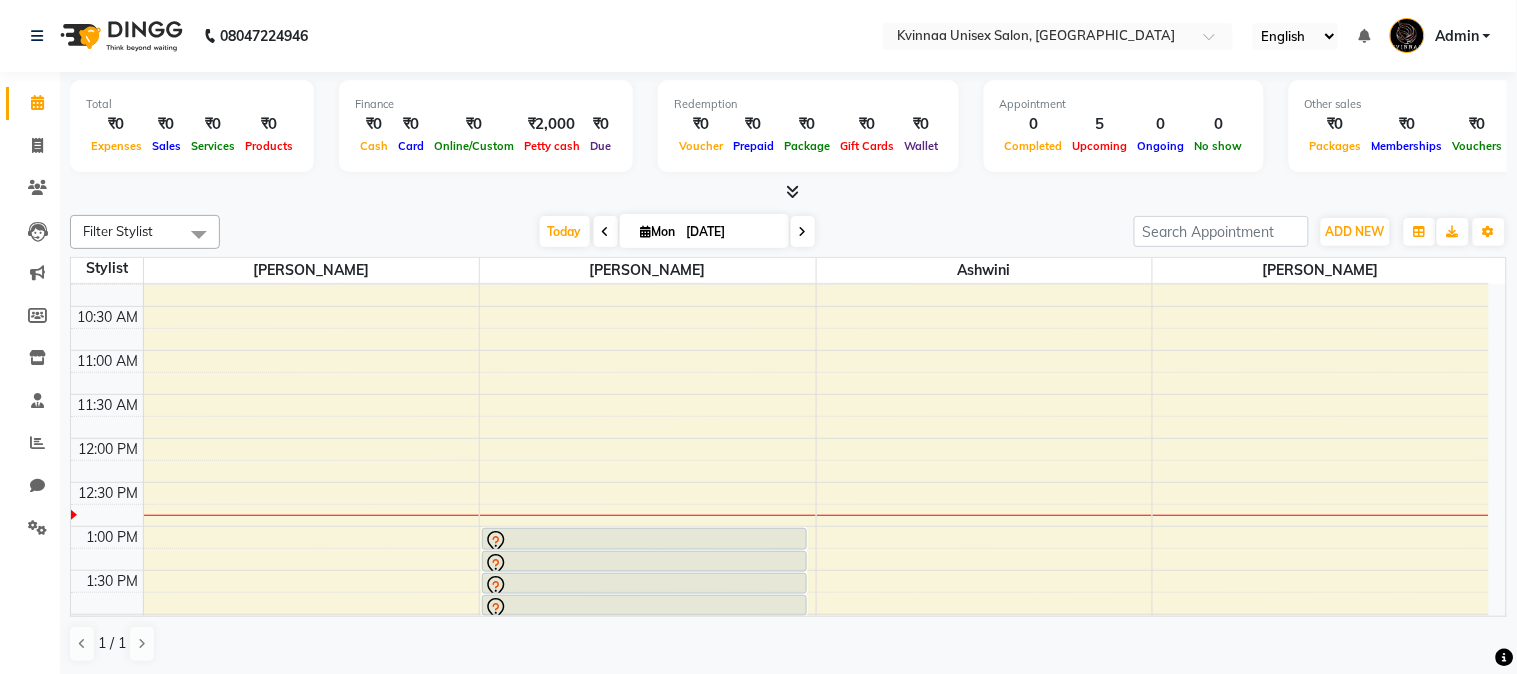 scroll, scrollTop: 0, scrollLeft: 0, axis: both 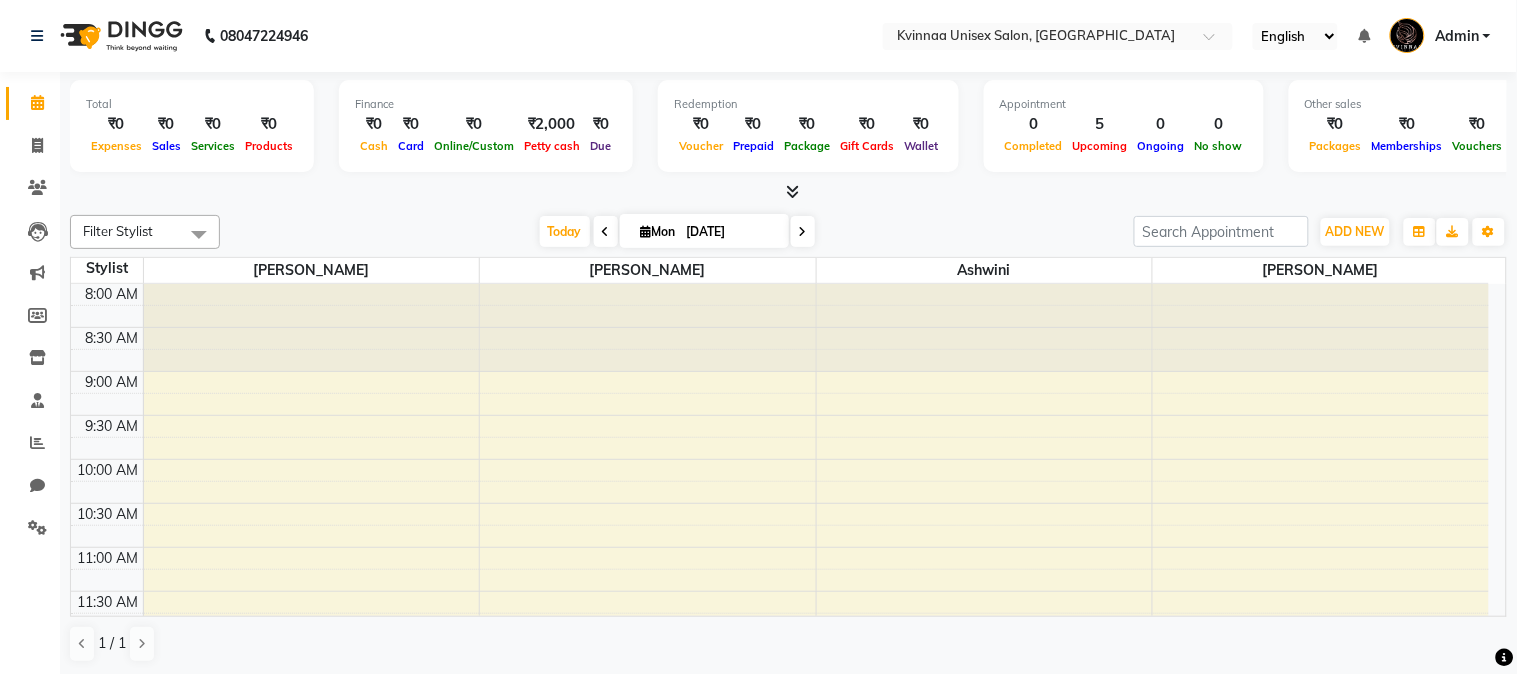 click at bounding box center [646, 231] 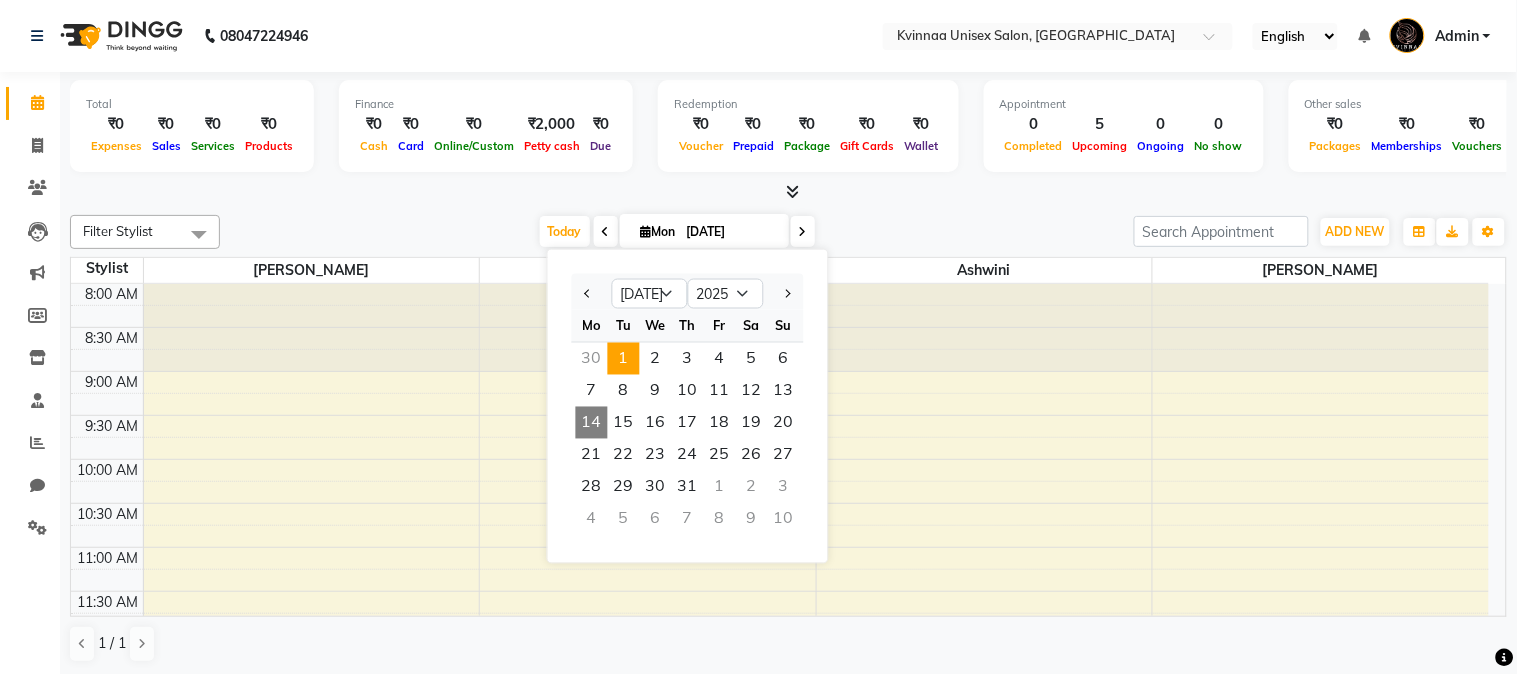 click on "1" at bounding box center (624, 359) 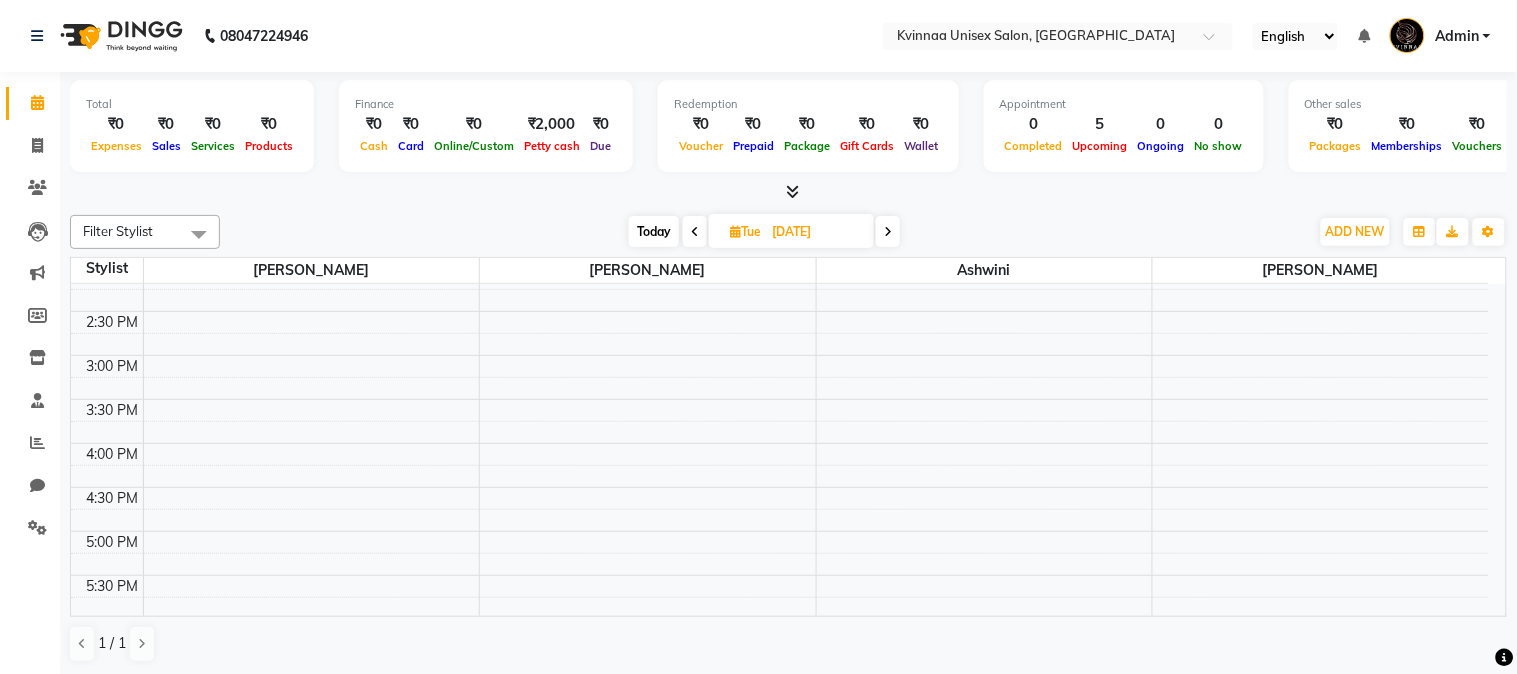 scroll, scrollTop: 905, scrollLeft: 0, axis: vertical 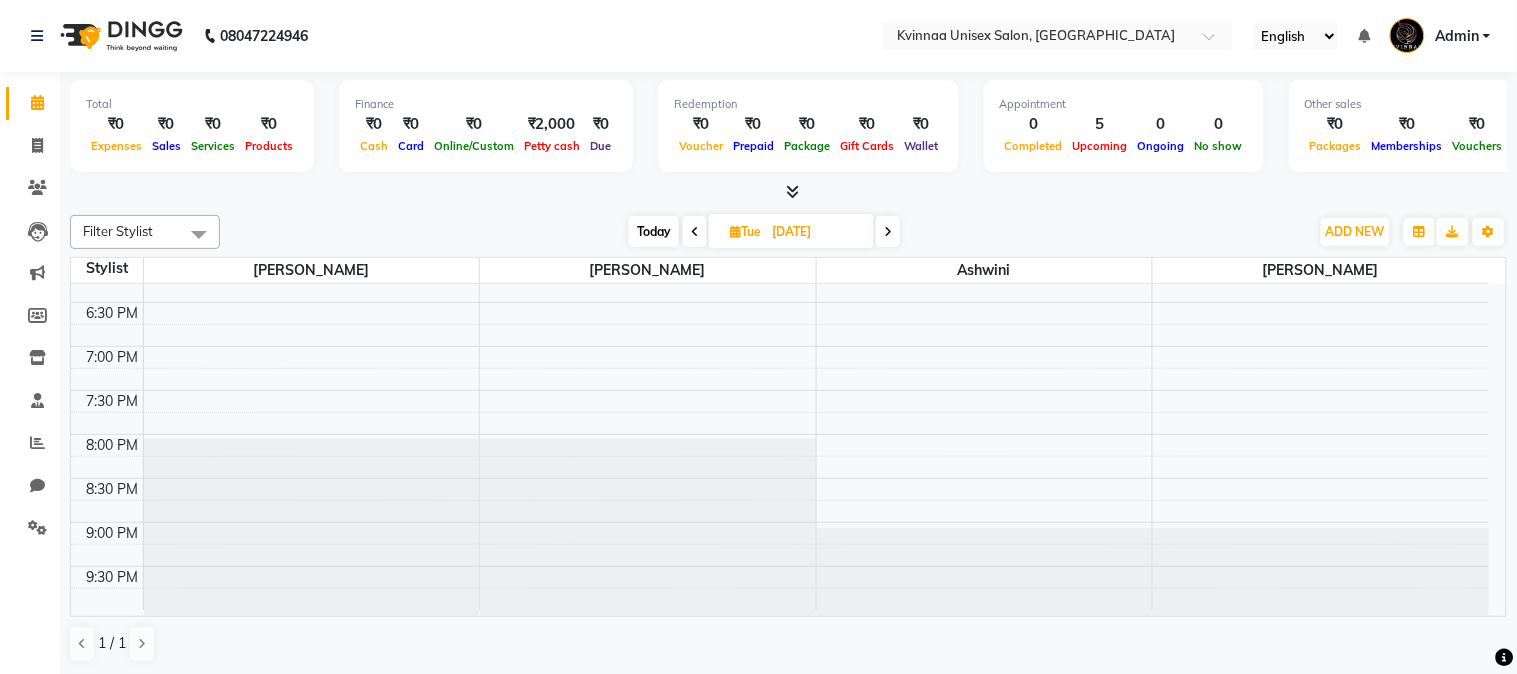 click at bounding box center [735, 231] 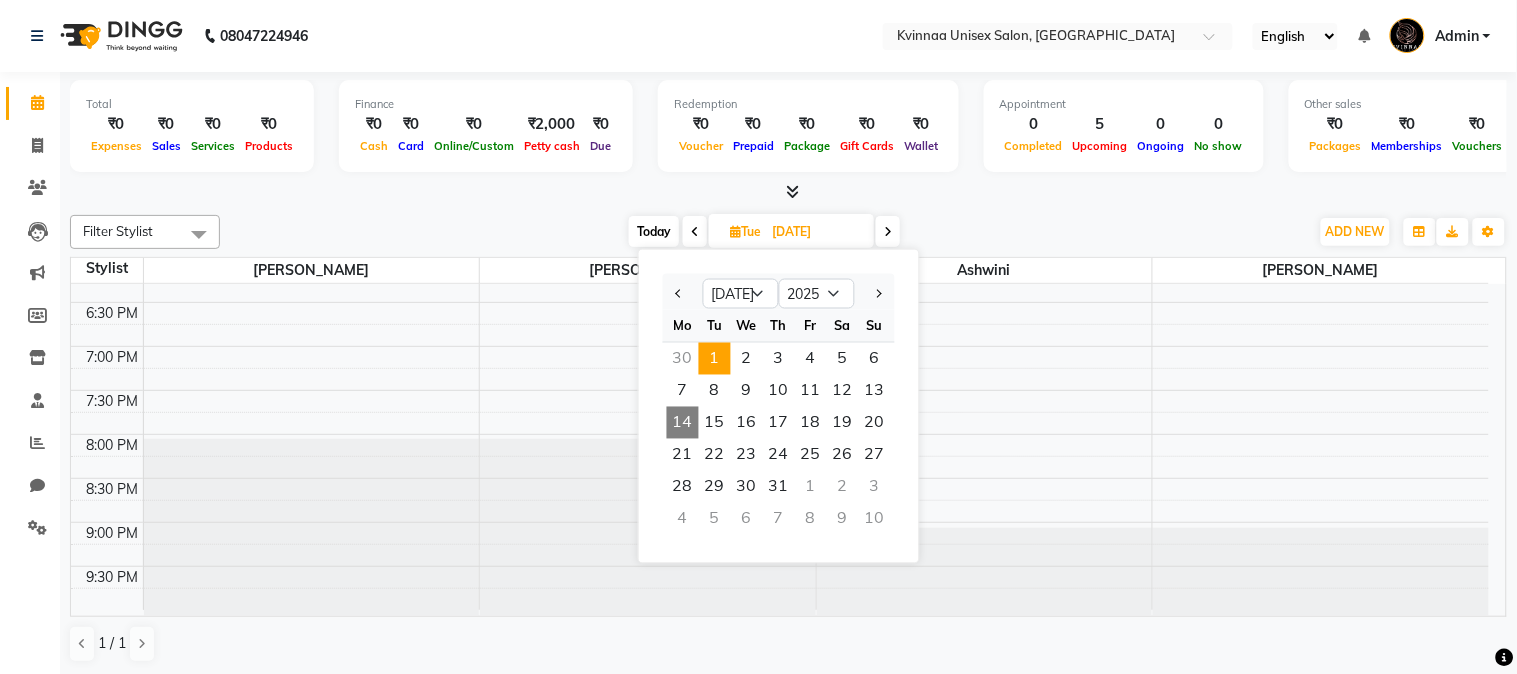 click on "14" at bounding box center [683, 423] 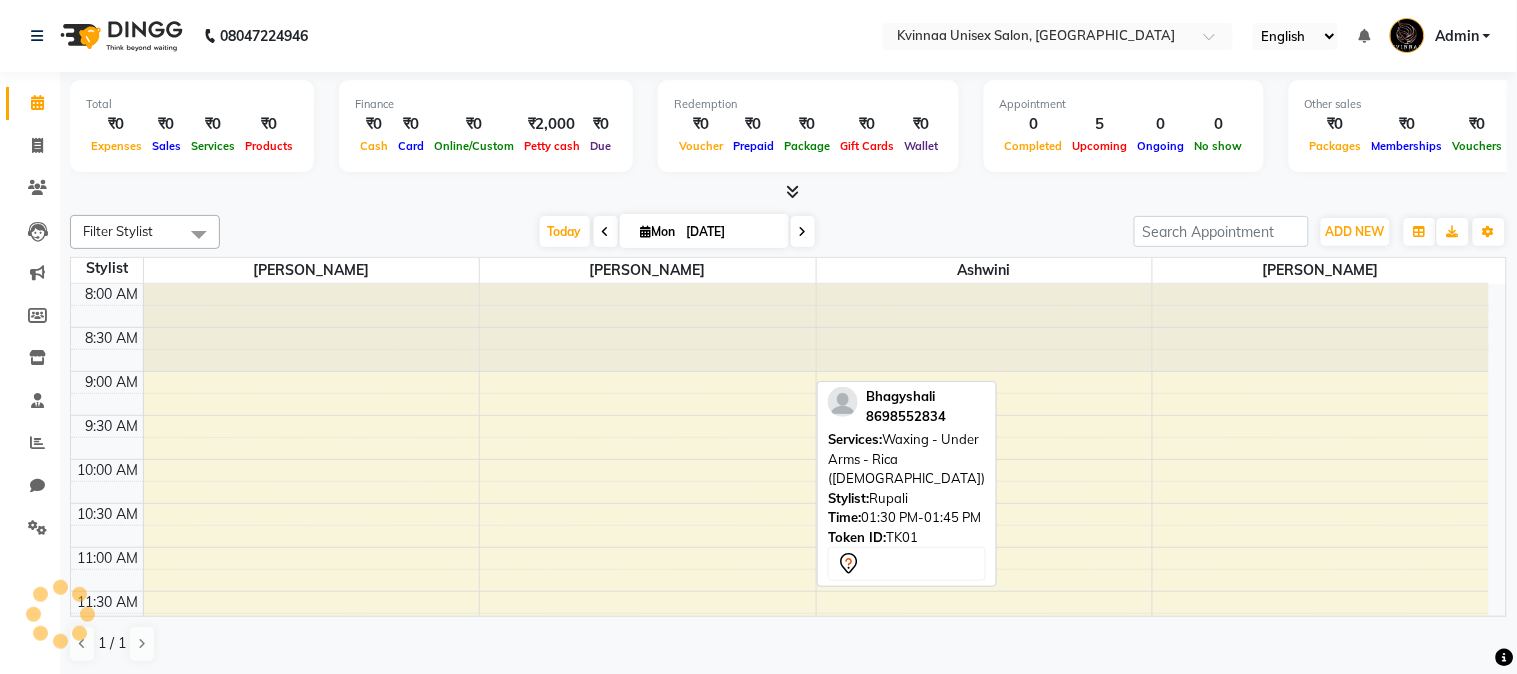 scroll, scrollTop: 355, scrollLeft: 0, axis: vertical 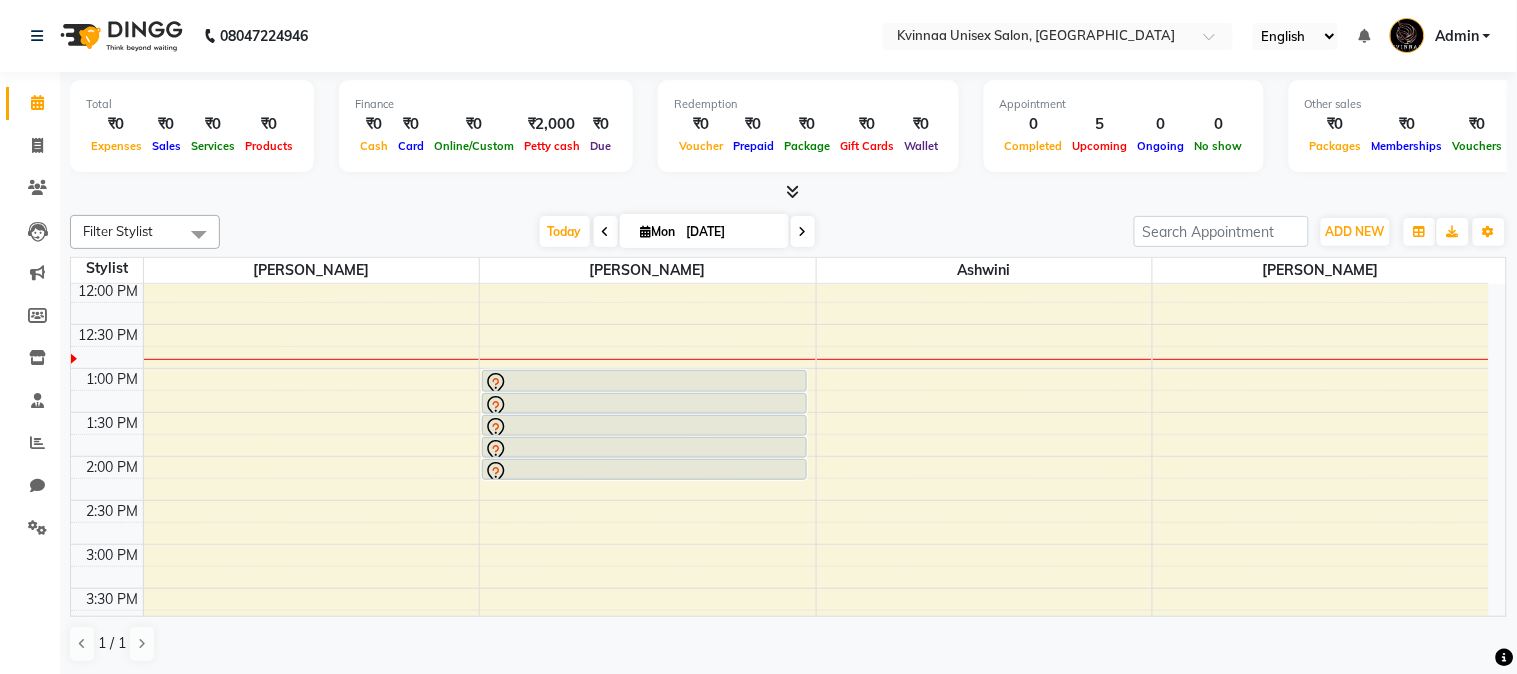 click at bounding box center (606, 231) 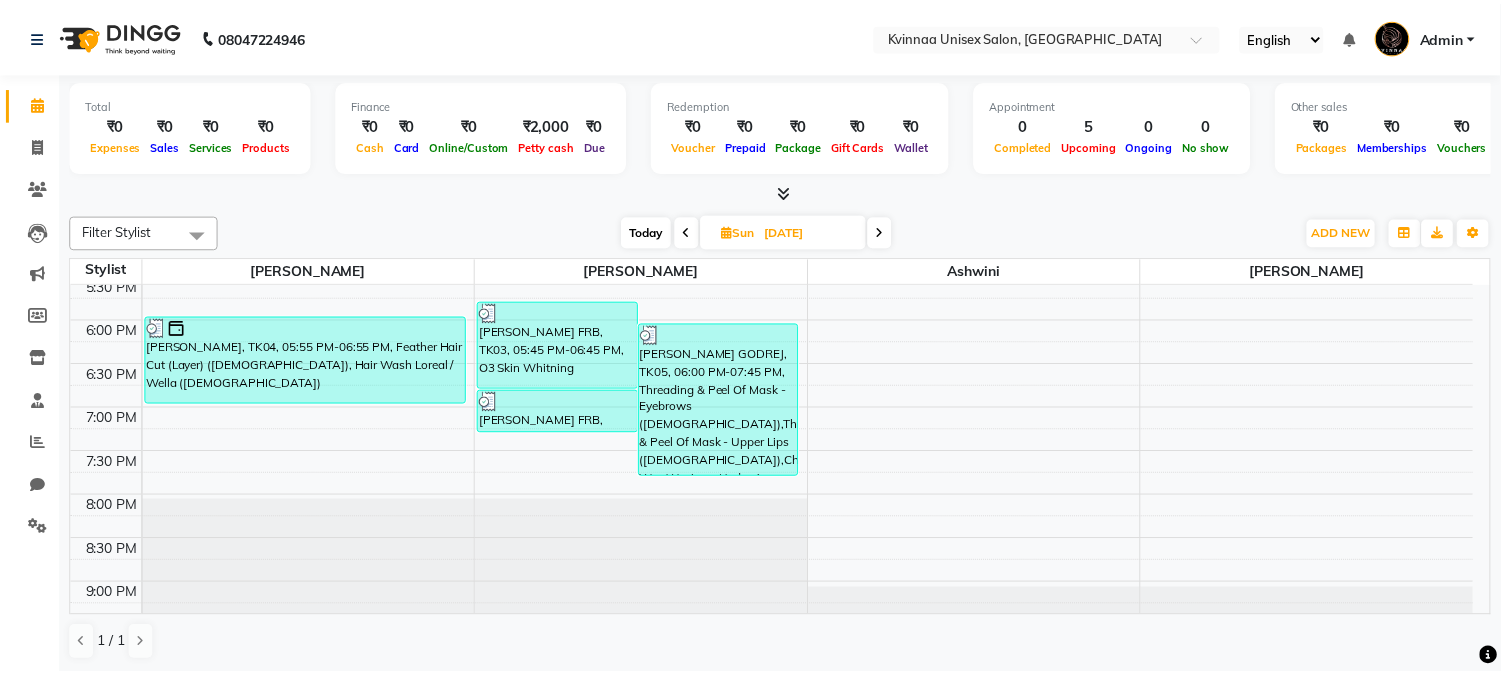 scroll, scrollTop: 795, scrollLeft: 0, axis: vertical 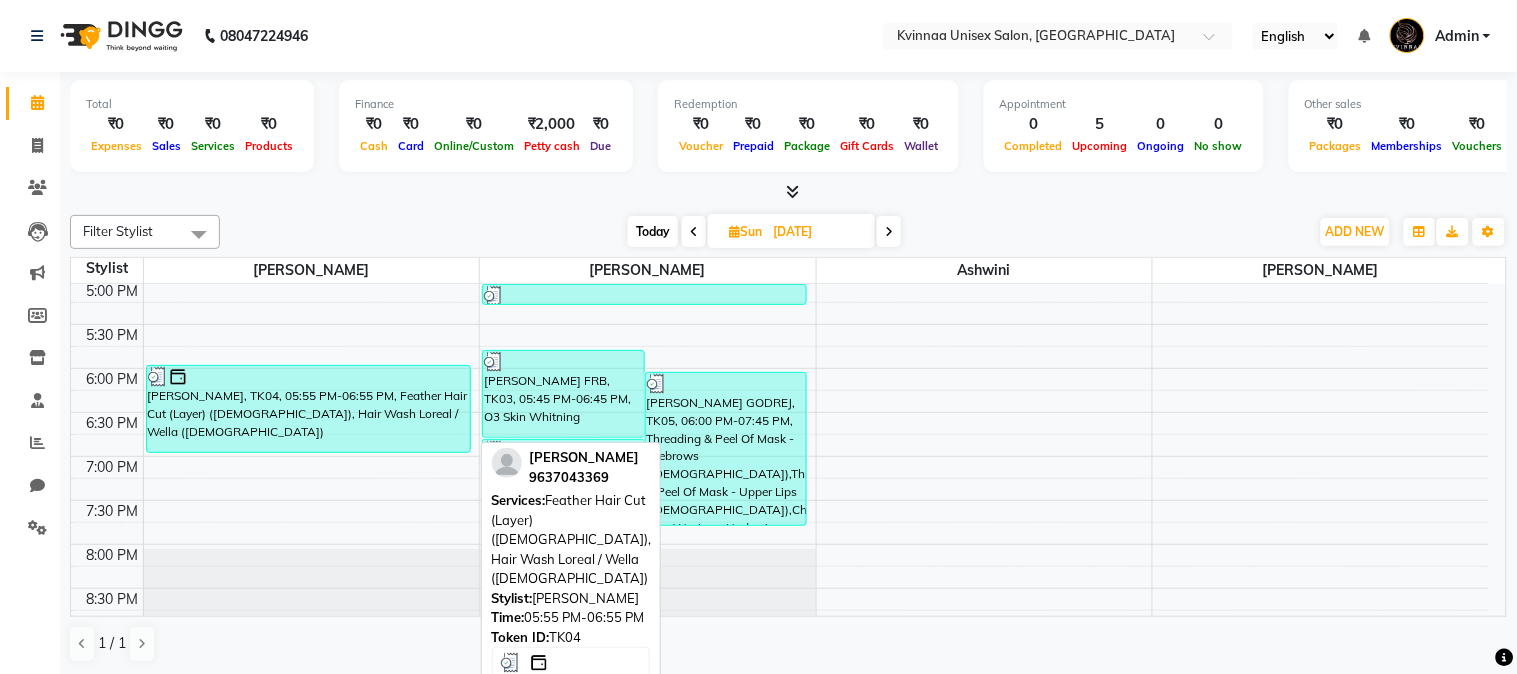 click on "[PERSON_NAME], TK04, 05:55 PM-06:55 PM,  Feather Hair Cut (Layer) ([DEMOGRAPHIC_DATA]), Hair Wash Loreal / Wella ([DEMOGRAPHIC_DATA])" at bounding box center (308, 409) 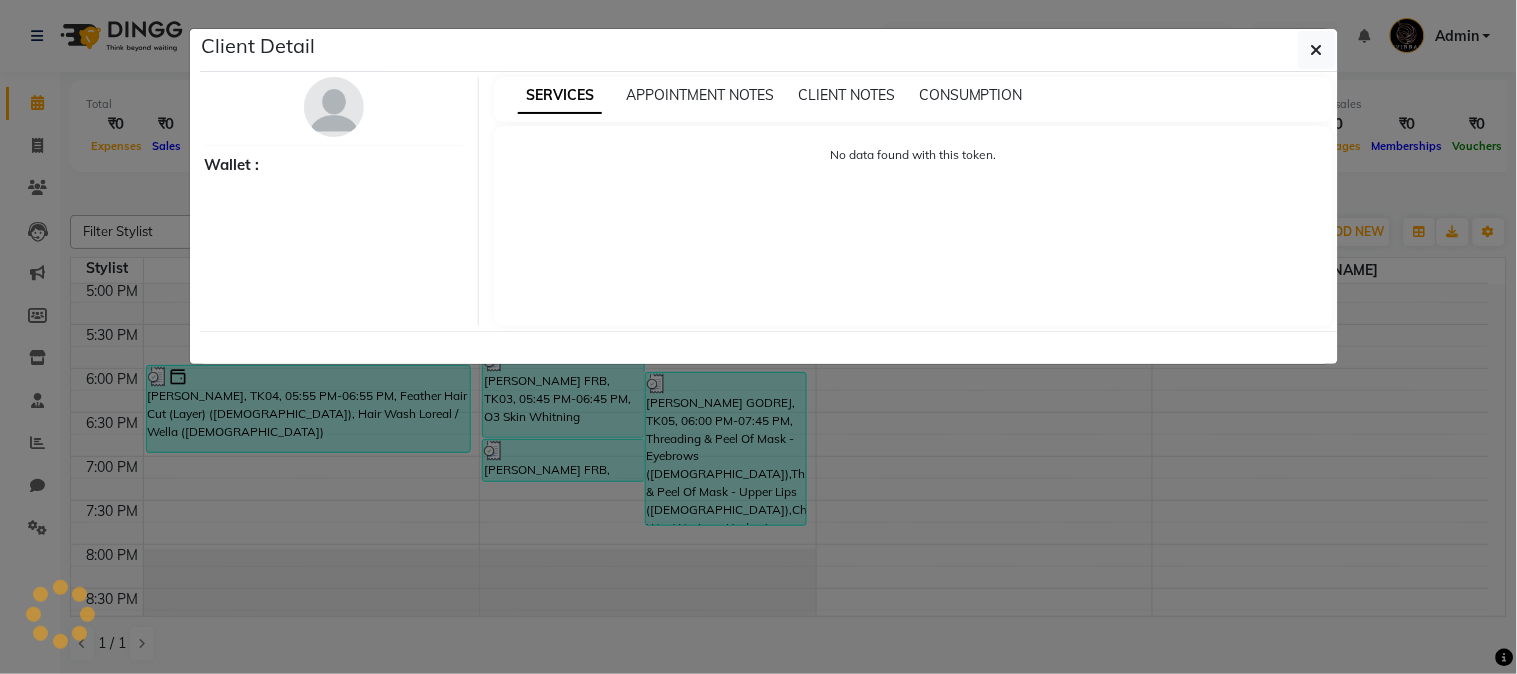 select on "3" 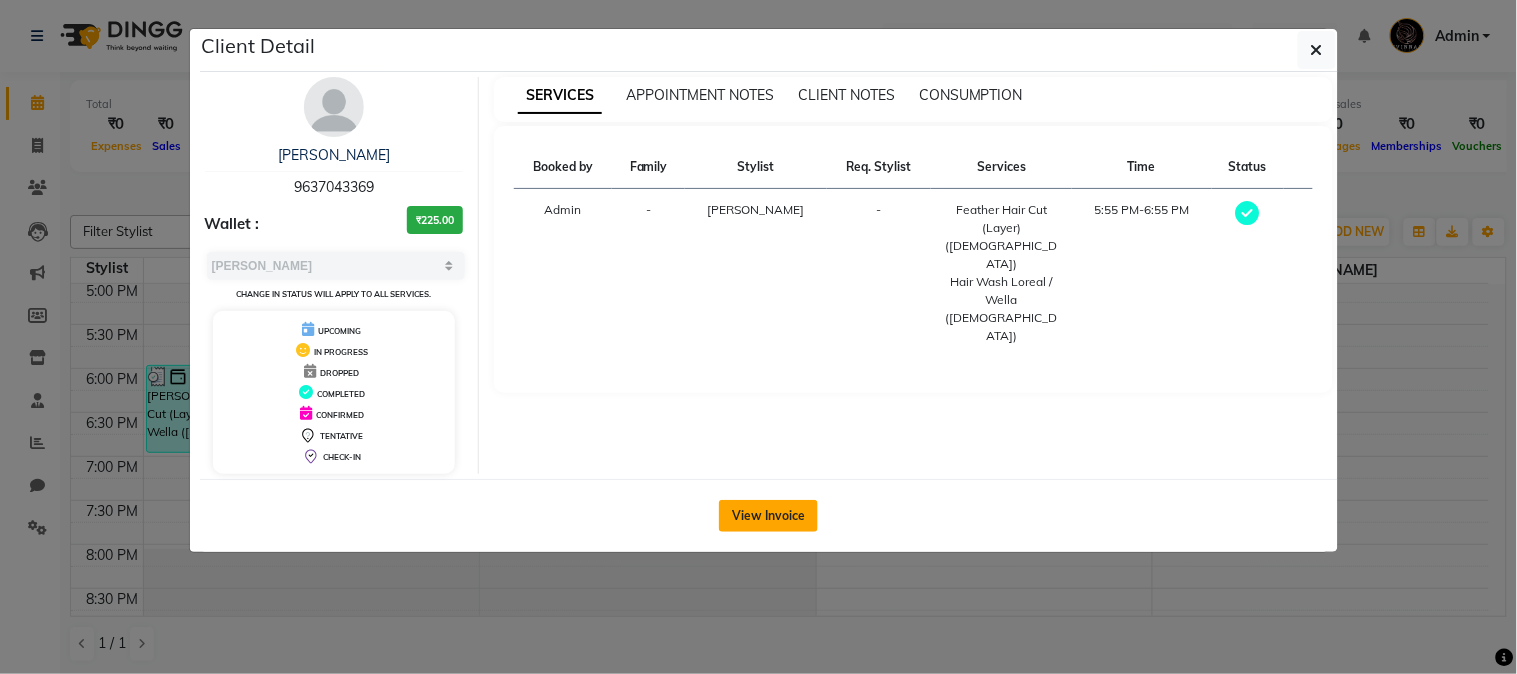 click on "View Invoice" 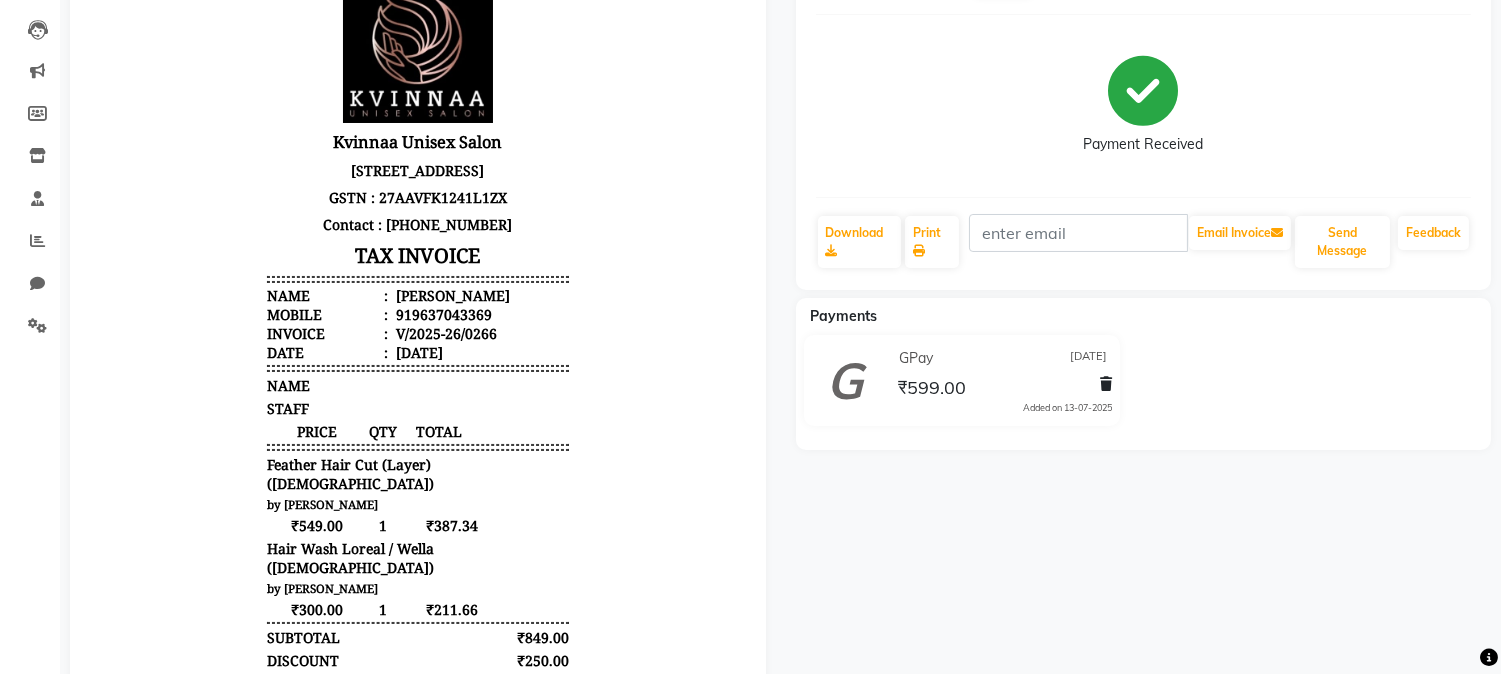 scroll, scrollTop: 0, scrollLeft: 0, axis: both 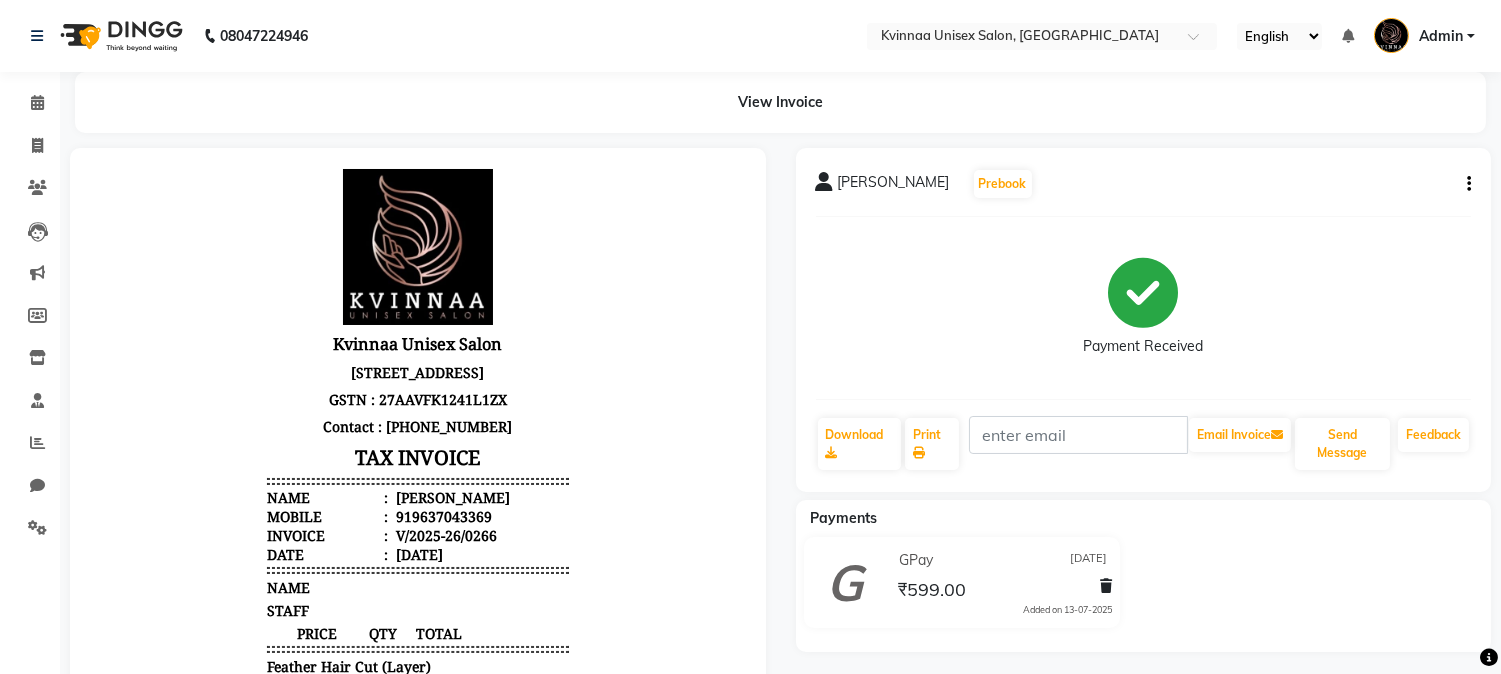 click 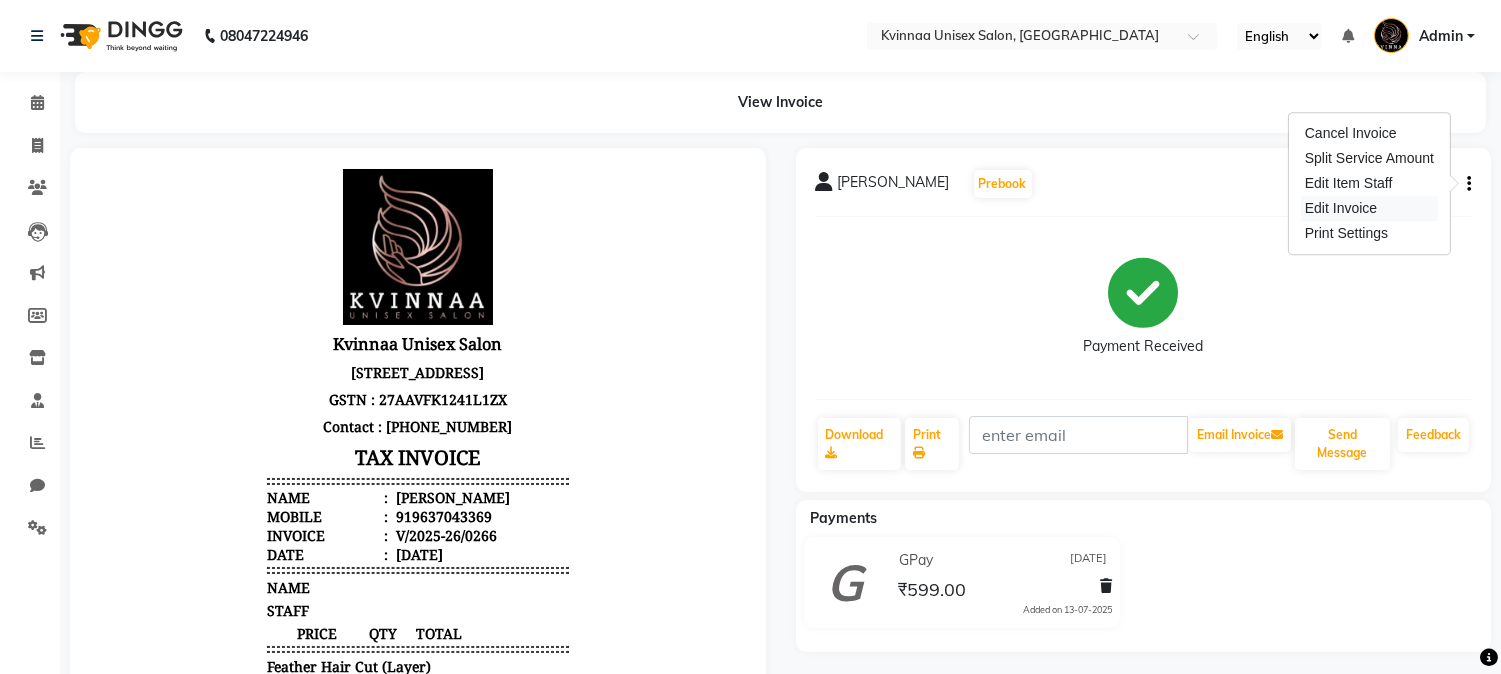 click on "Edit Invoice" at bounding box center (1369, 208) 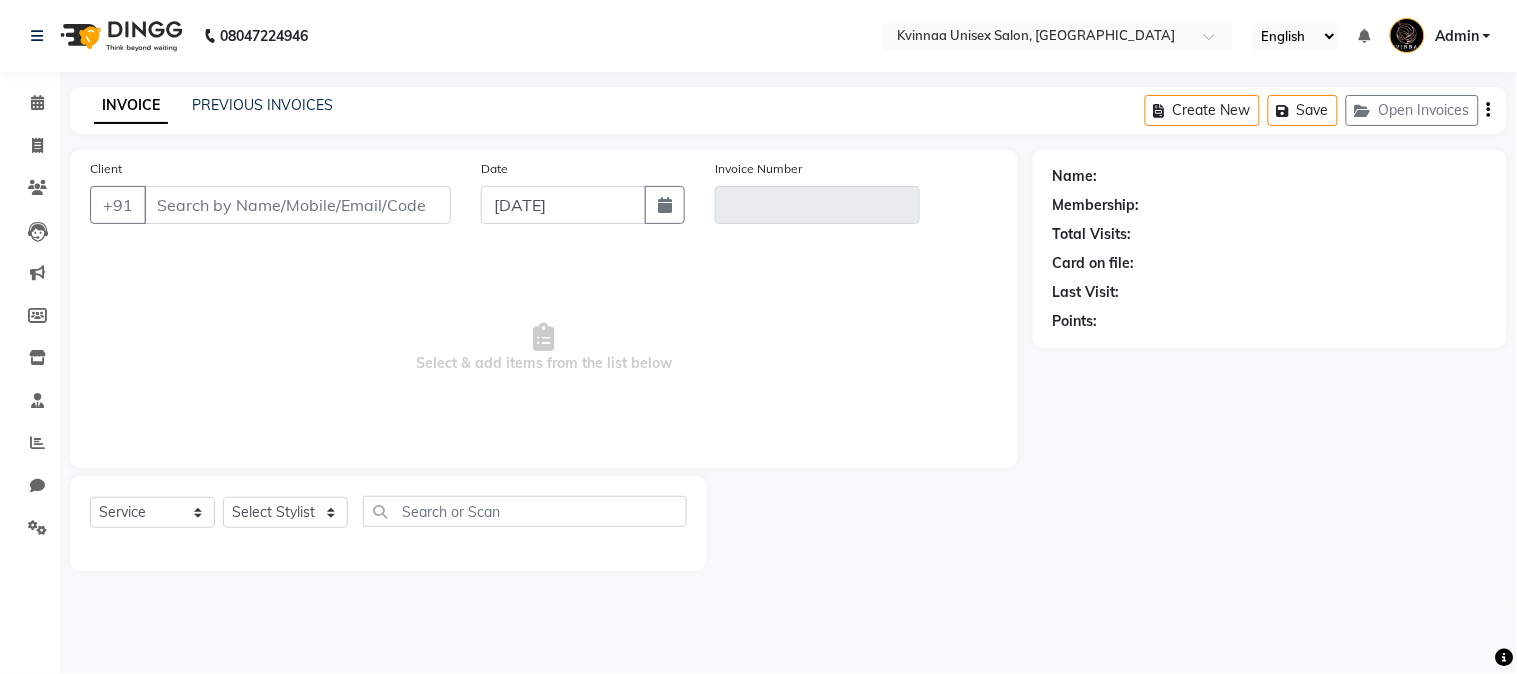 type on "9637043369" 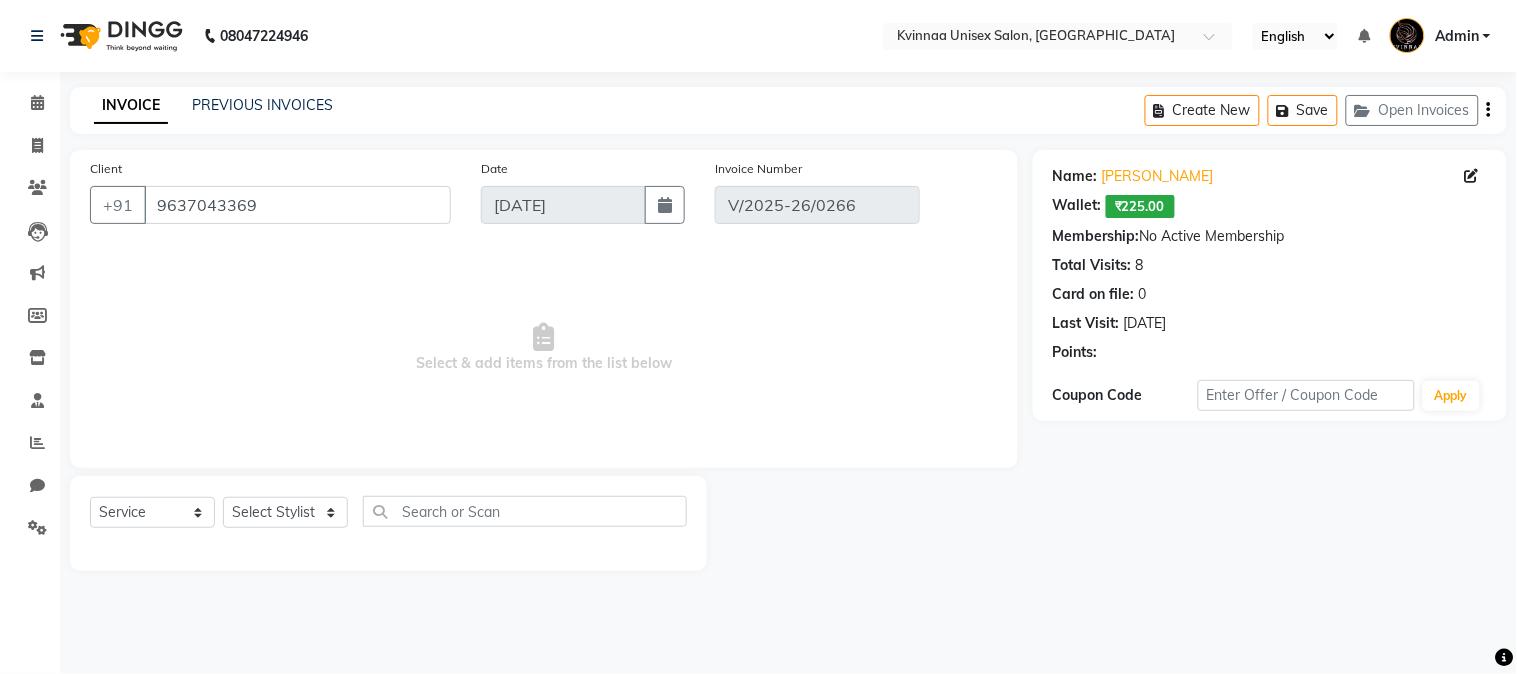 type on "[DATE]" 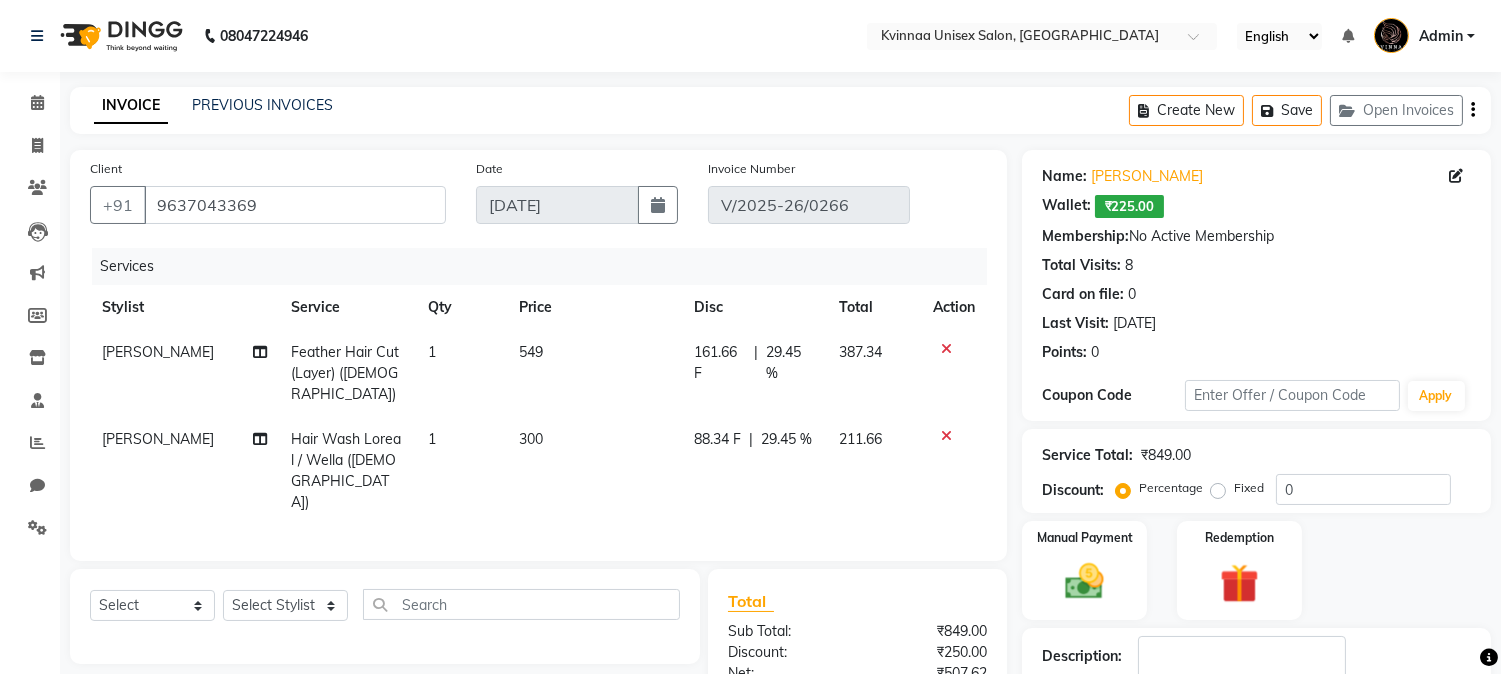 click on "[PERSON_NAME]" 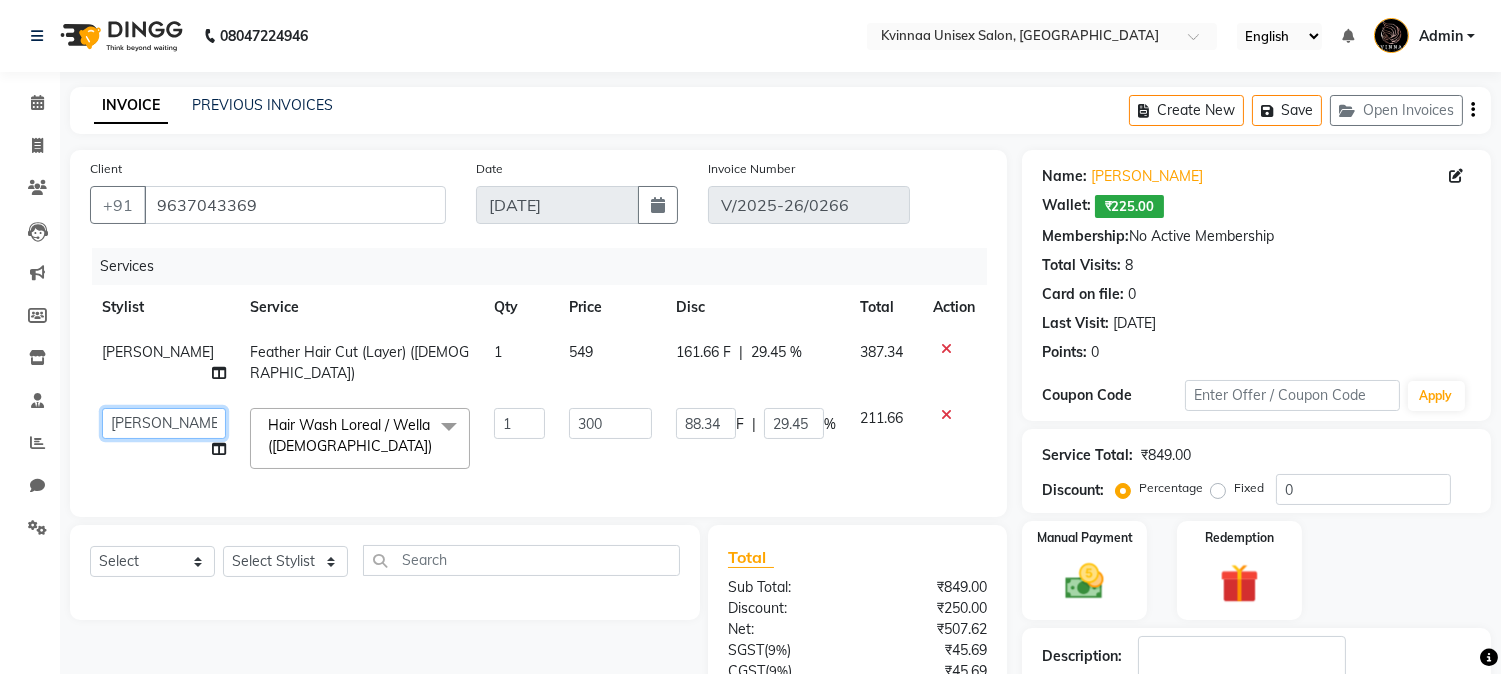 click on "Ashwini   [PERSON_NAME]   [PERSON_NAME]   [PERSON_NAME]" 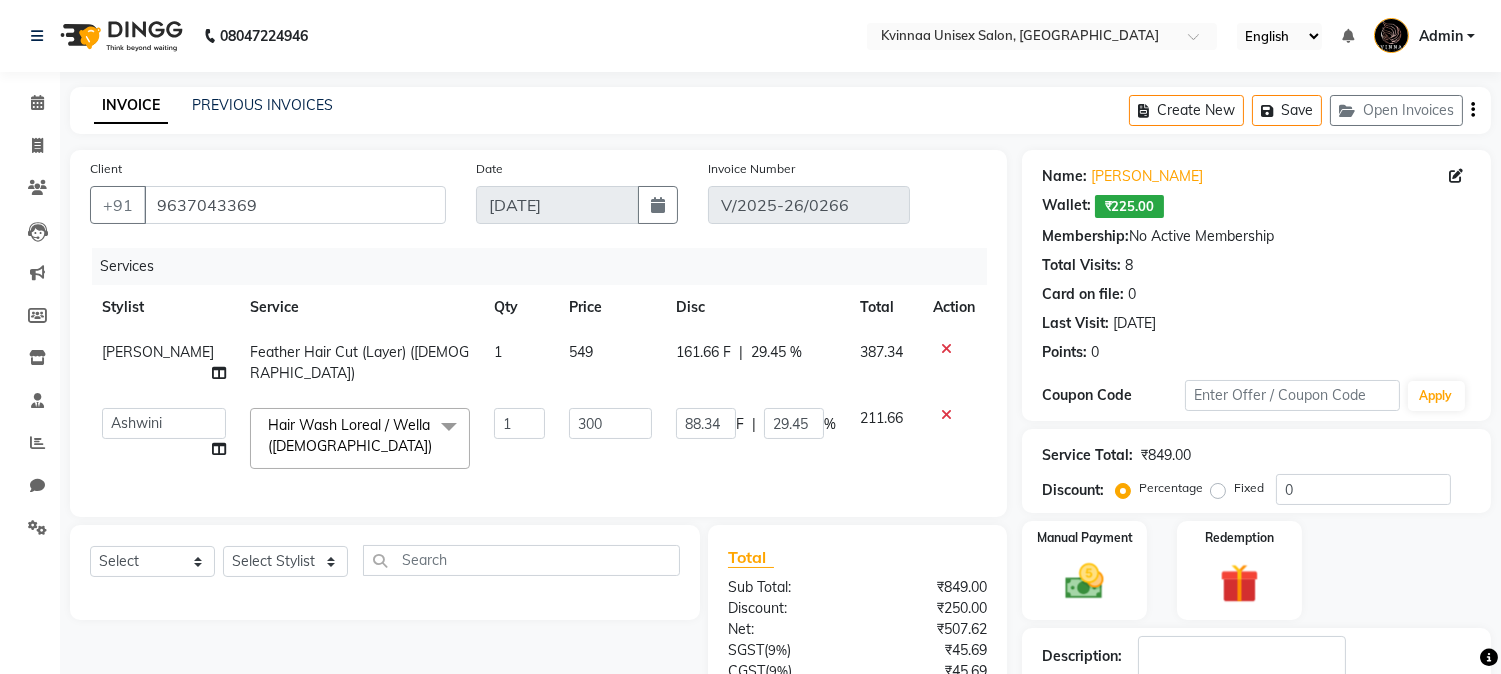 scroll, scrollTop: 233, scrollLeft: 0, axis: vertical 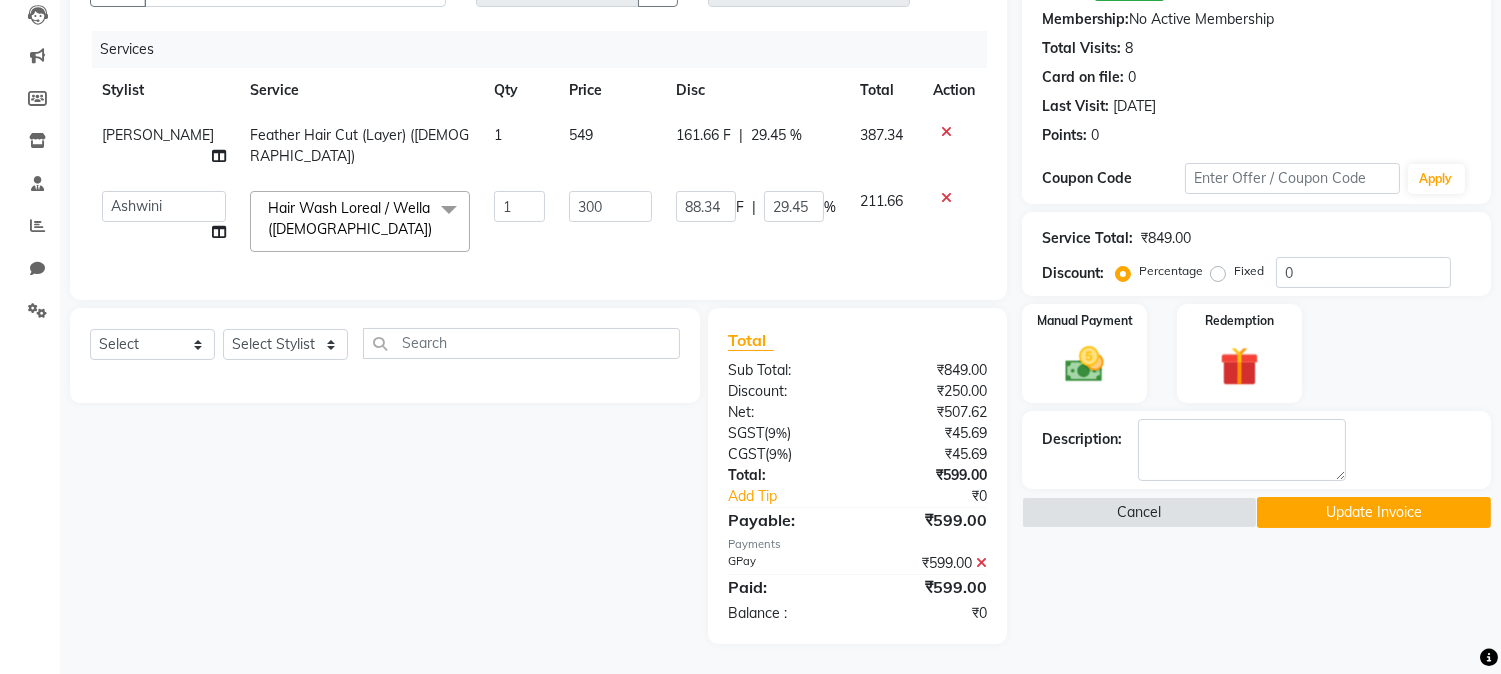 click on "Update Invoice" 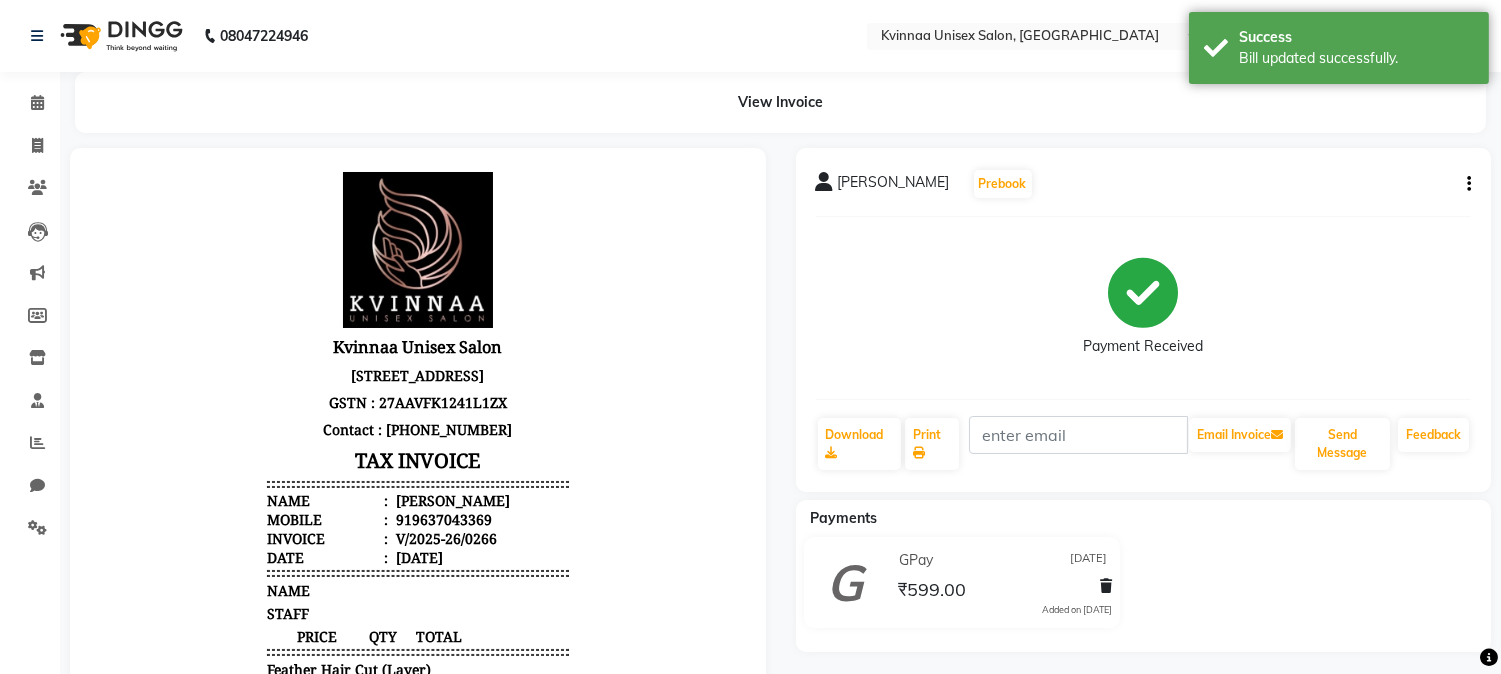 scroll, scrollTop: 15, scrollLeft: 0, axis: vertical 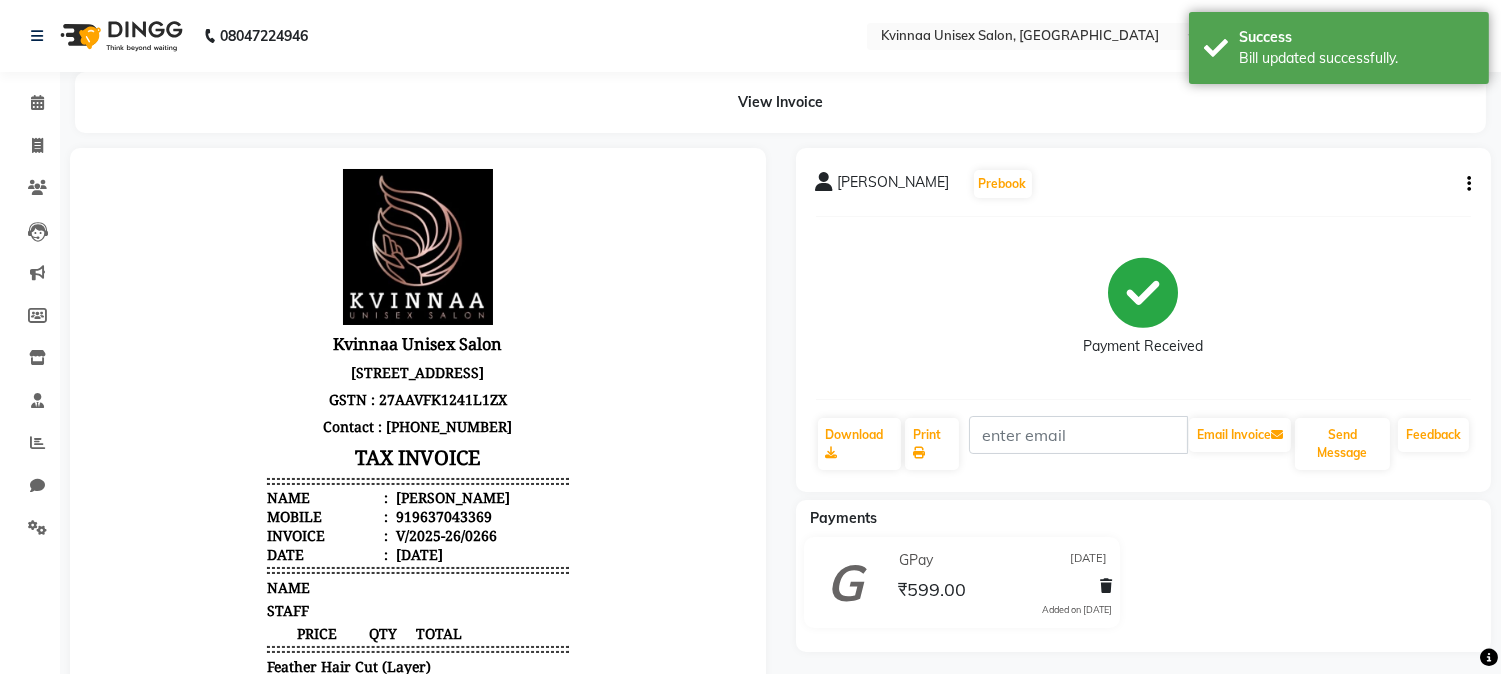 click 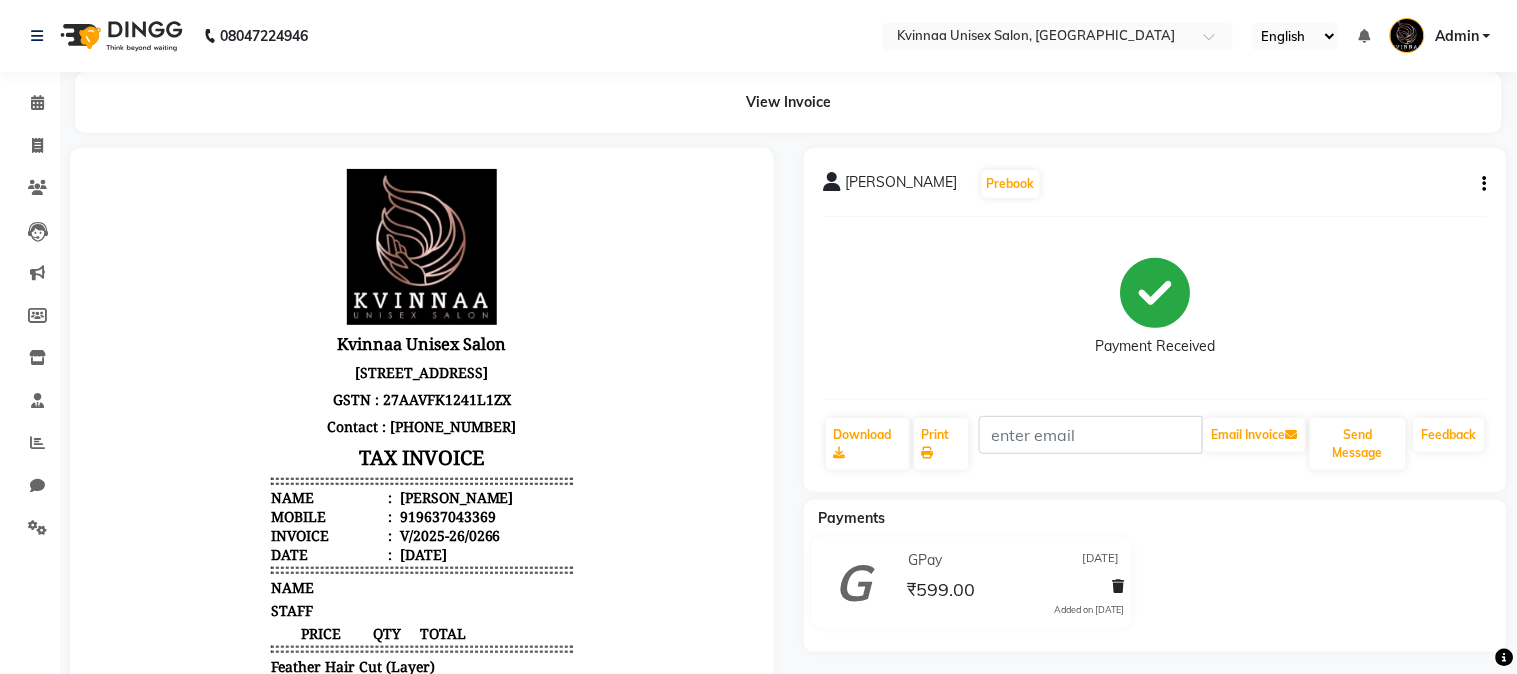 select on "service" 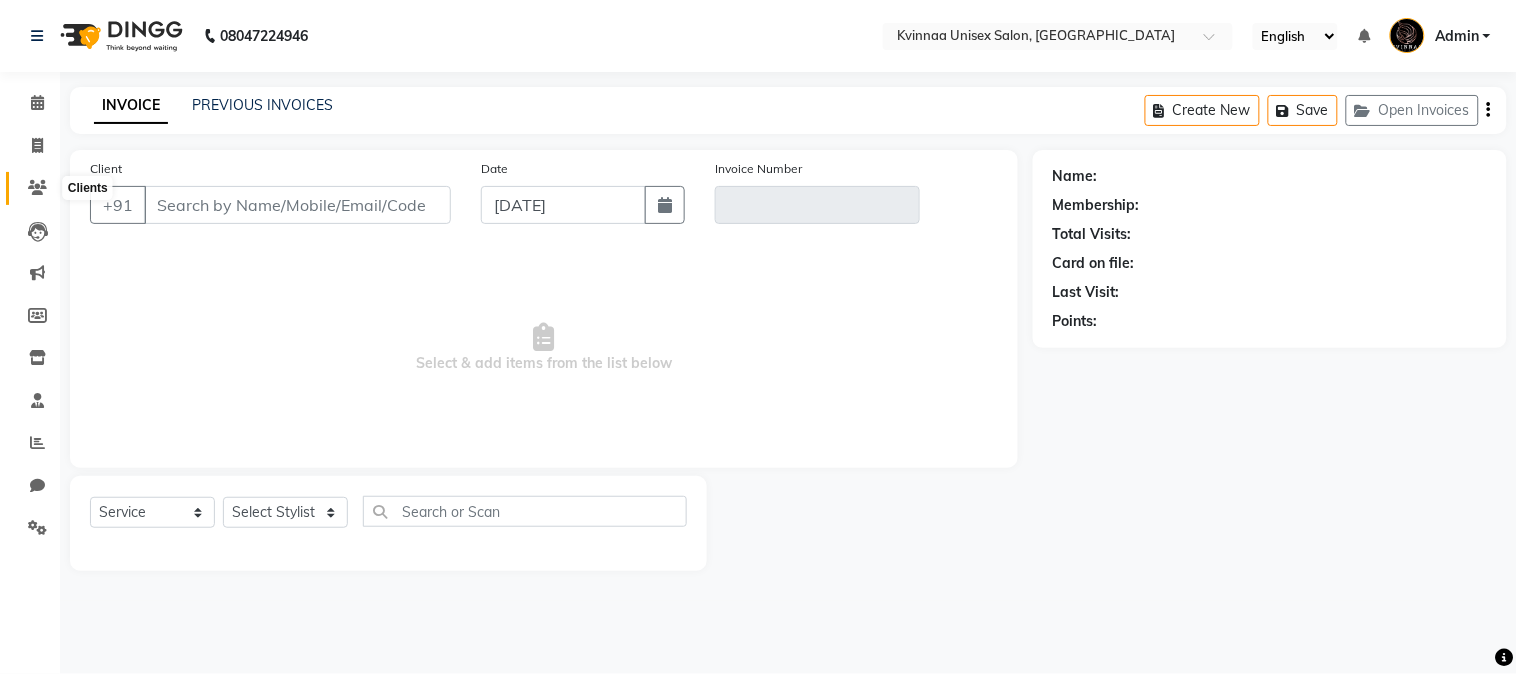 click 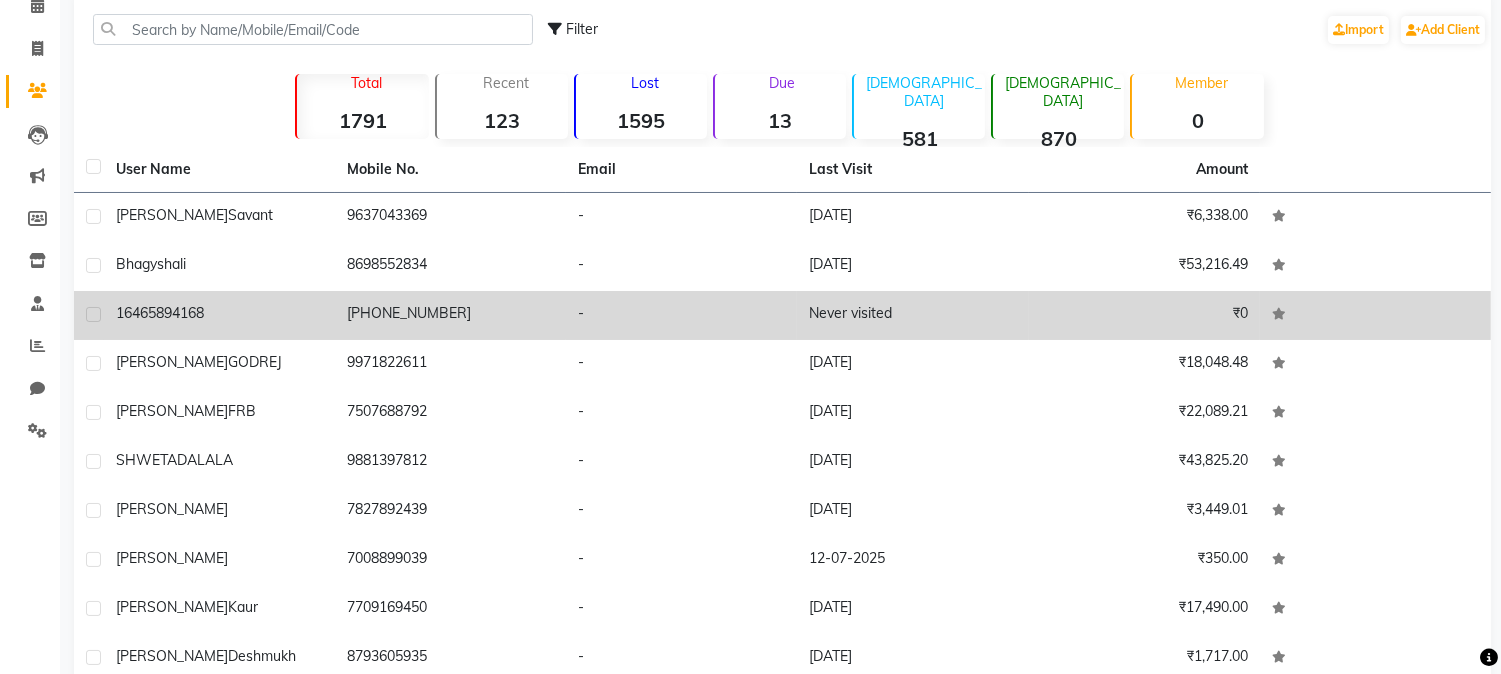 scroll, scrollTop: 111, scrollLeft: 0, axis: vertical 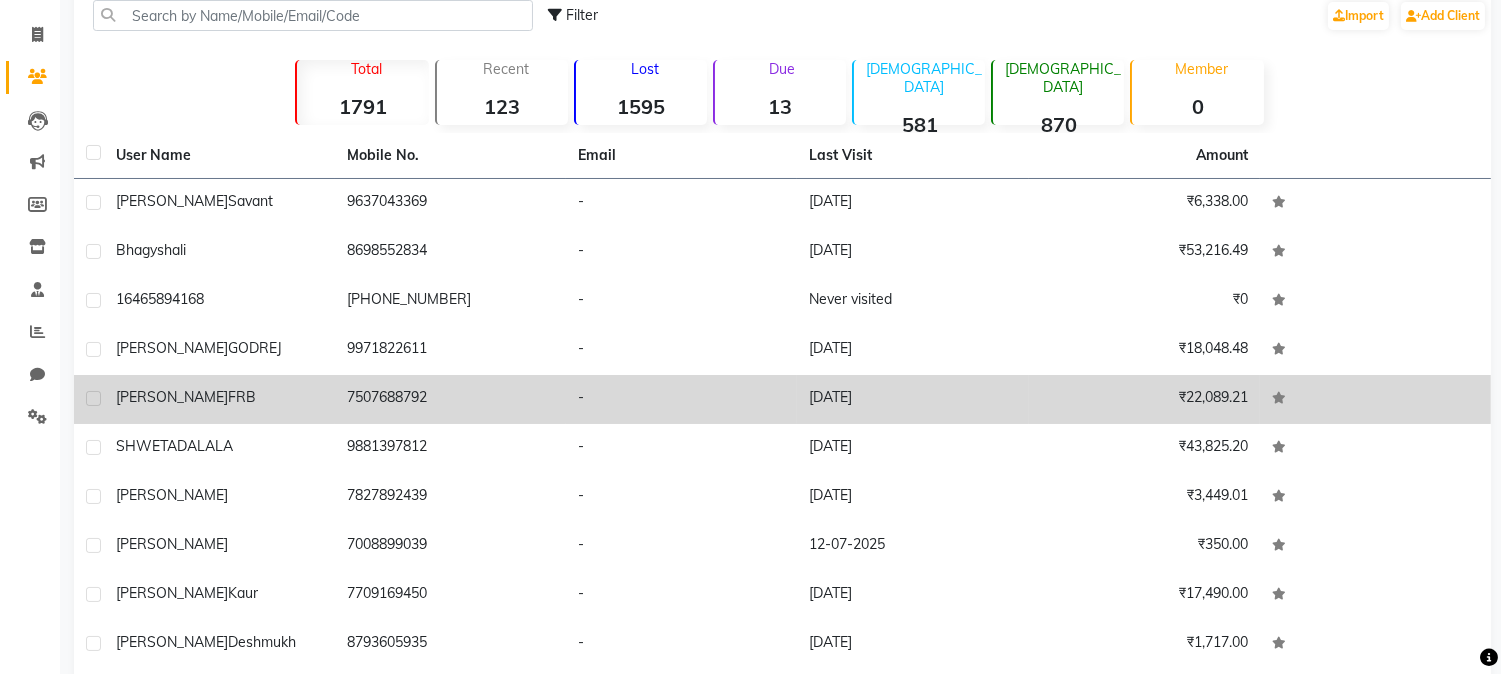 click on "[PERSON_NAME]  FRB" 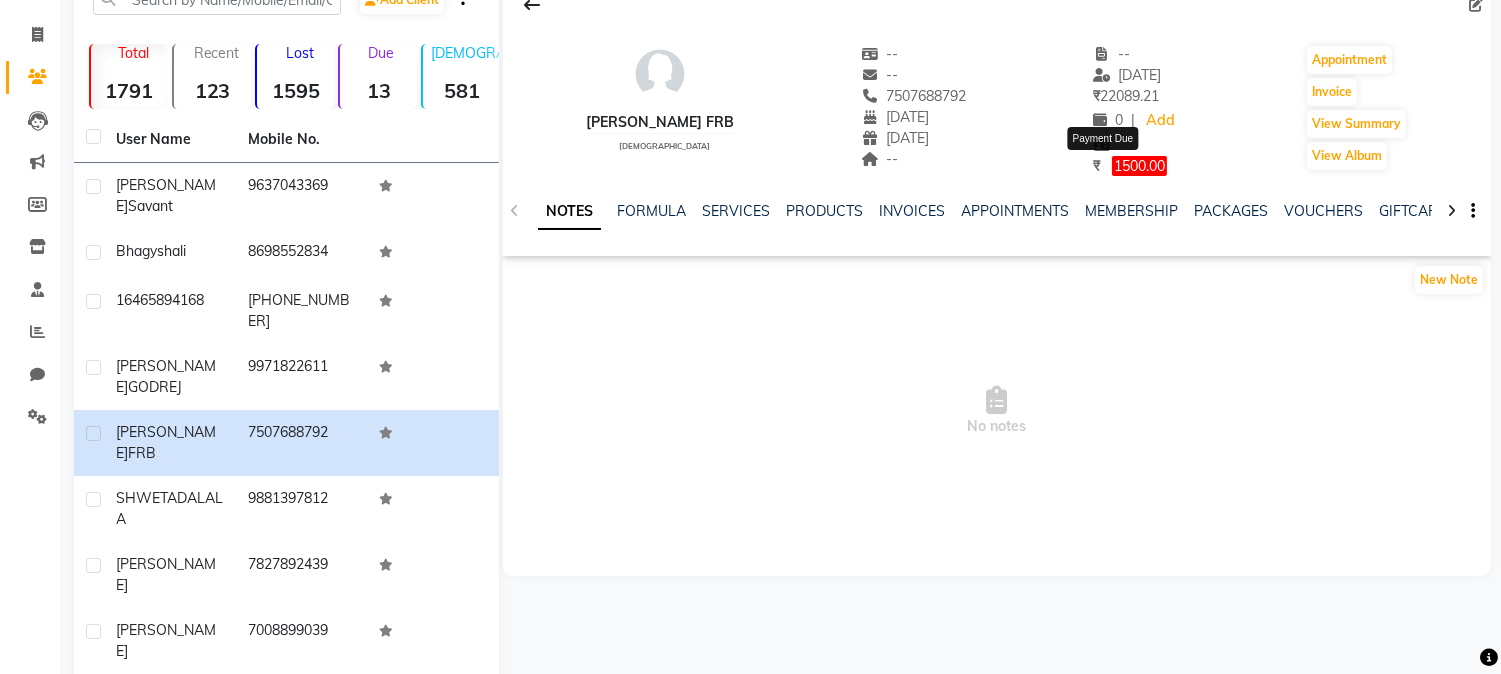 click on "1500.00" 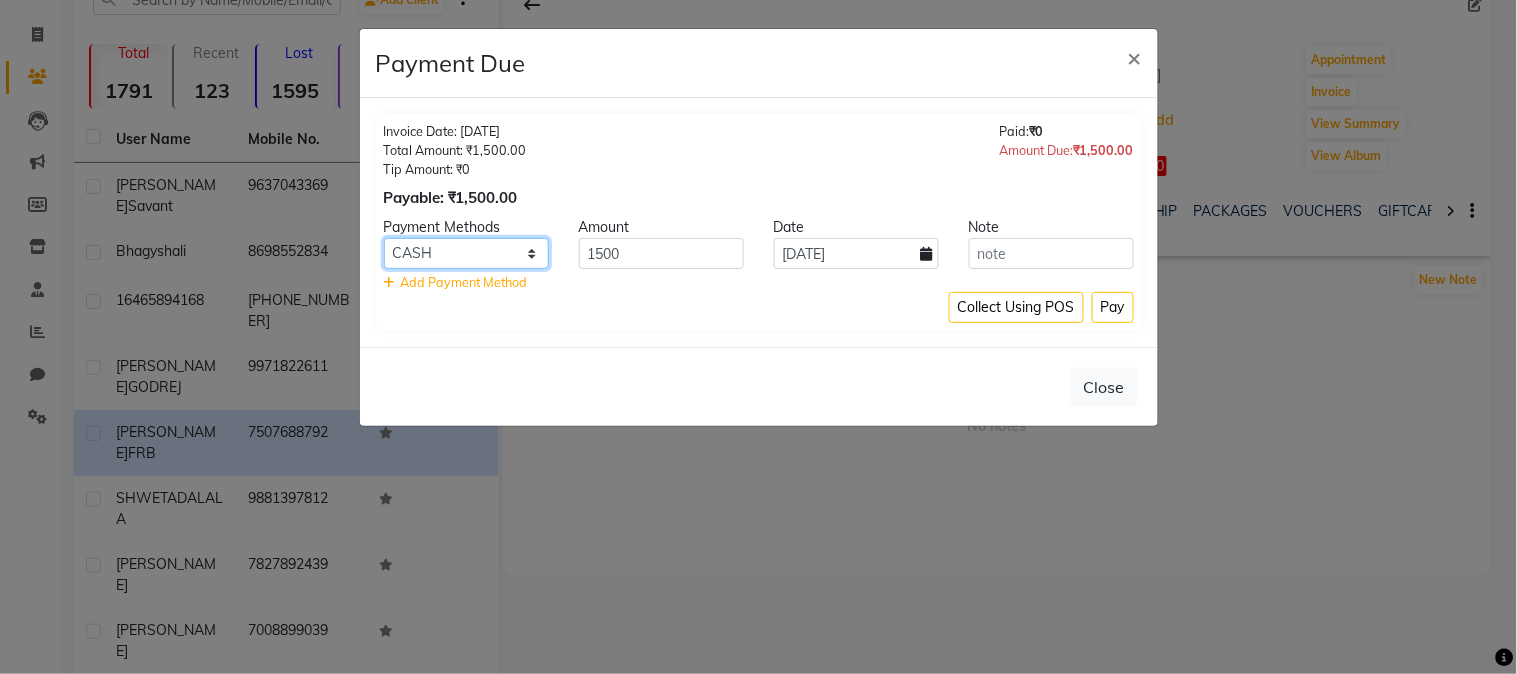 click on "Master Card CARD CASH ONLINE PhonePe GPay PayTM BharatPay BharatPay Card" 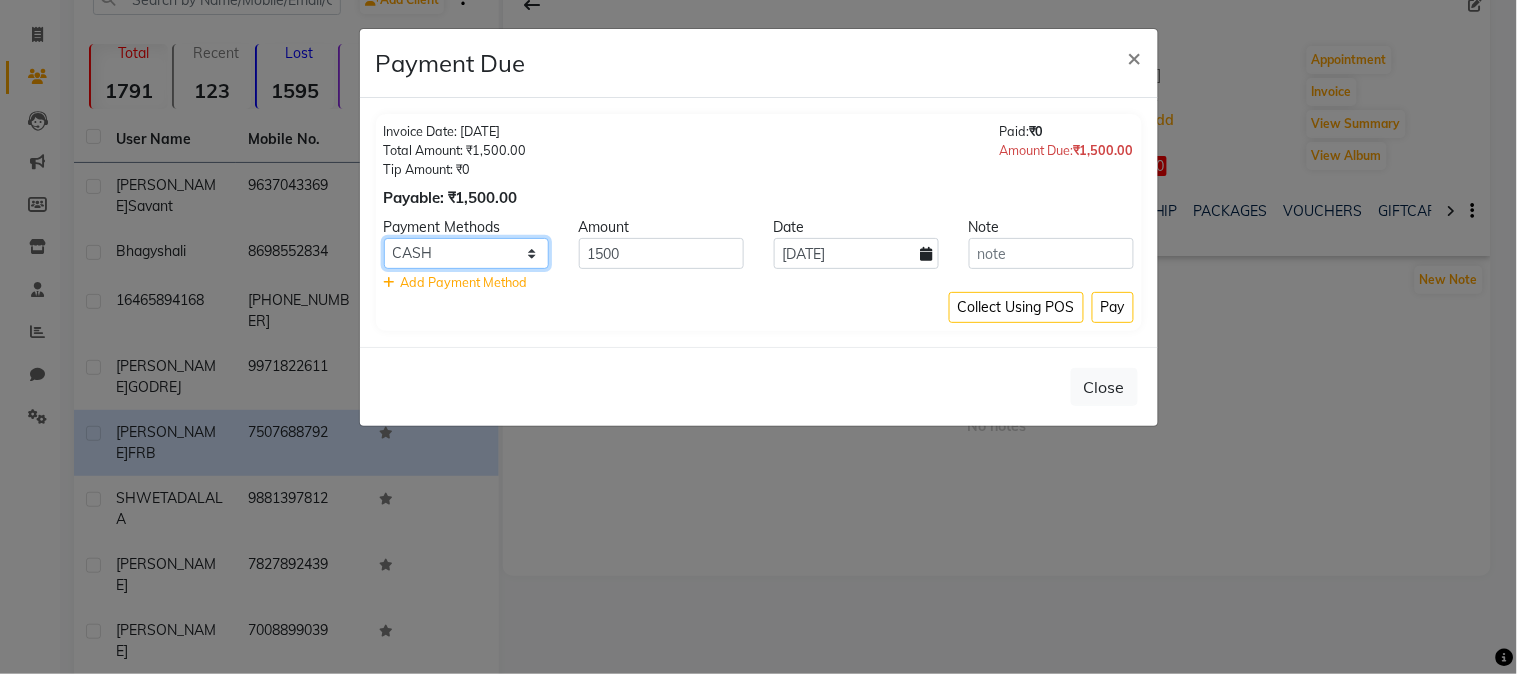 select on "3" 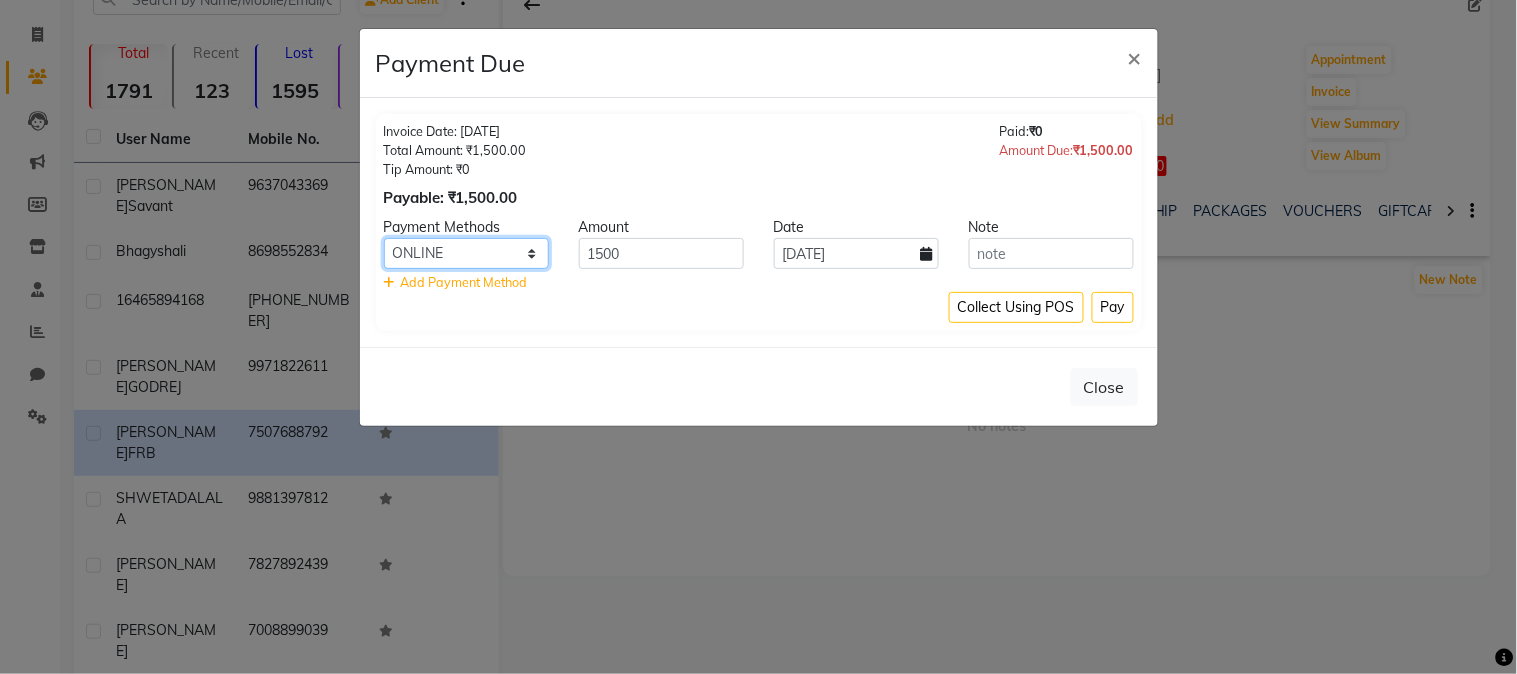 click on "Master Card CARD CASH ONLINE PhonePe GPay PayTM BharatPay BharatPay Card" 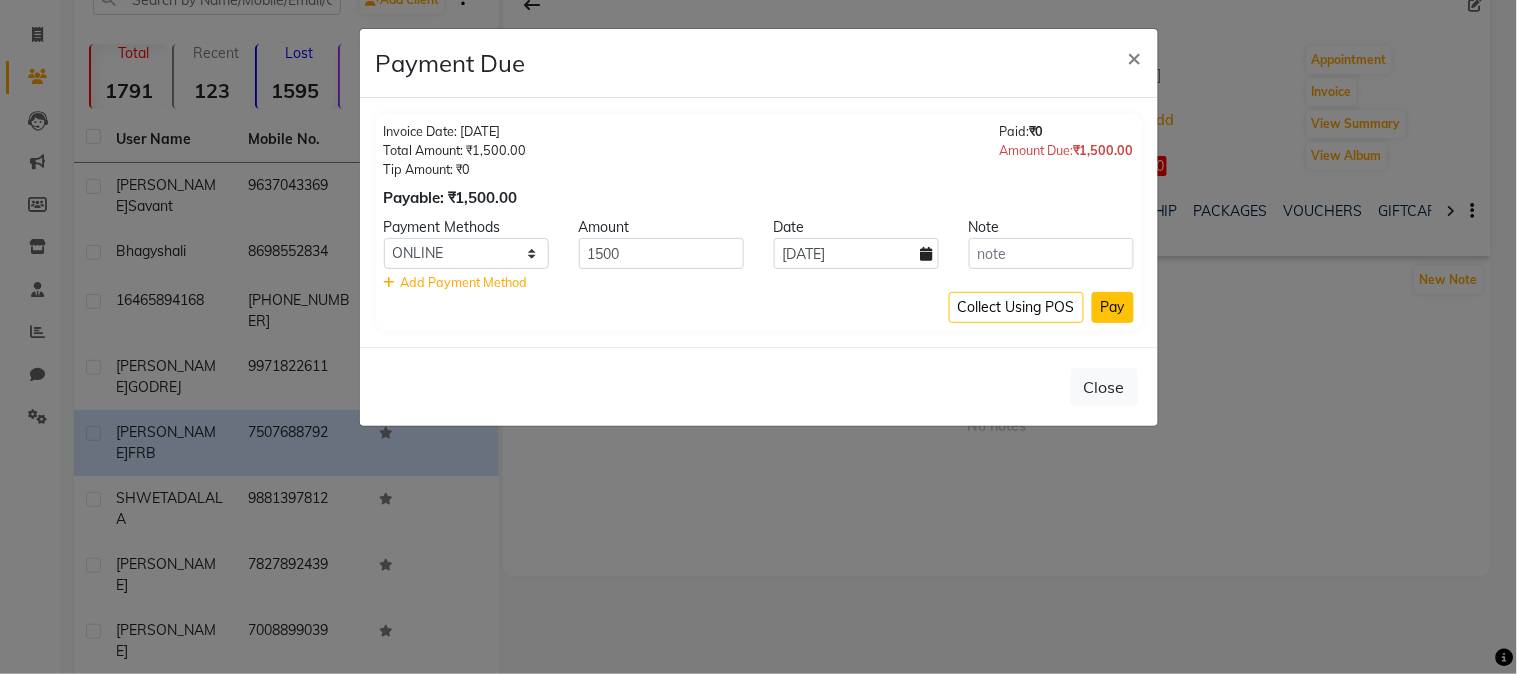 click on "Pay" 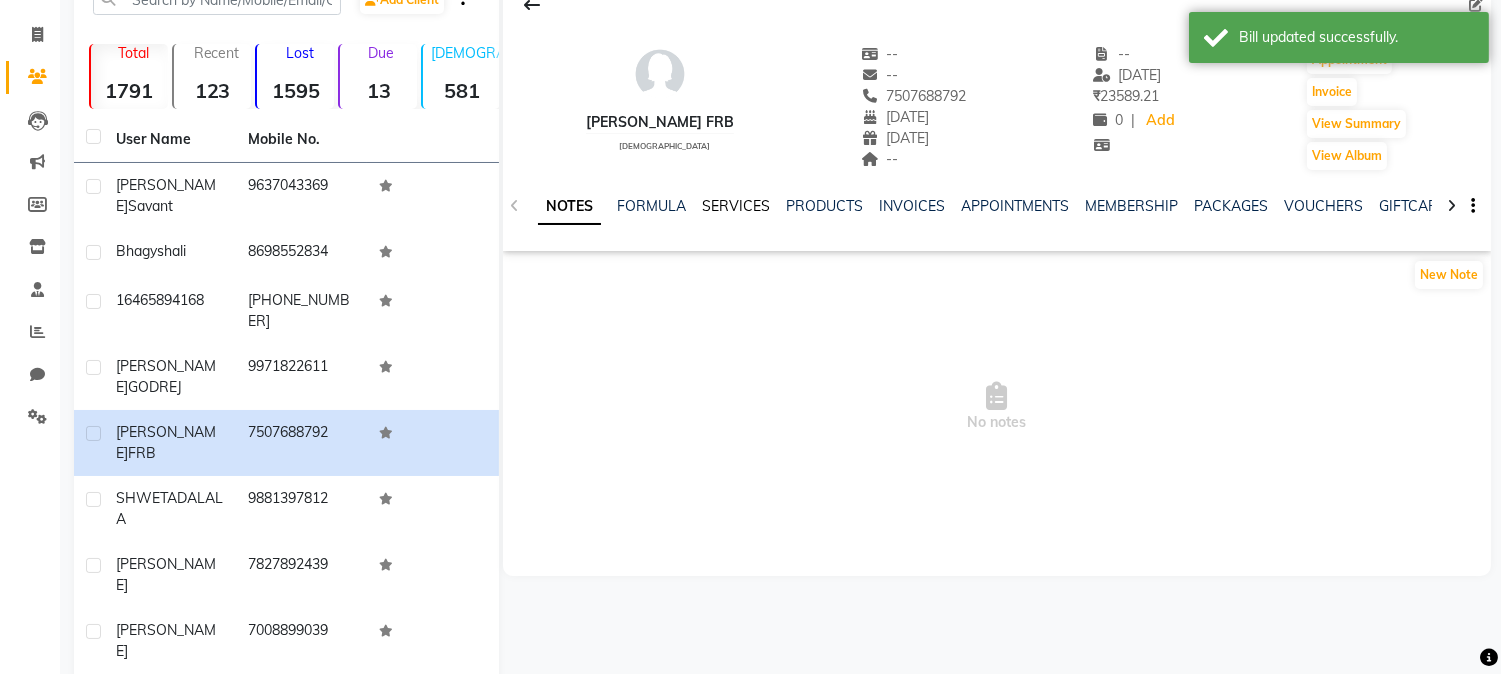 click on "SERVICES" 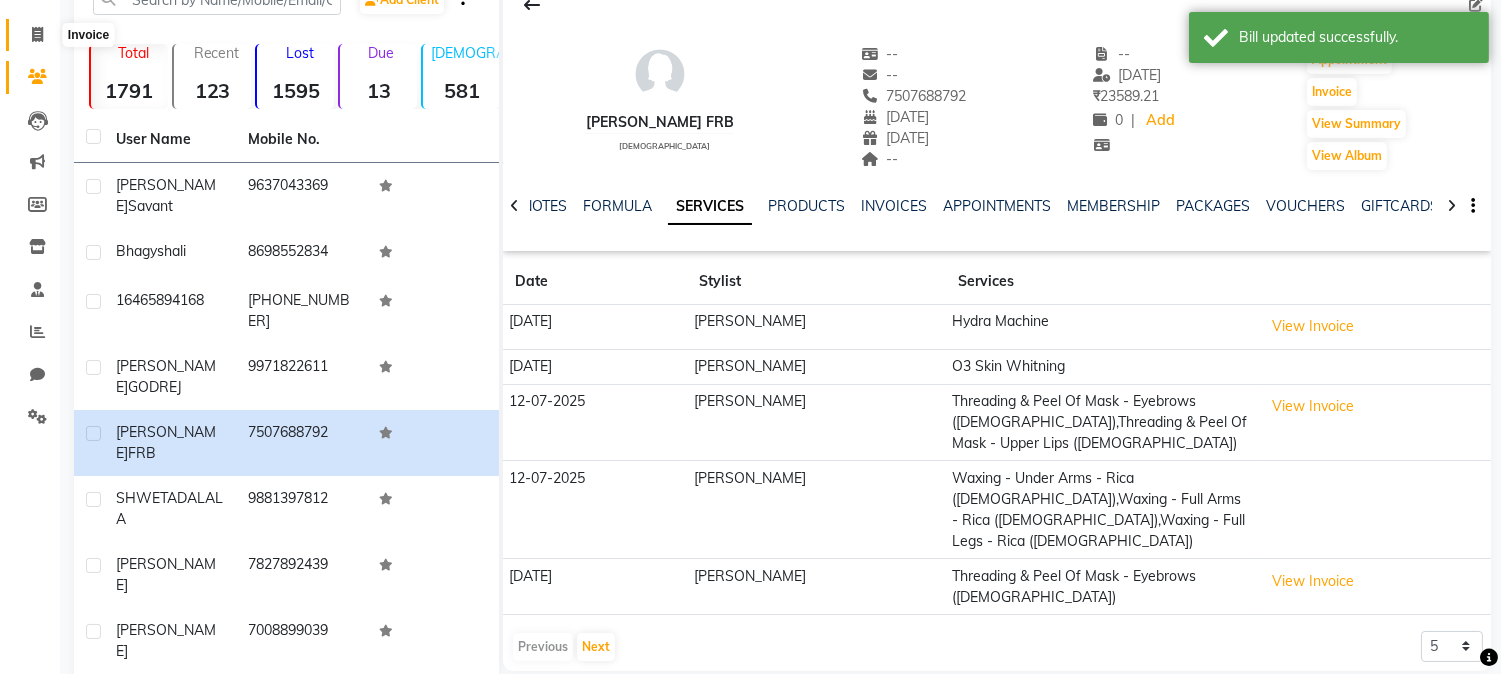 click 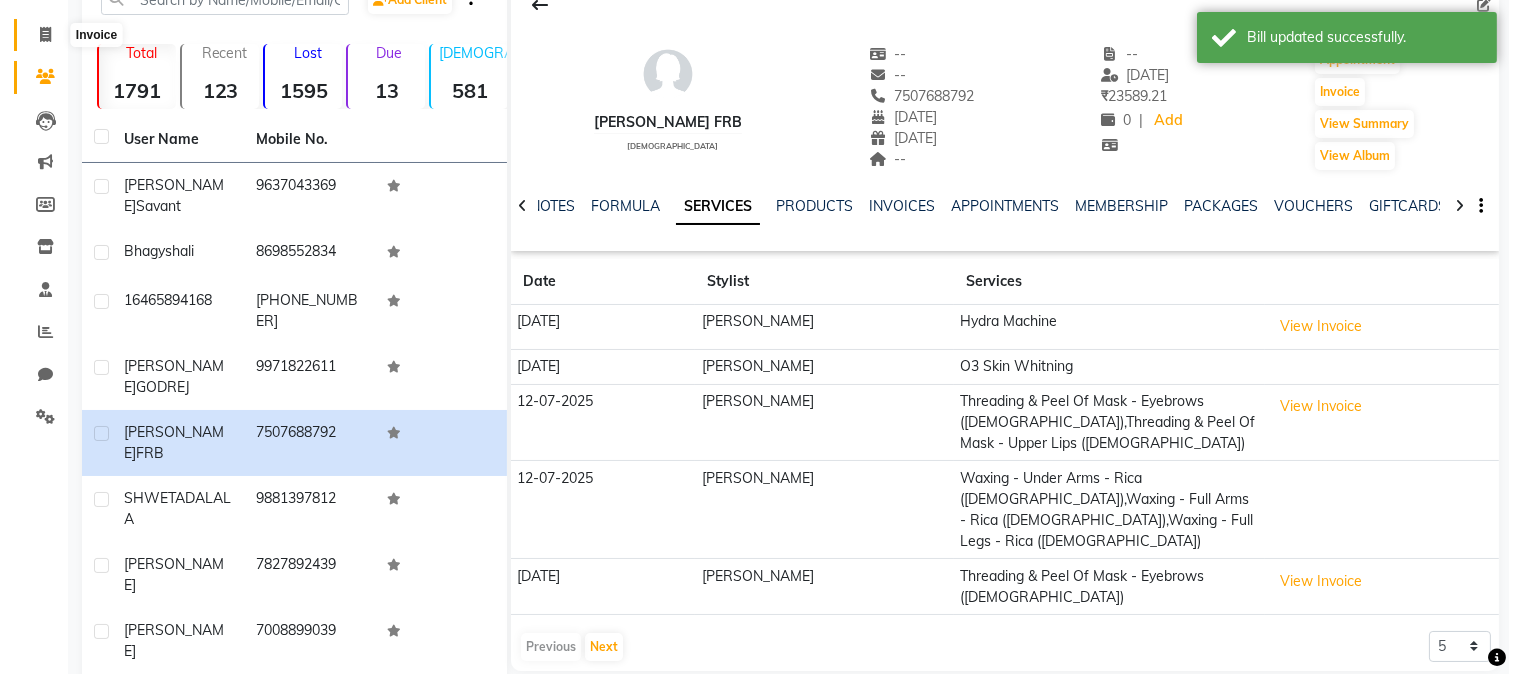 scroll, scrollTop: 0, scrollLeft: 0, axis: both 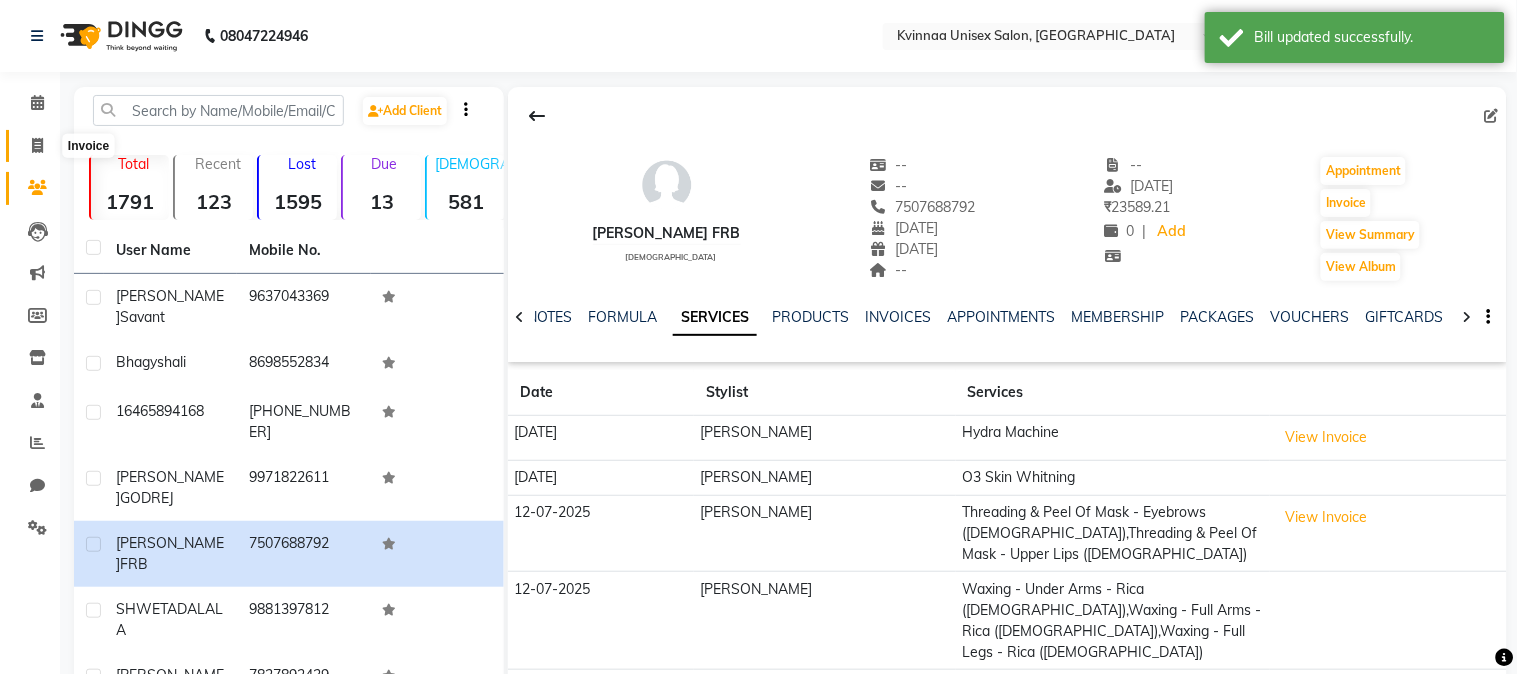 select on "147" 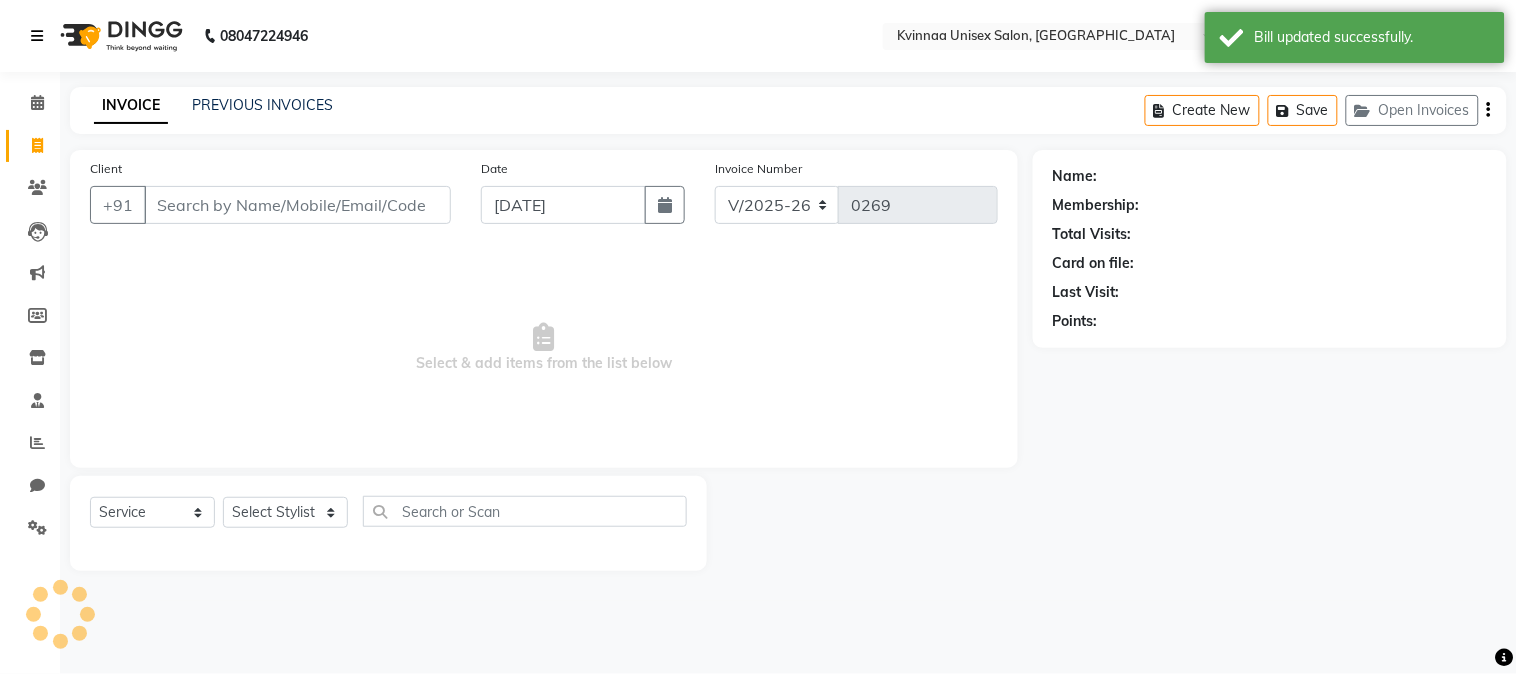 click at bounding box center [37, 36] 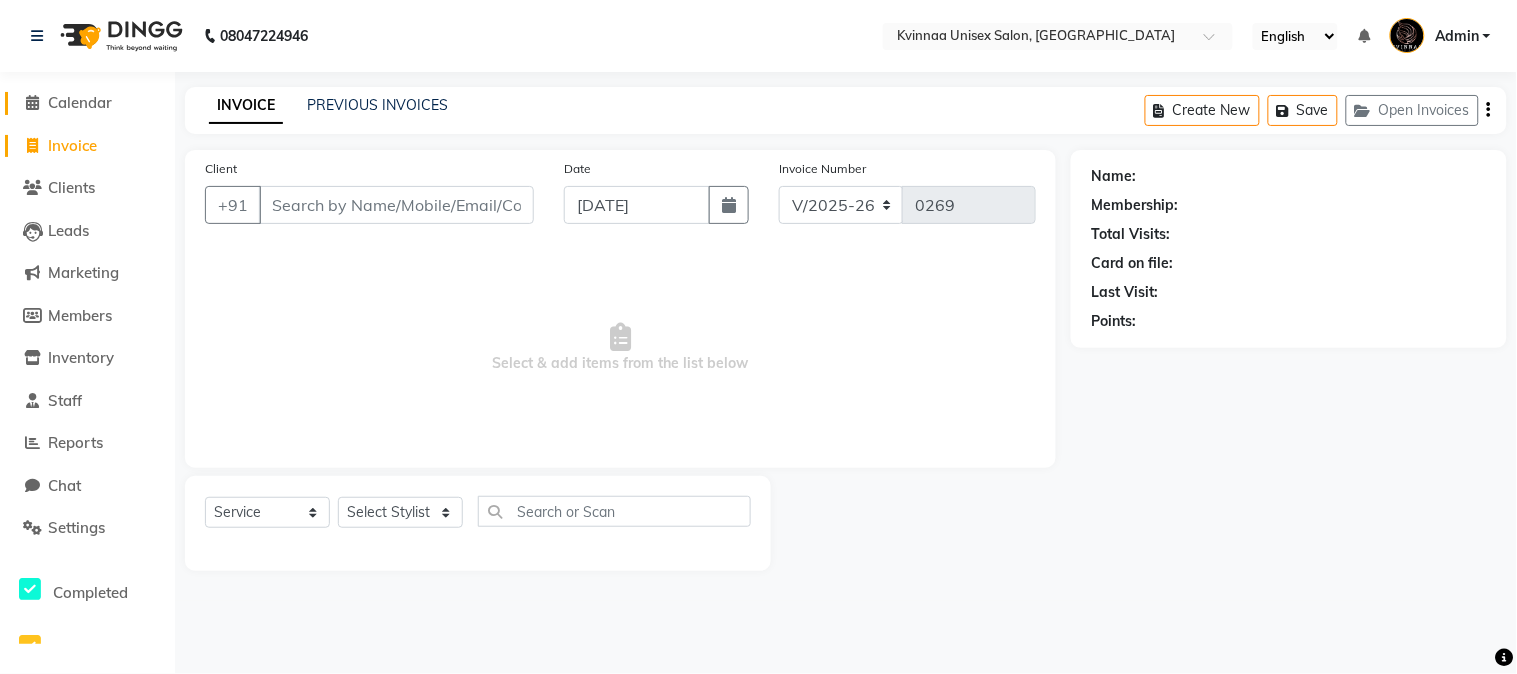 click 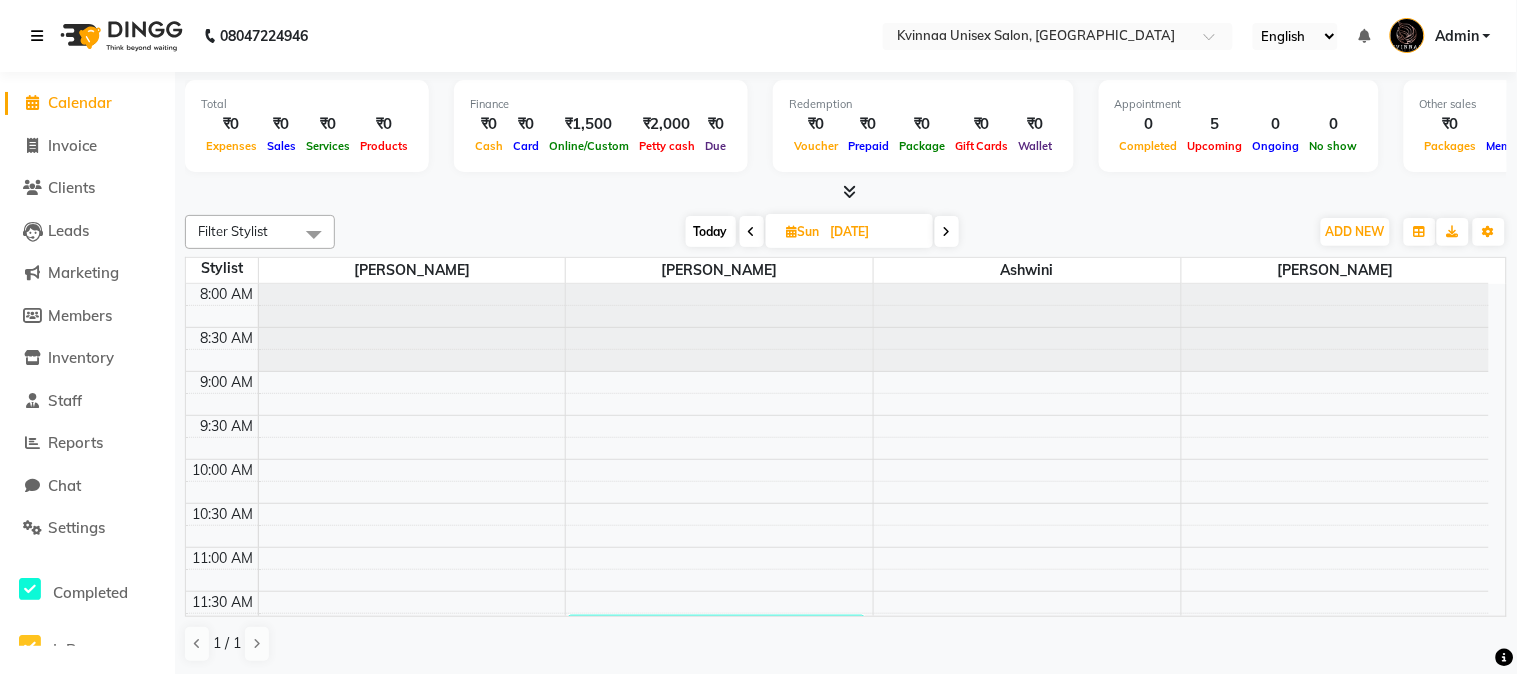 click at bounding box center (37, 36) 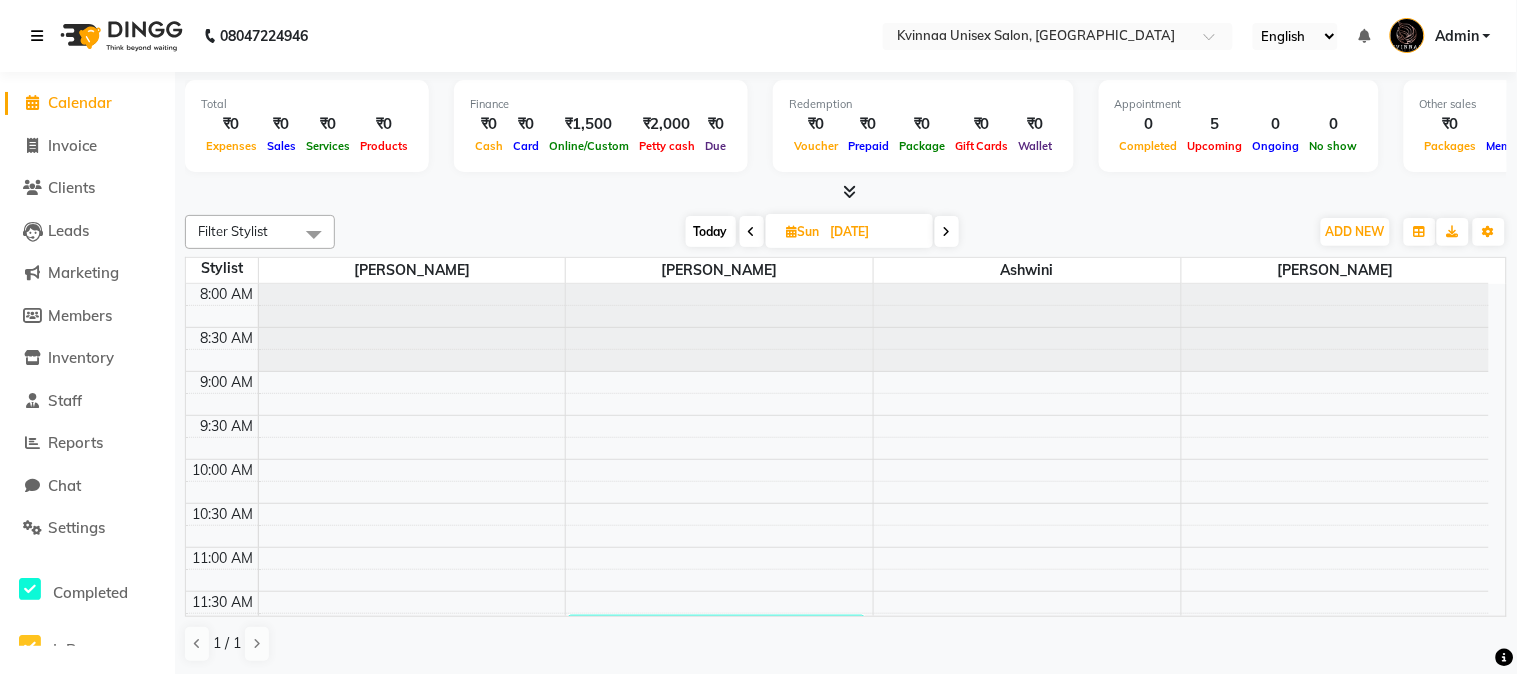 click at bounding box center (41, 36) 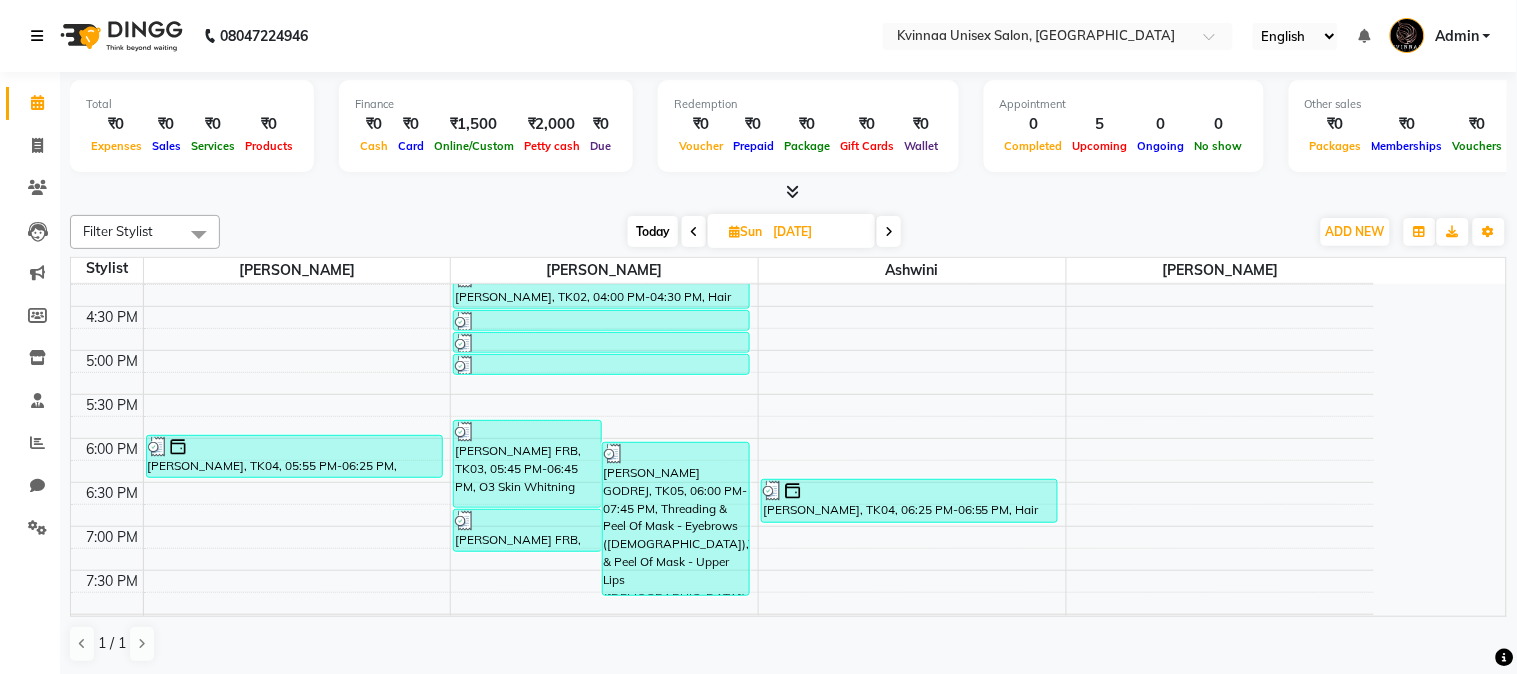 scroll, scrollTop: 777, scrollLeft: 0, axis: vertical 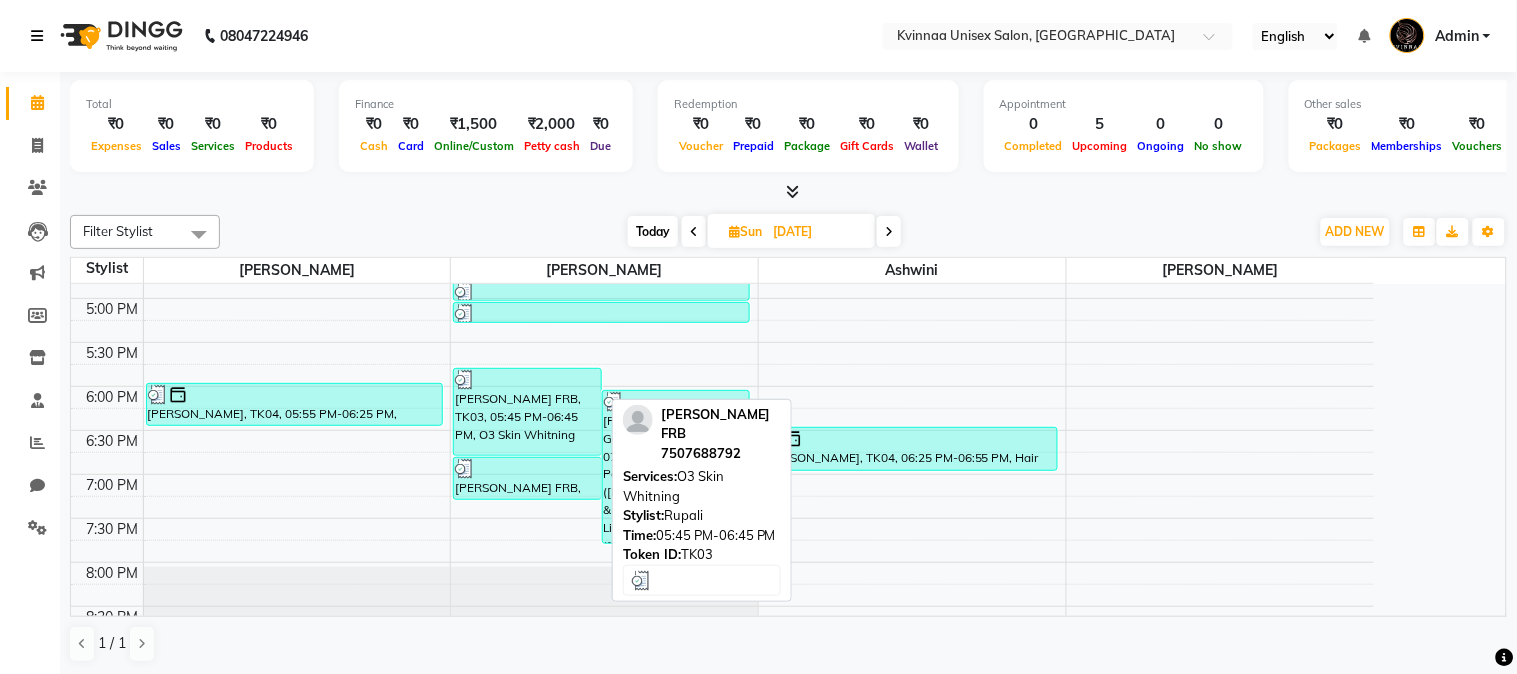 click on "[PERSON_NAME] FRB, TK03, 05:45 PM-06:45 PM,  O3  Skin Whitning" at bounding box center (527, 412) 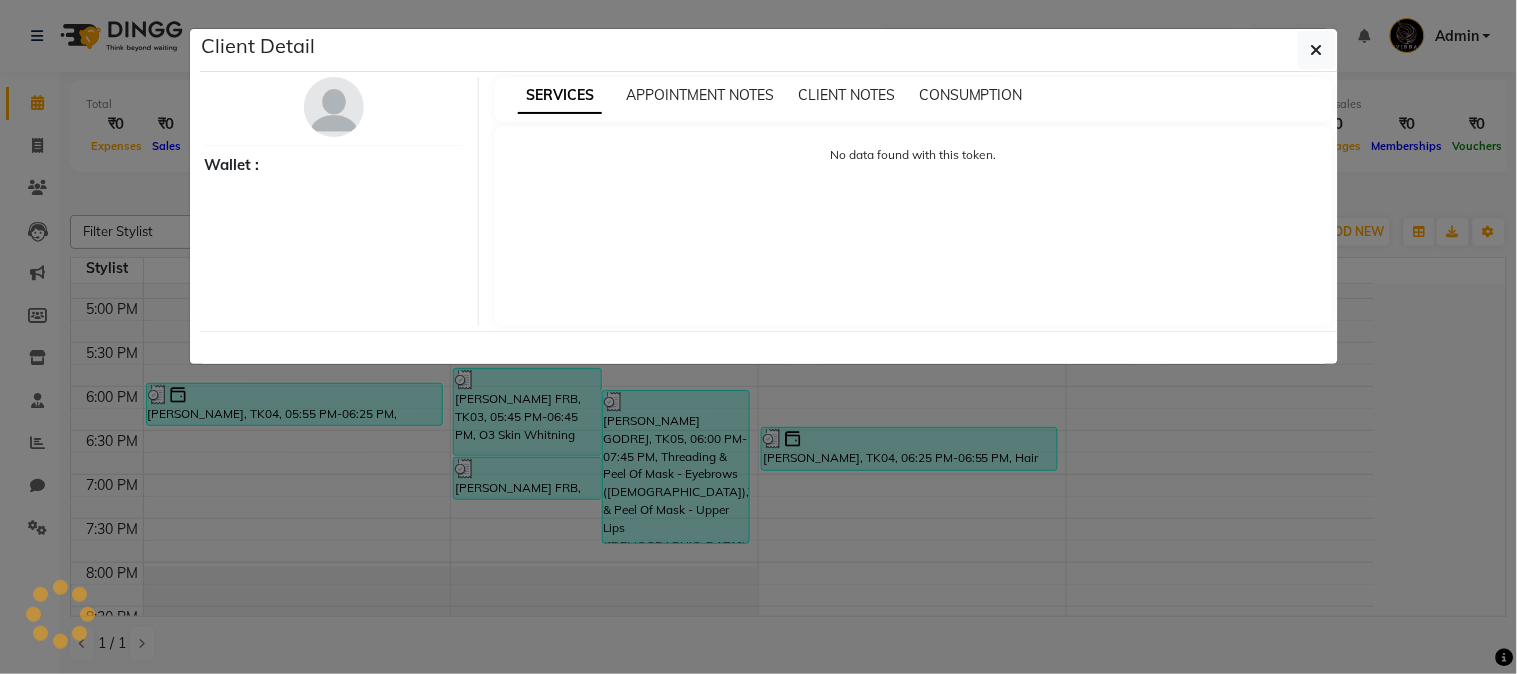 select on "3" 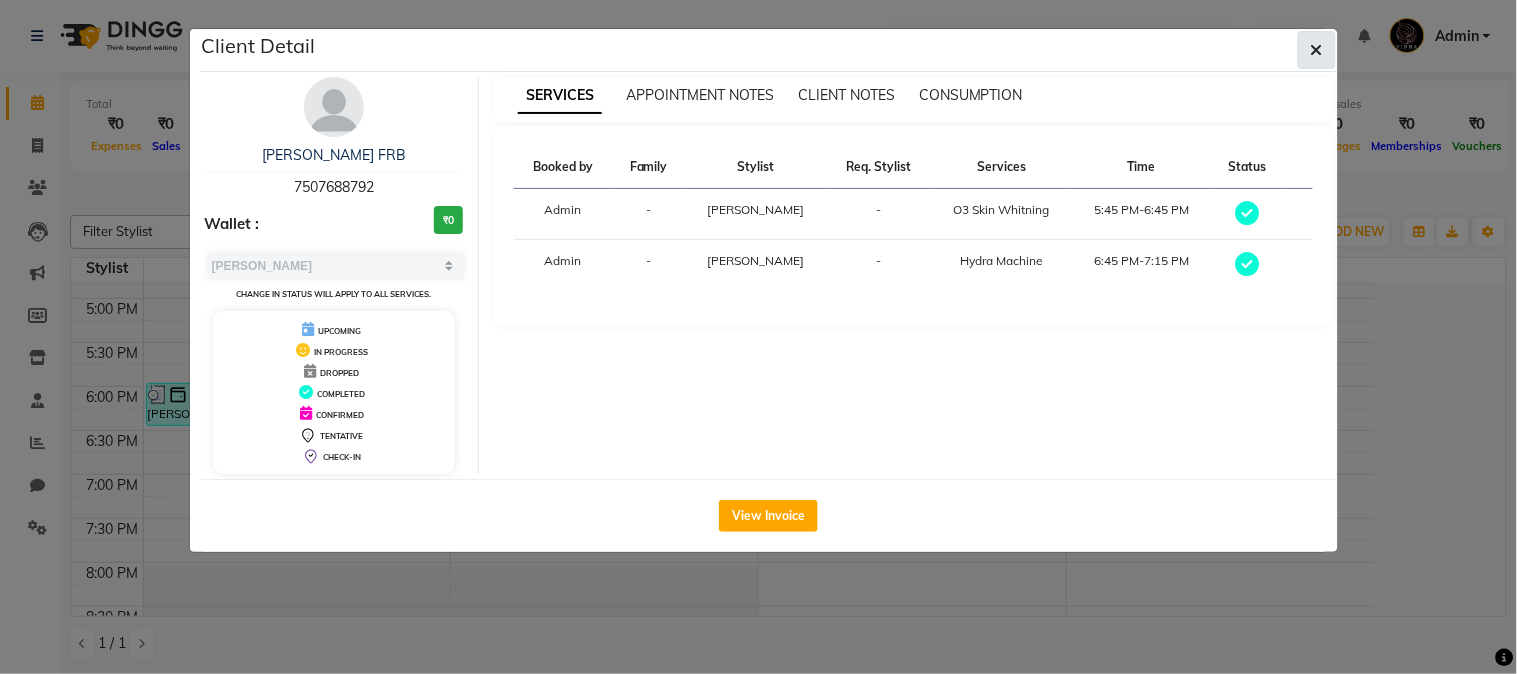click 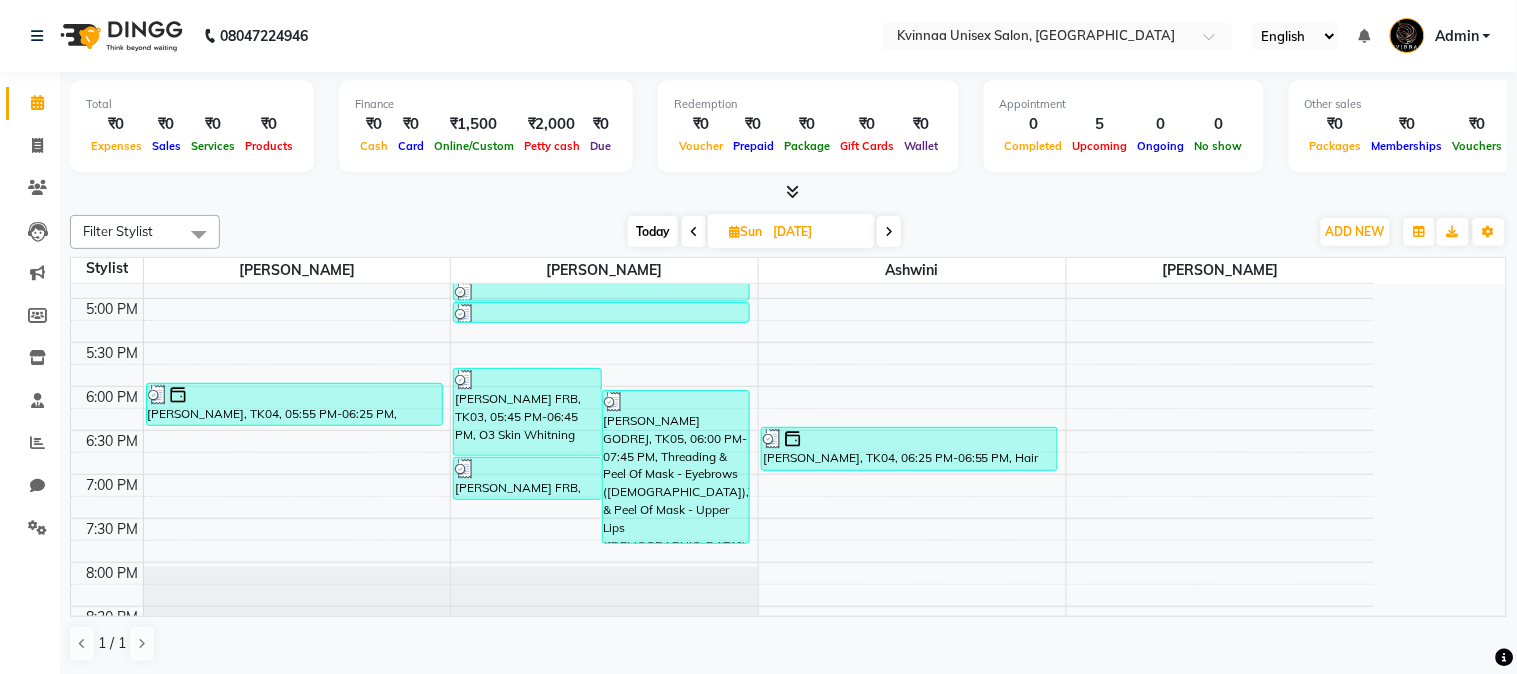 click at bounding box center [889, 232] 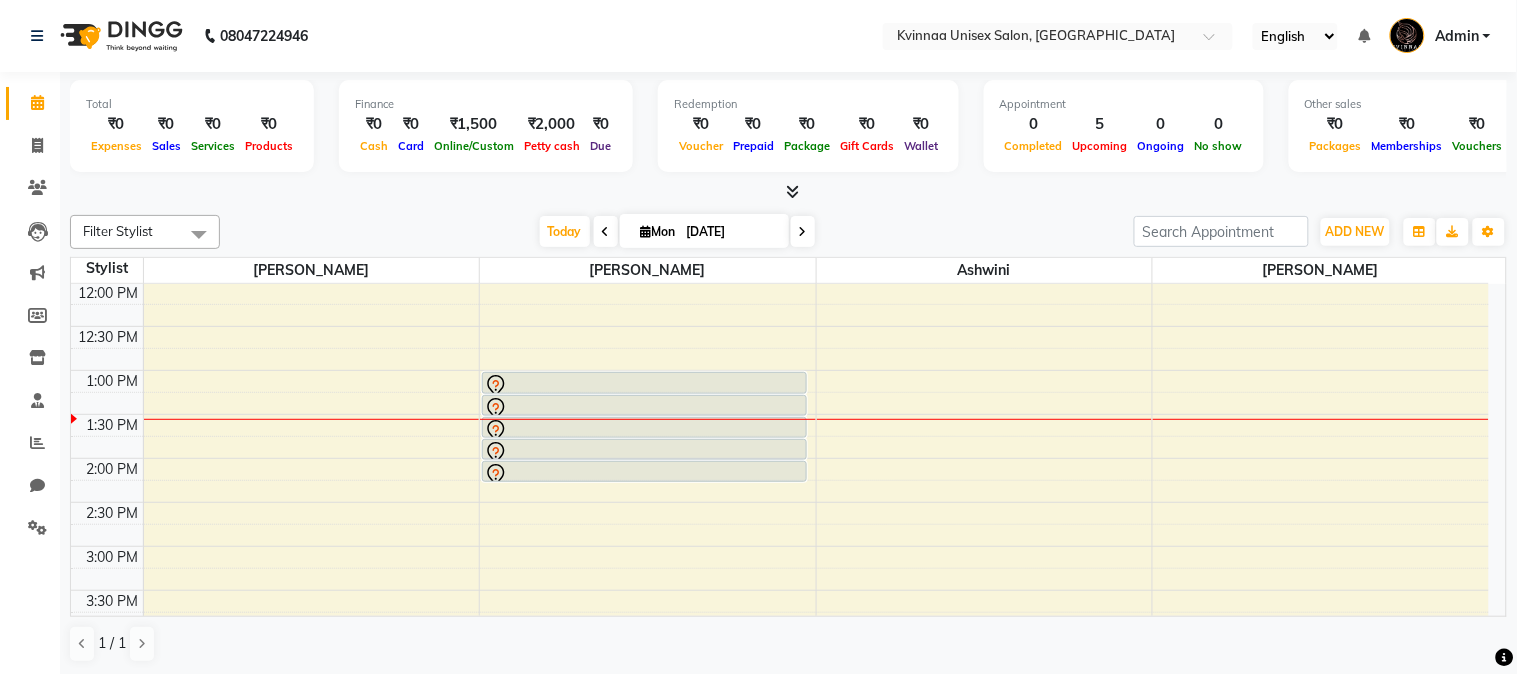 scroll, scrollTop: 351, scrollLeft: 0, axis: vertical 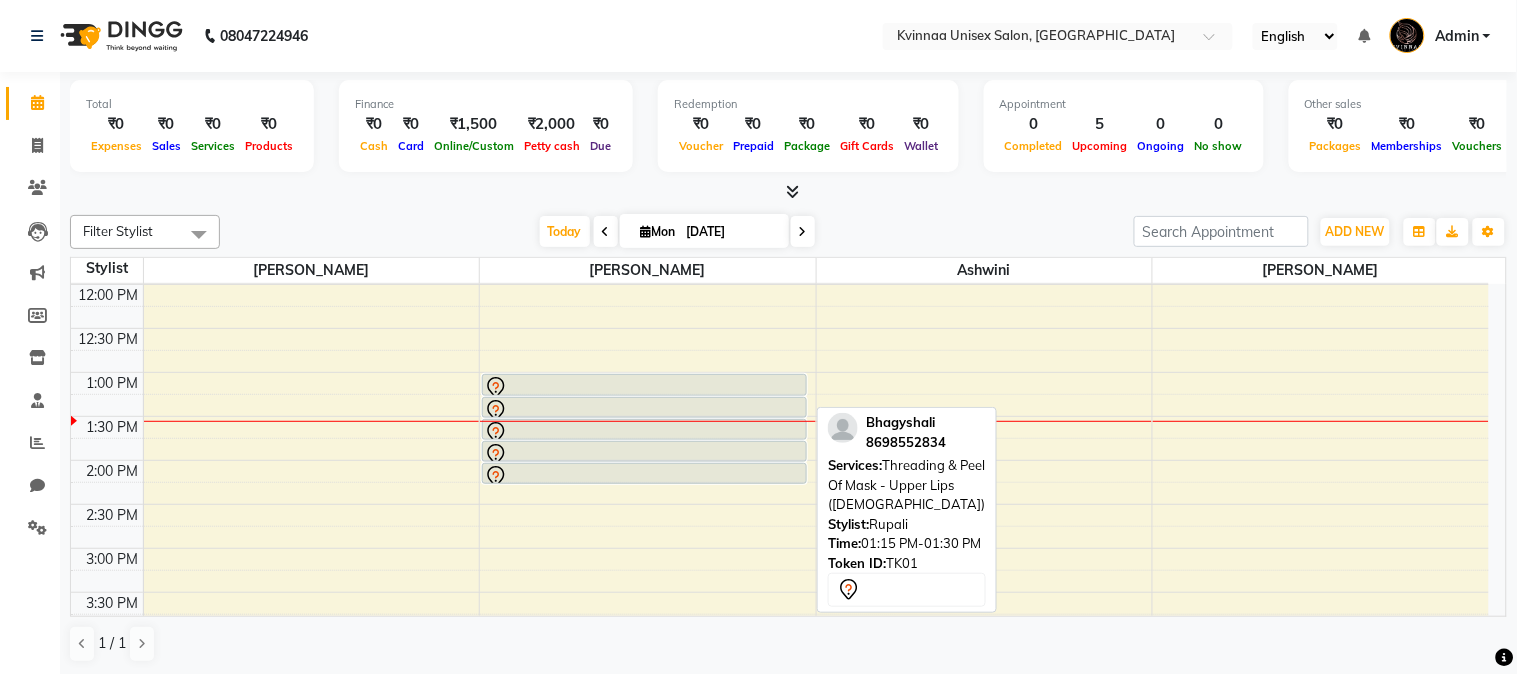 click at bounding box center [644, 417] 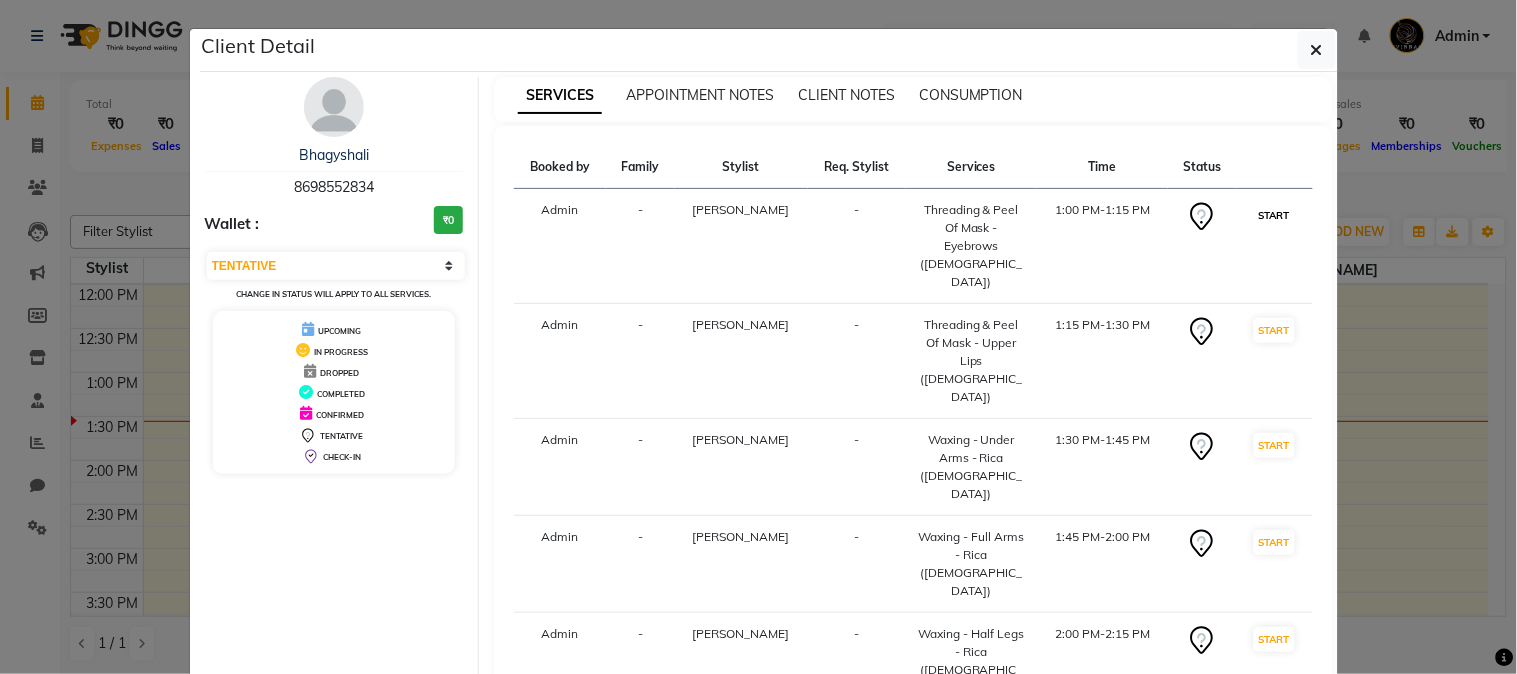 click on "START" at bounding box center [1274, 215] 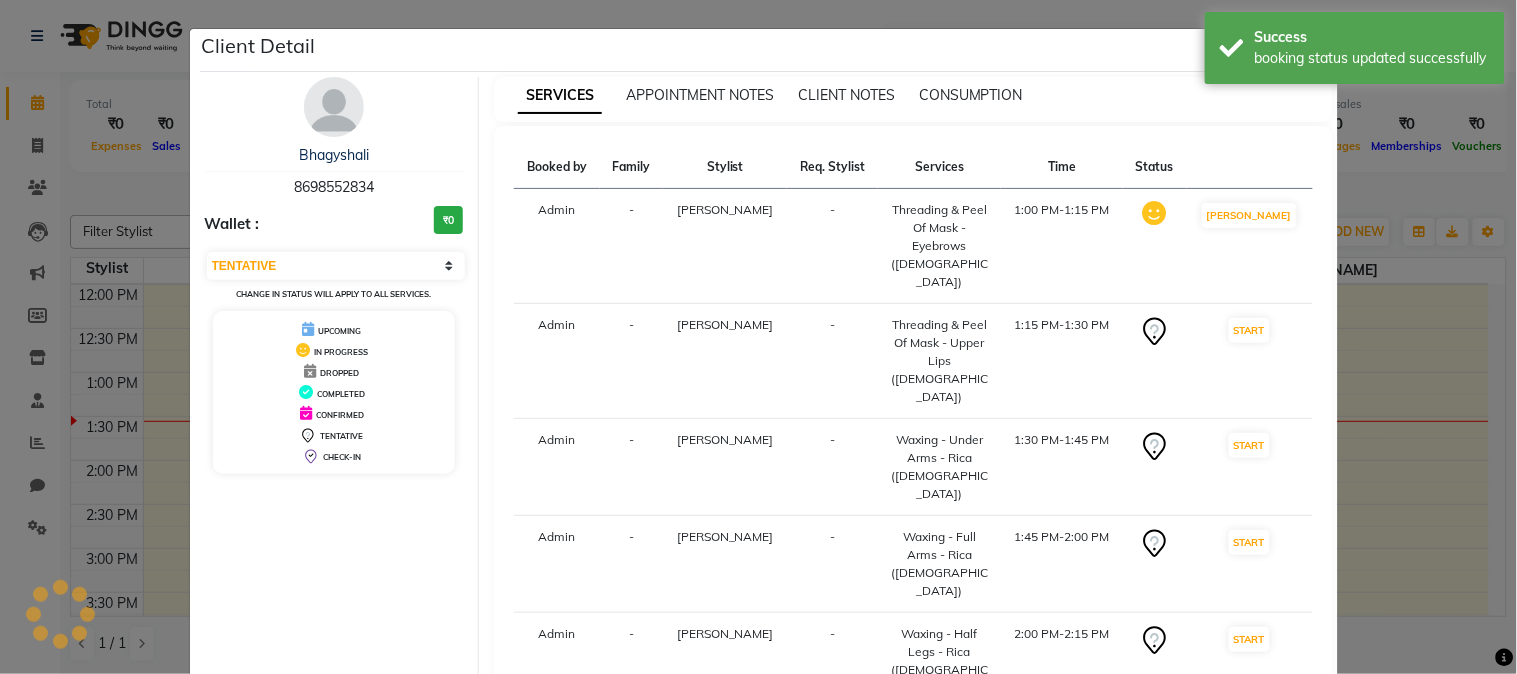 select on "select" 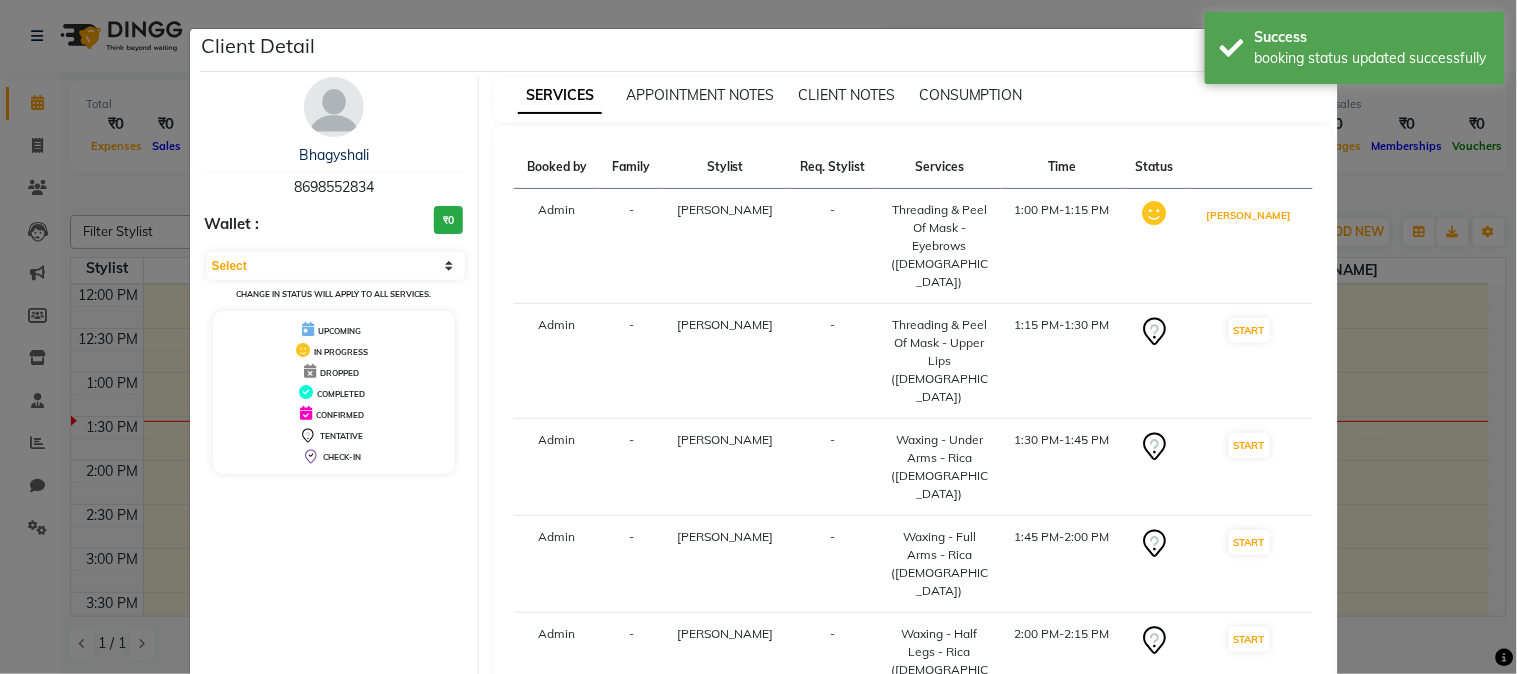 click on "[PERSON_NAME]" at bounding box center (1249, 215) 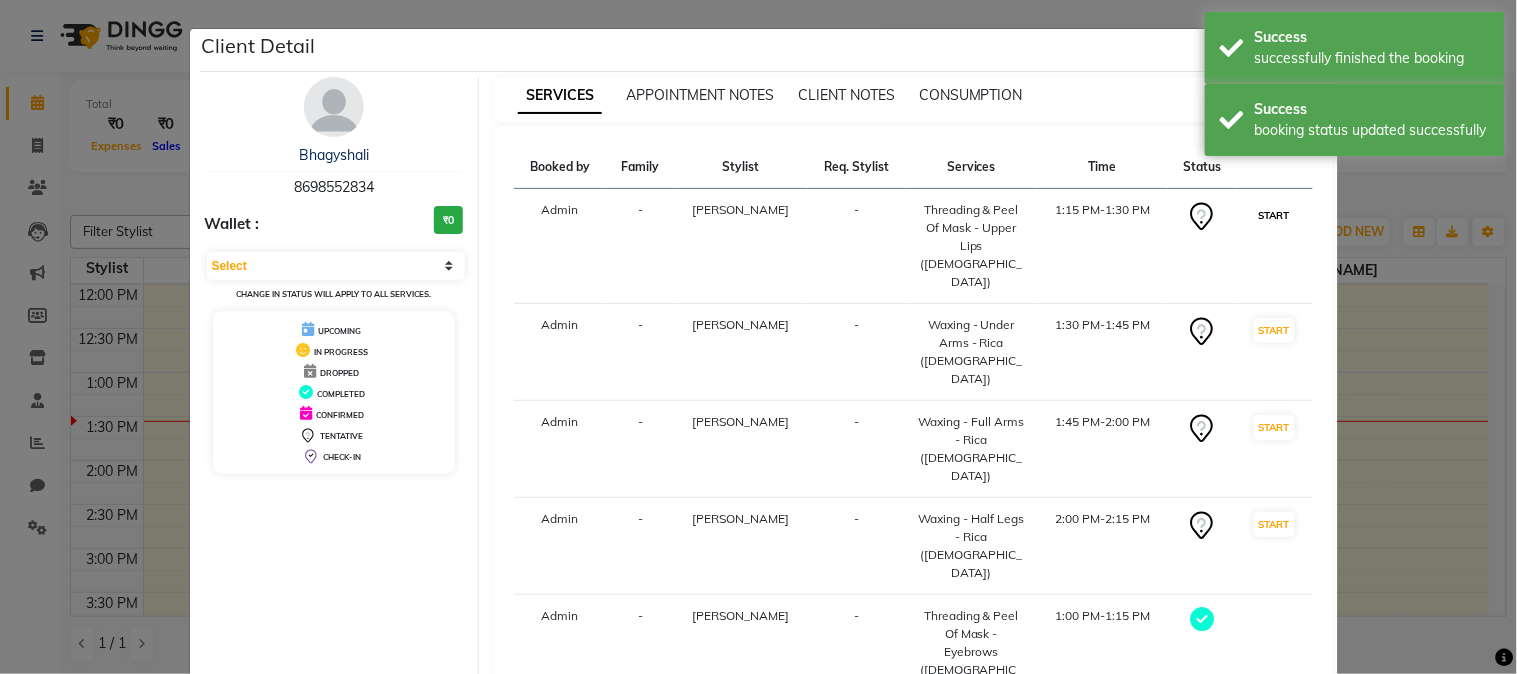 click on "START" at bounding box center (1274, 215) 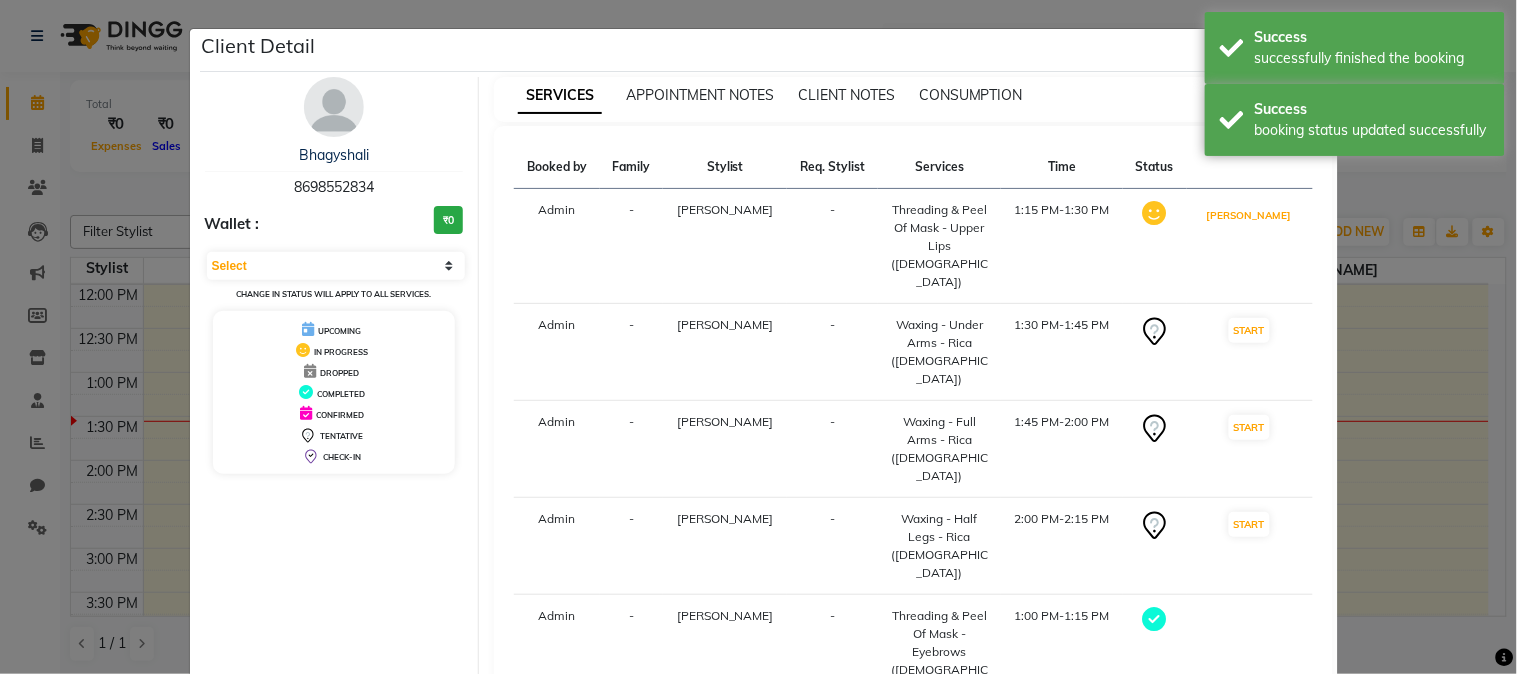 click on "[PERSON_NAME]" at bounding box center (1249, 215) 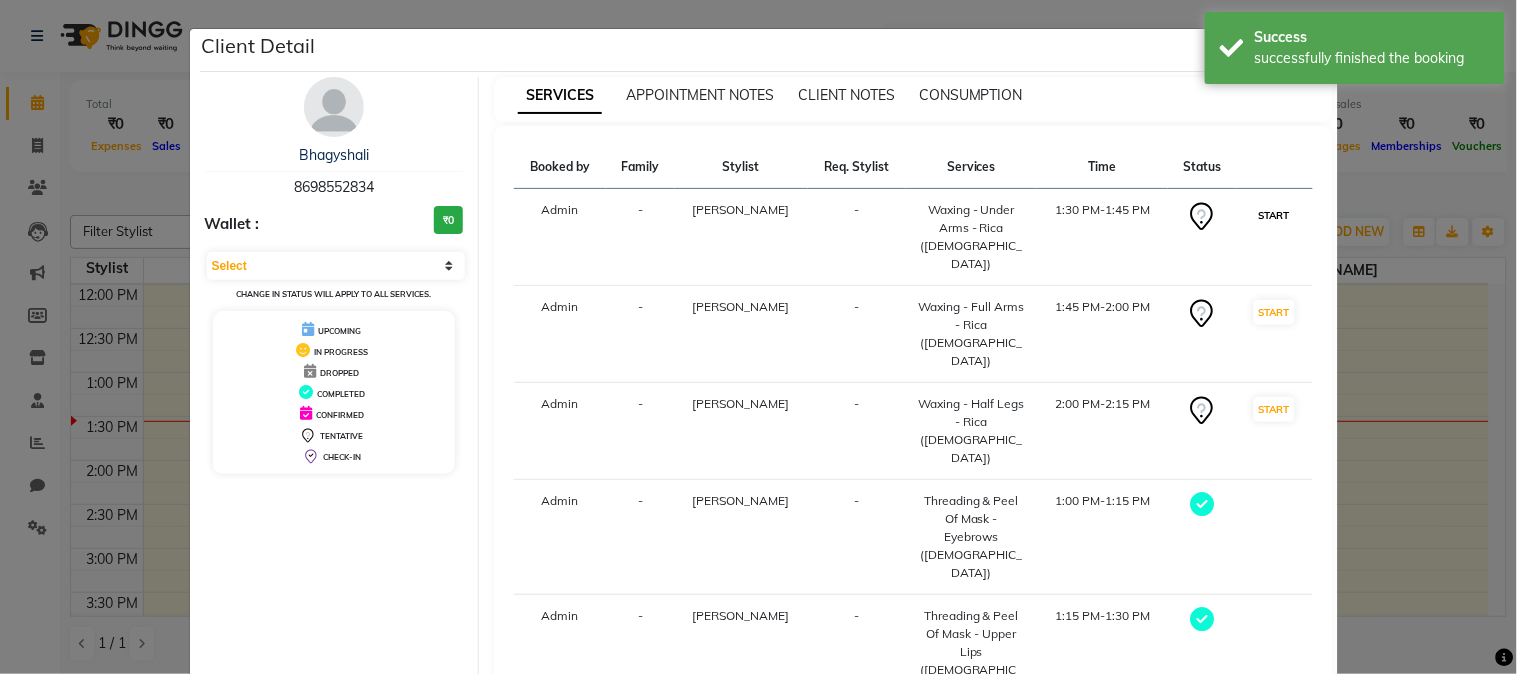 click on "START" at bounding box center (1274, 215) 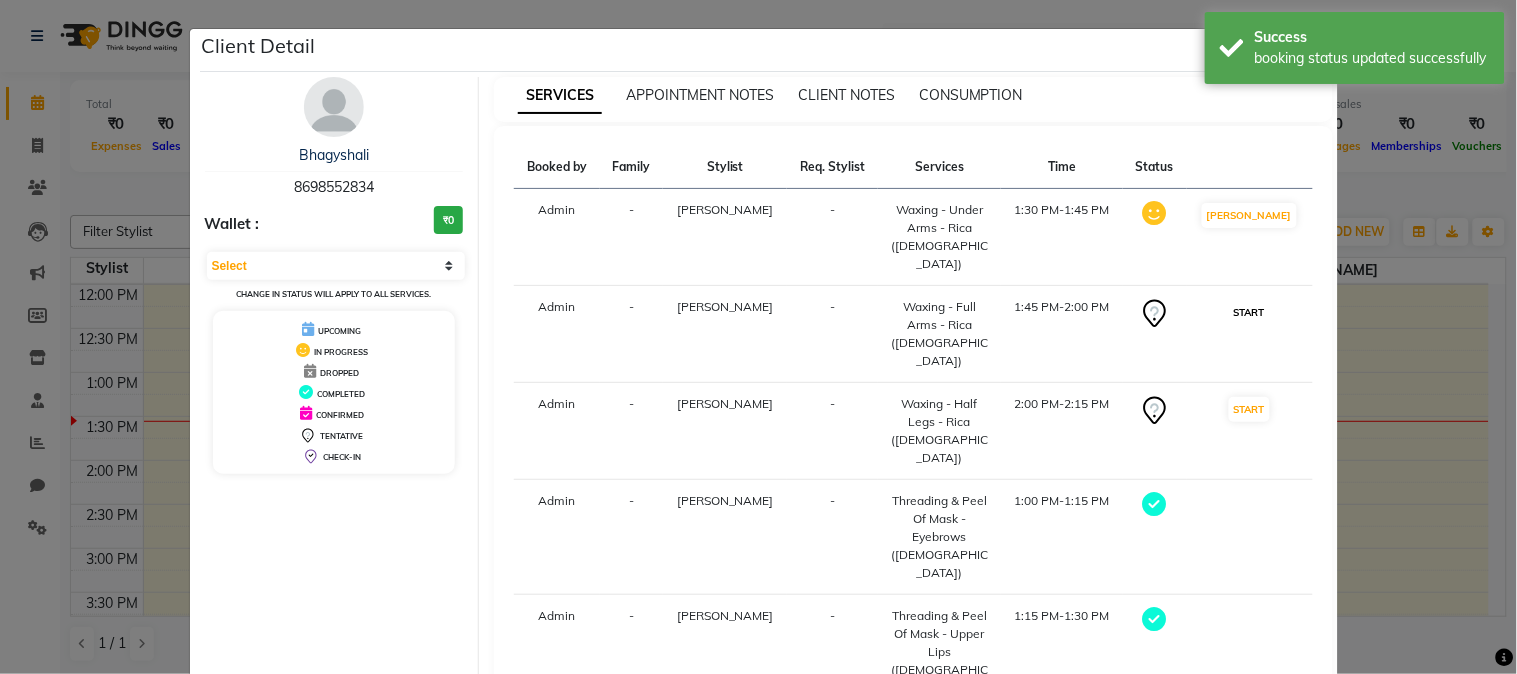 click on "START" at bounding box center (1249, 312) 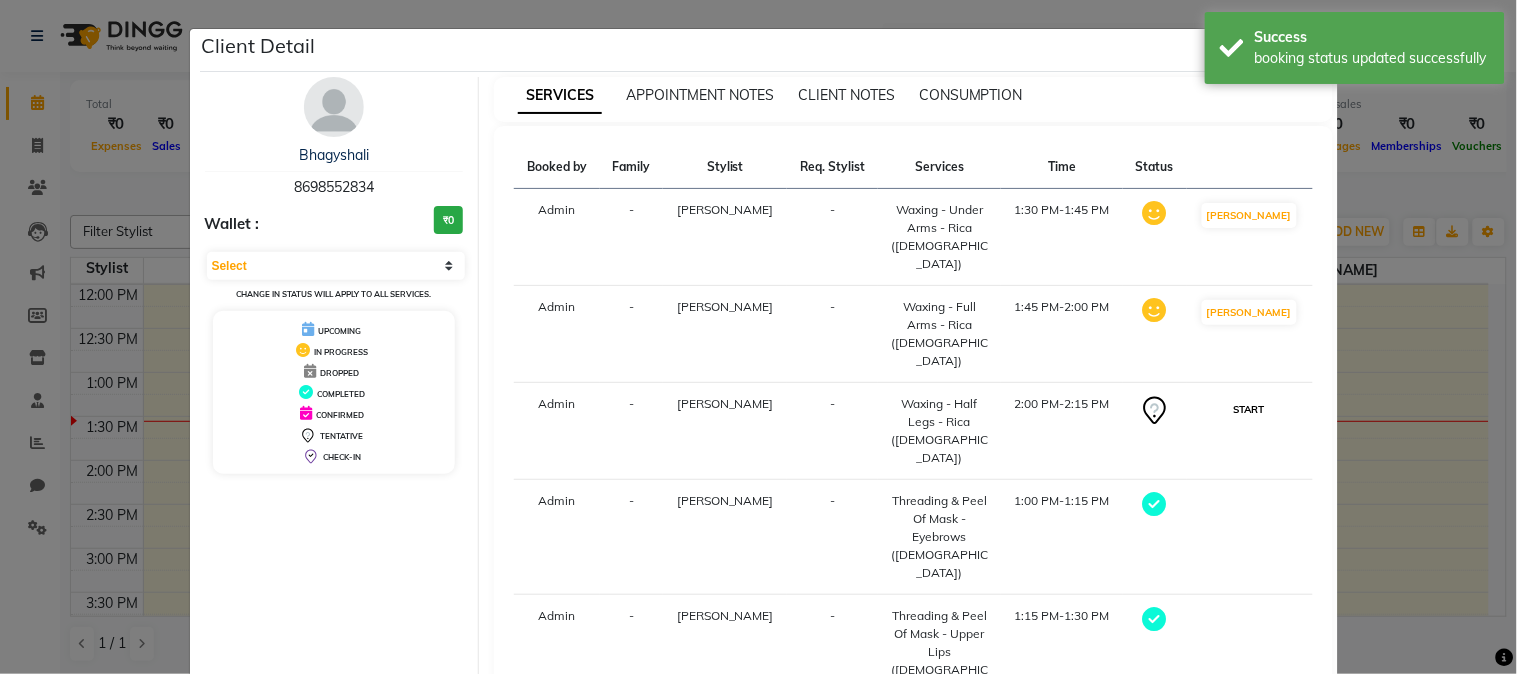click on "START" at bounding box center [1249, 409] 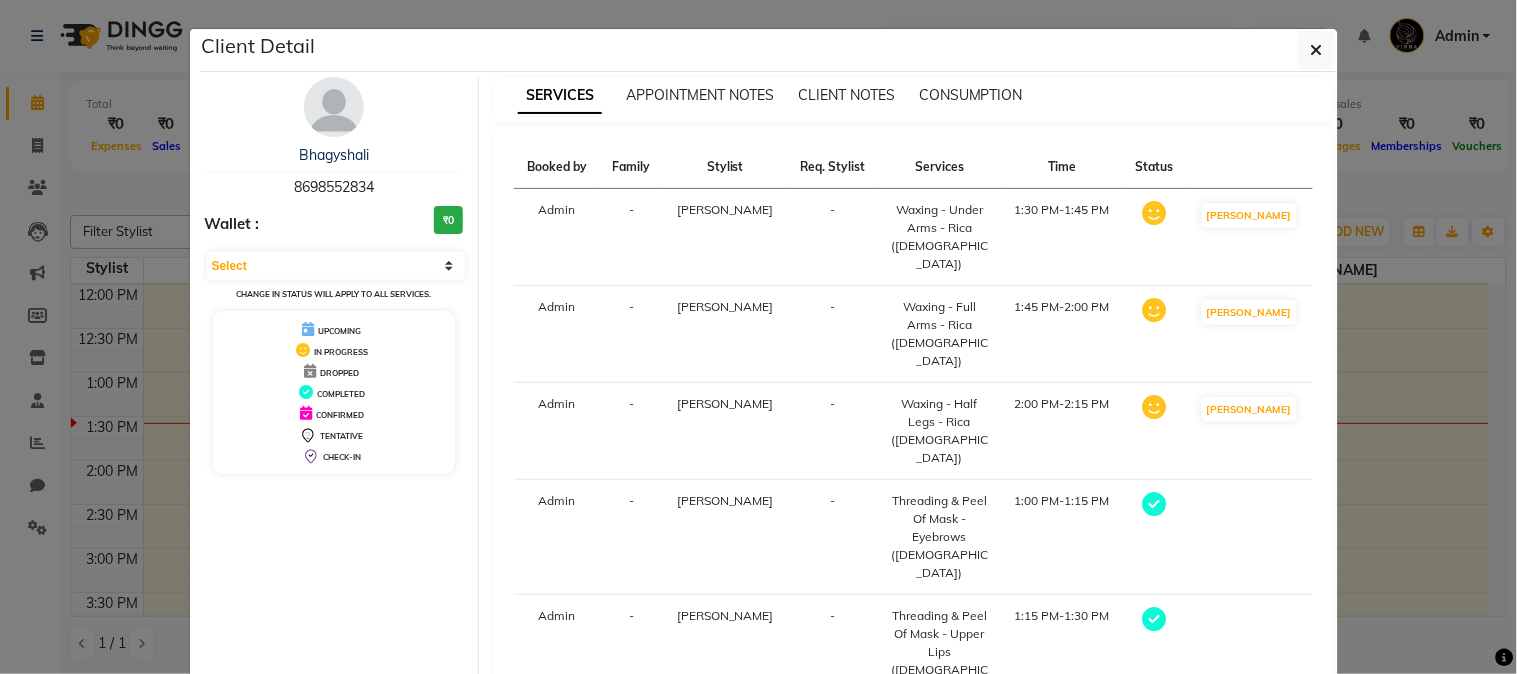 click on "Waxing - Half Legs - Rica ([DEMOGRAPHIC_DATA])" at bounding box center (939, 431) 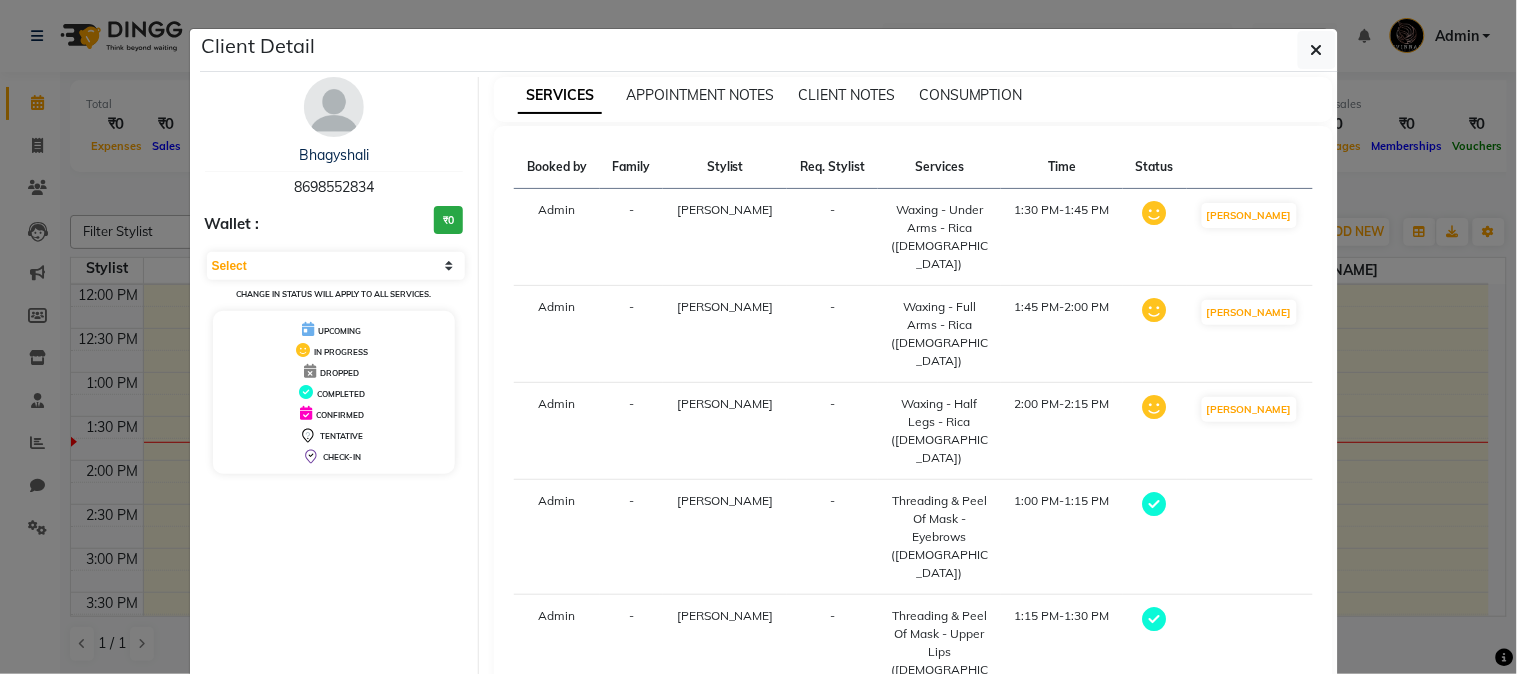 scroll, scrollTop: 16, scrollLeft: 0, axis: vertical 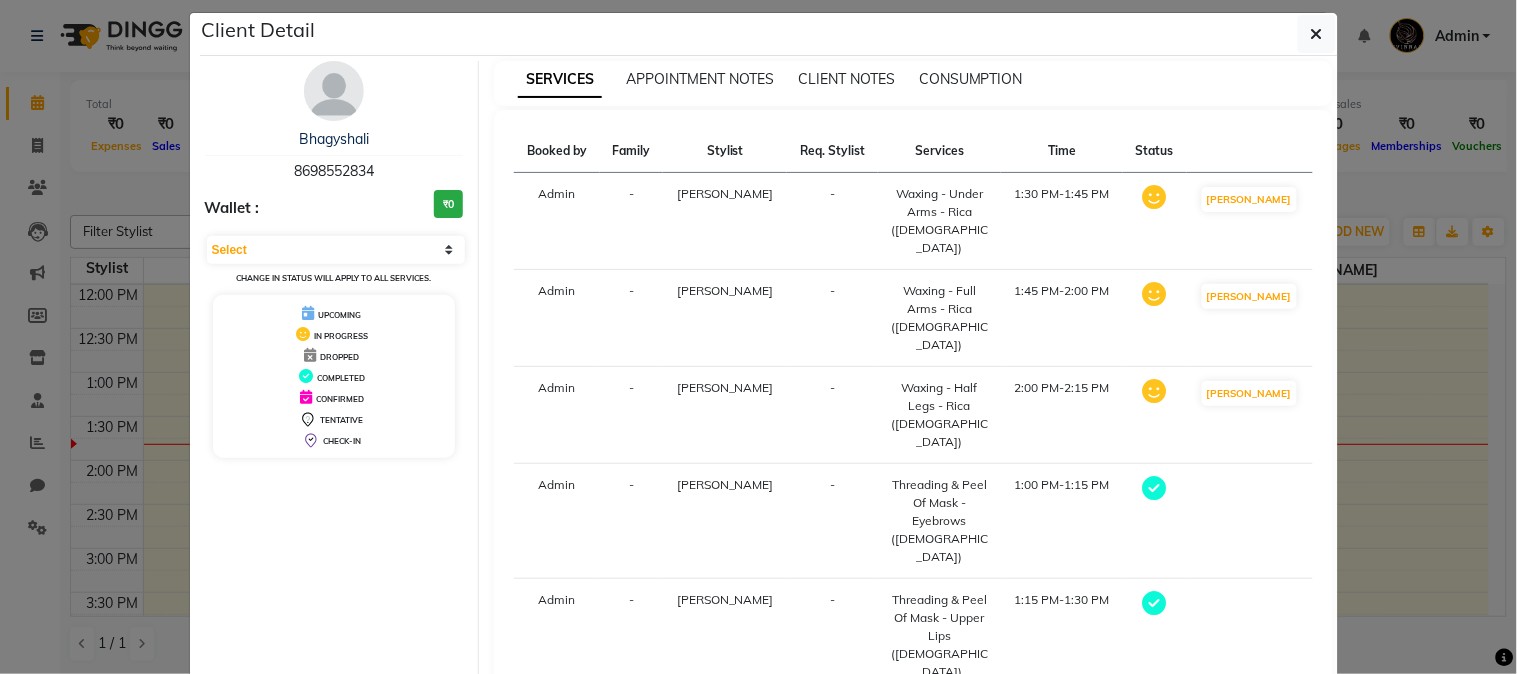 click on "Mark Done And Checkout" 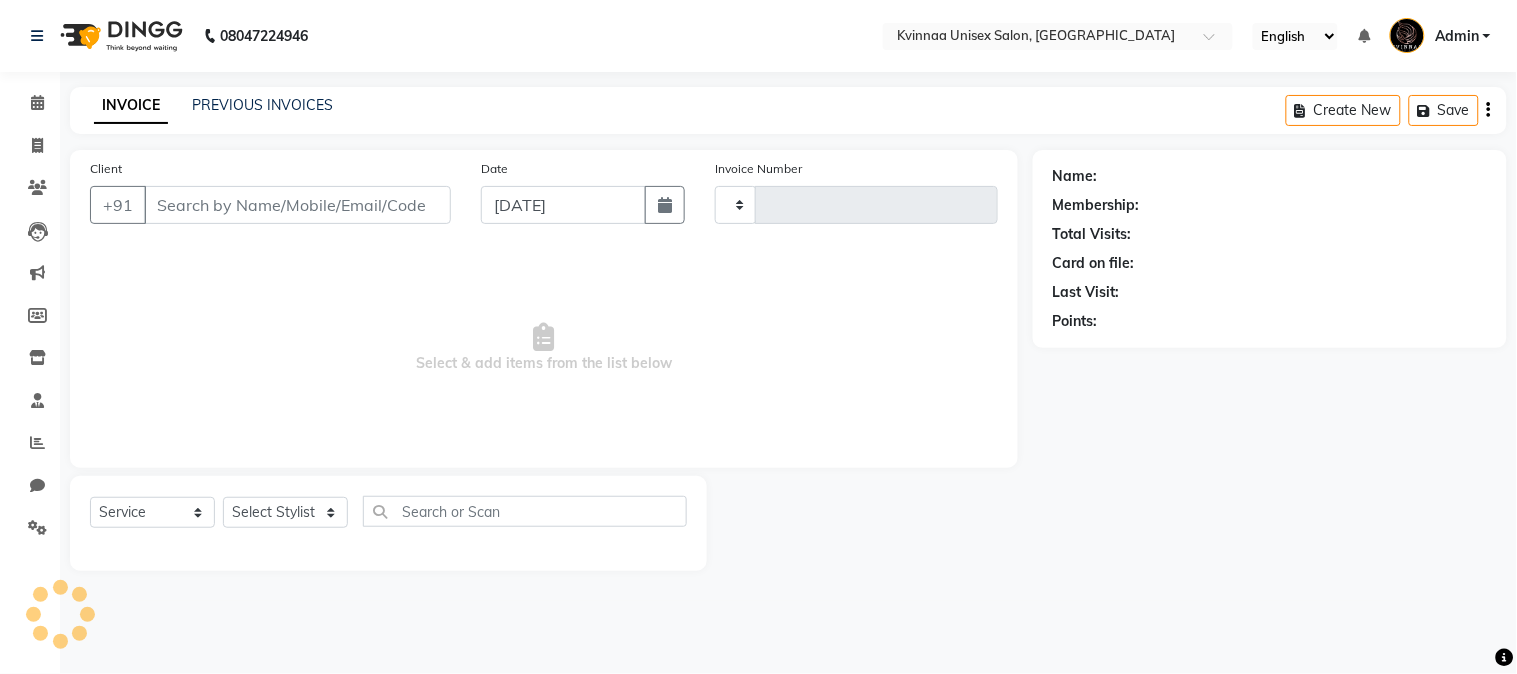 type on "0269" 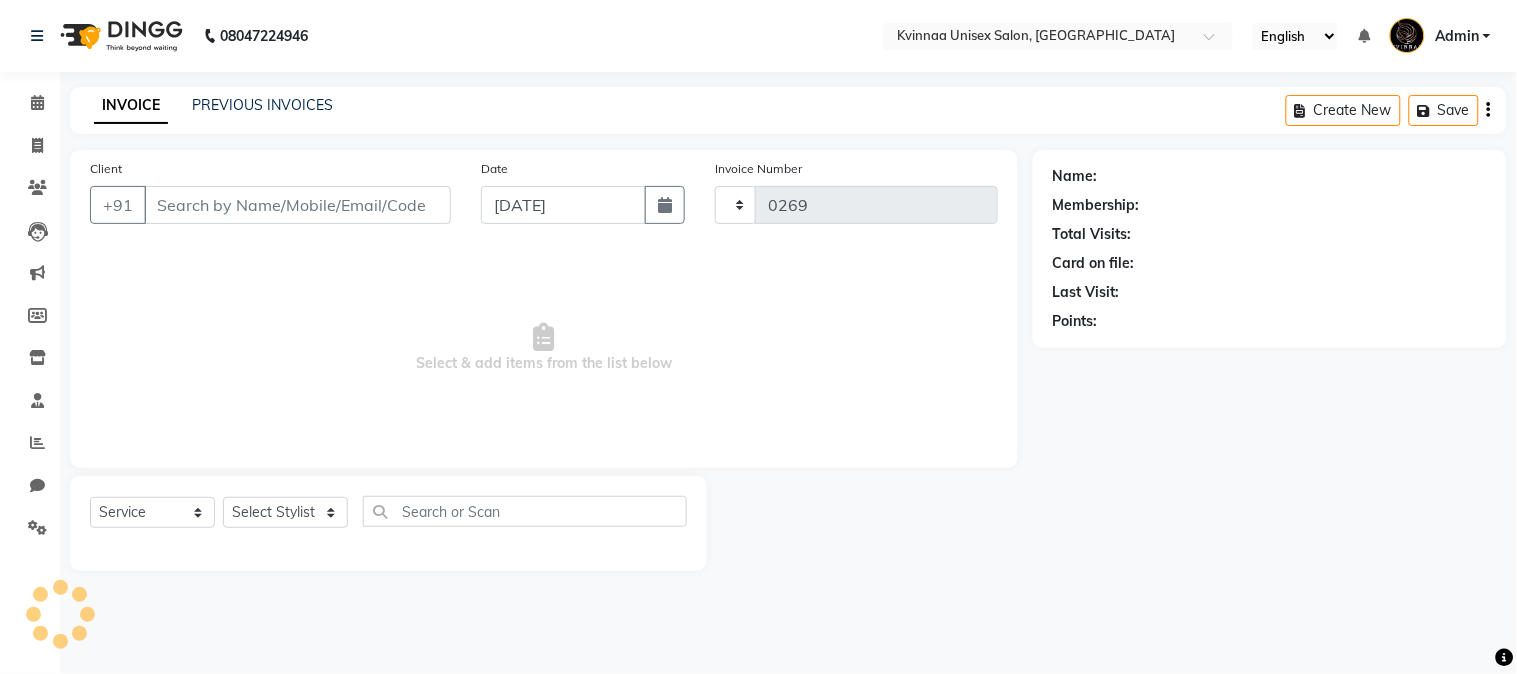 select on "147" 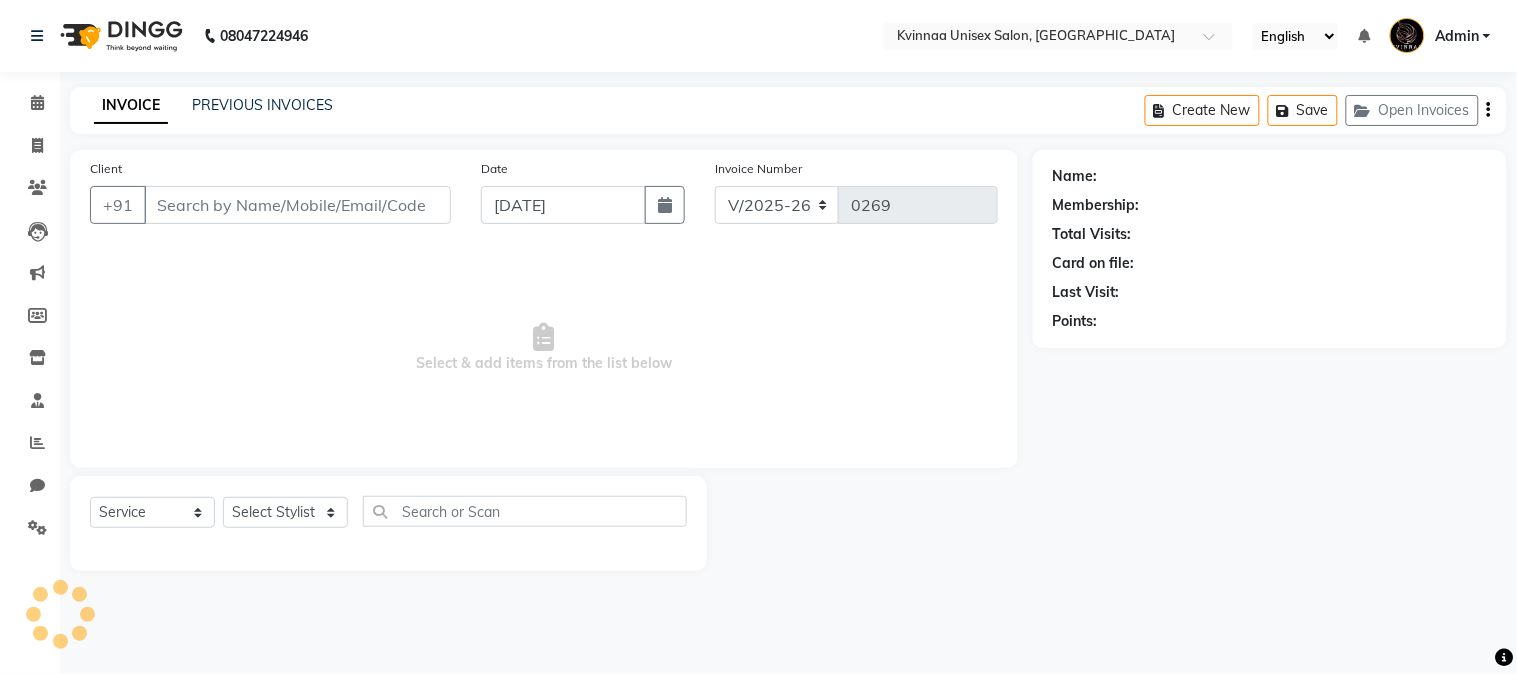 type on "8698552834" 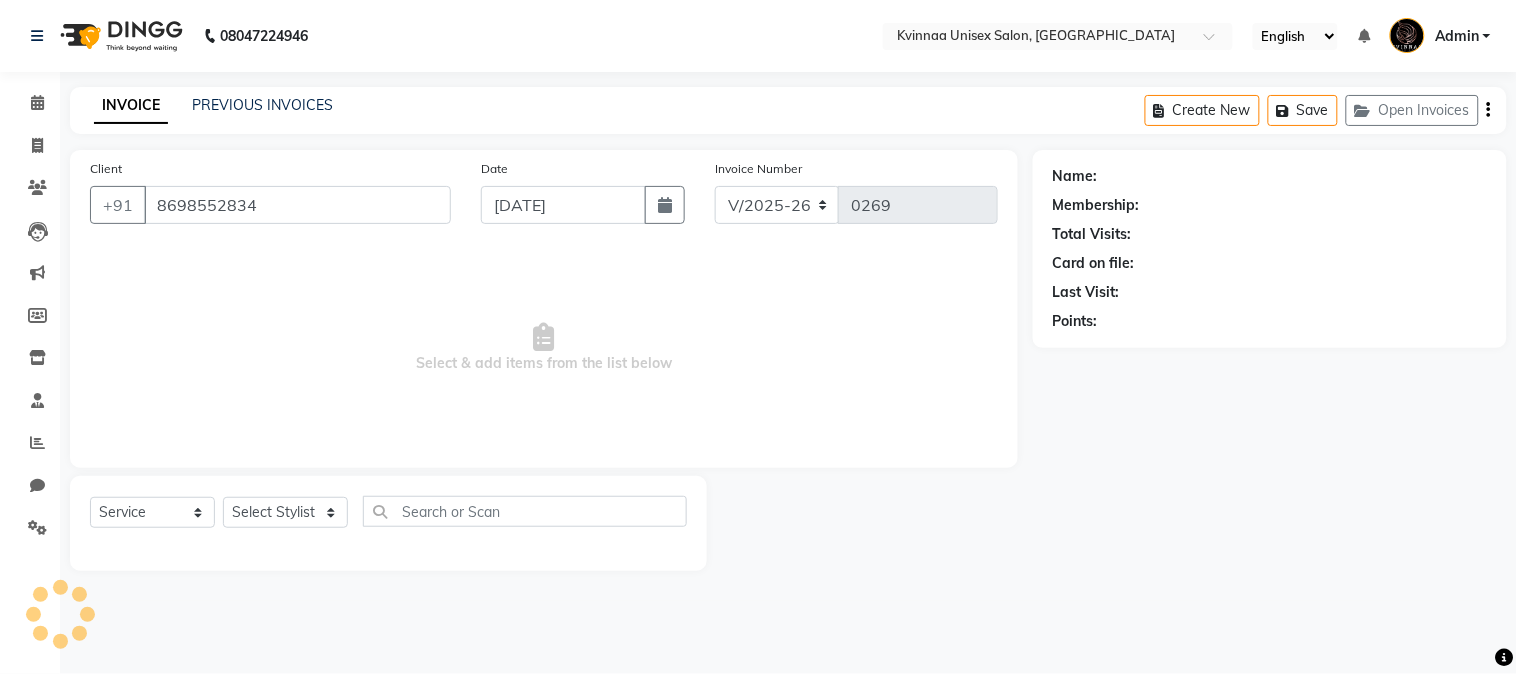 select on "8149" 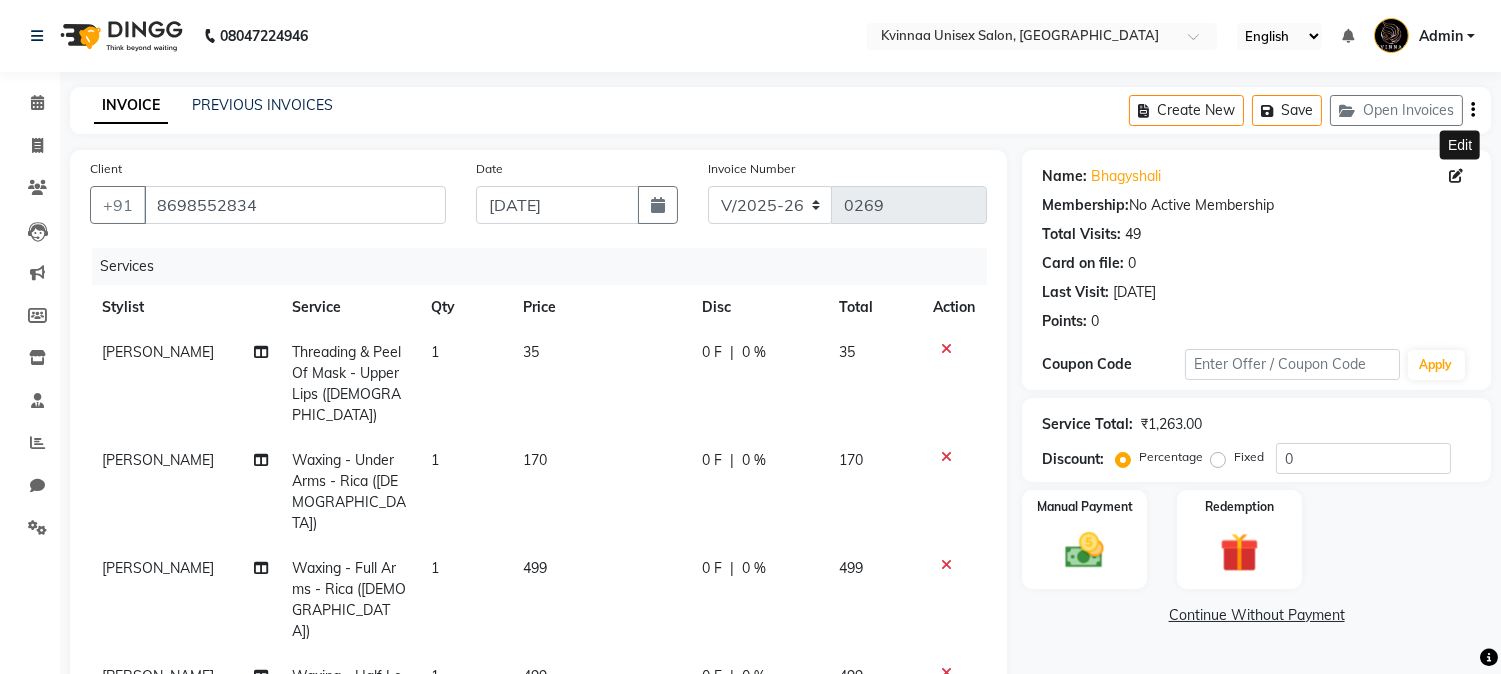 click 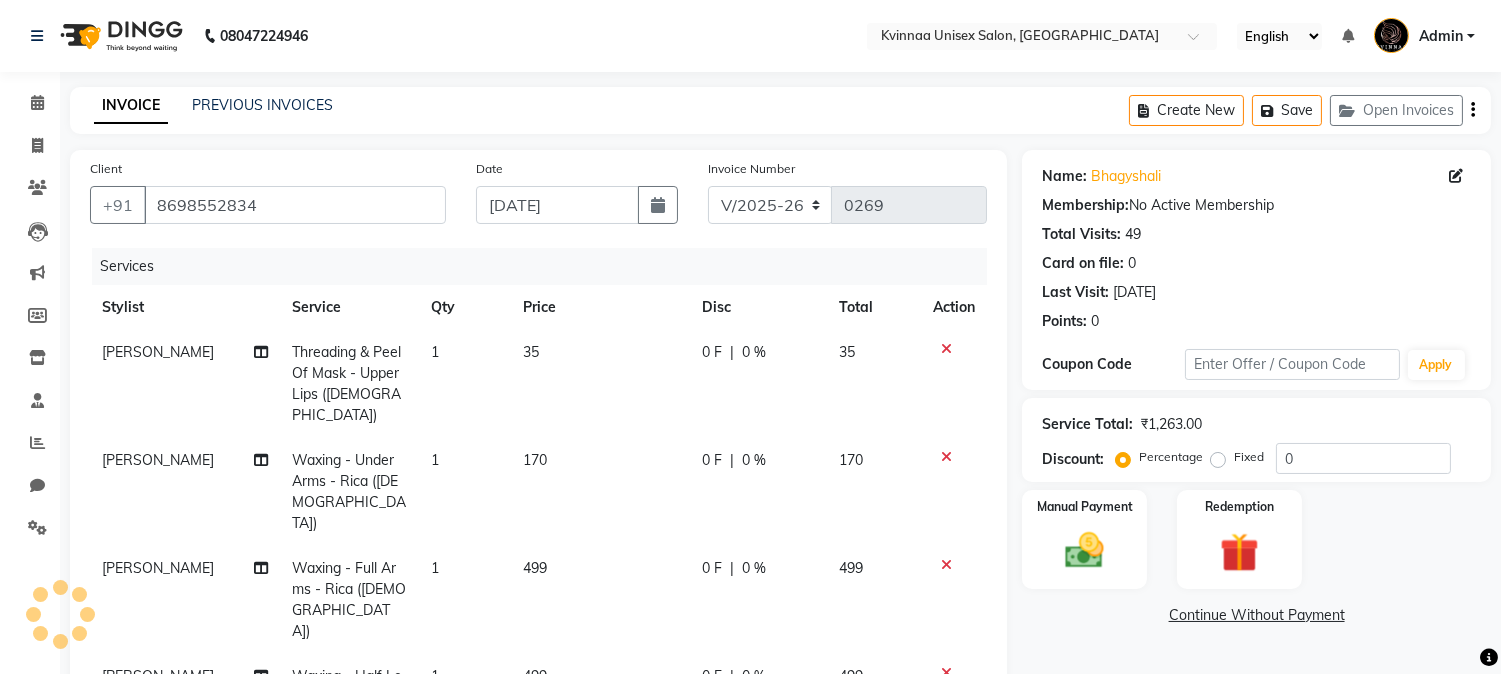 select on "09" 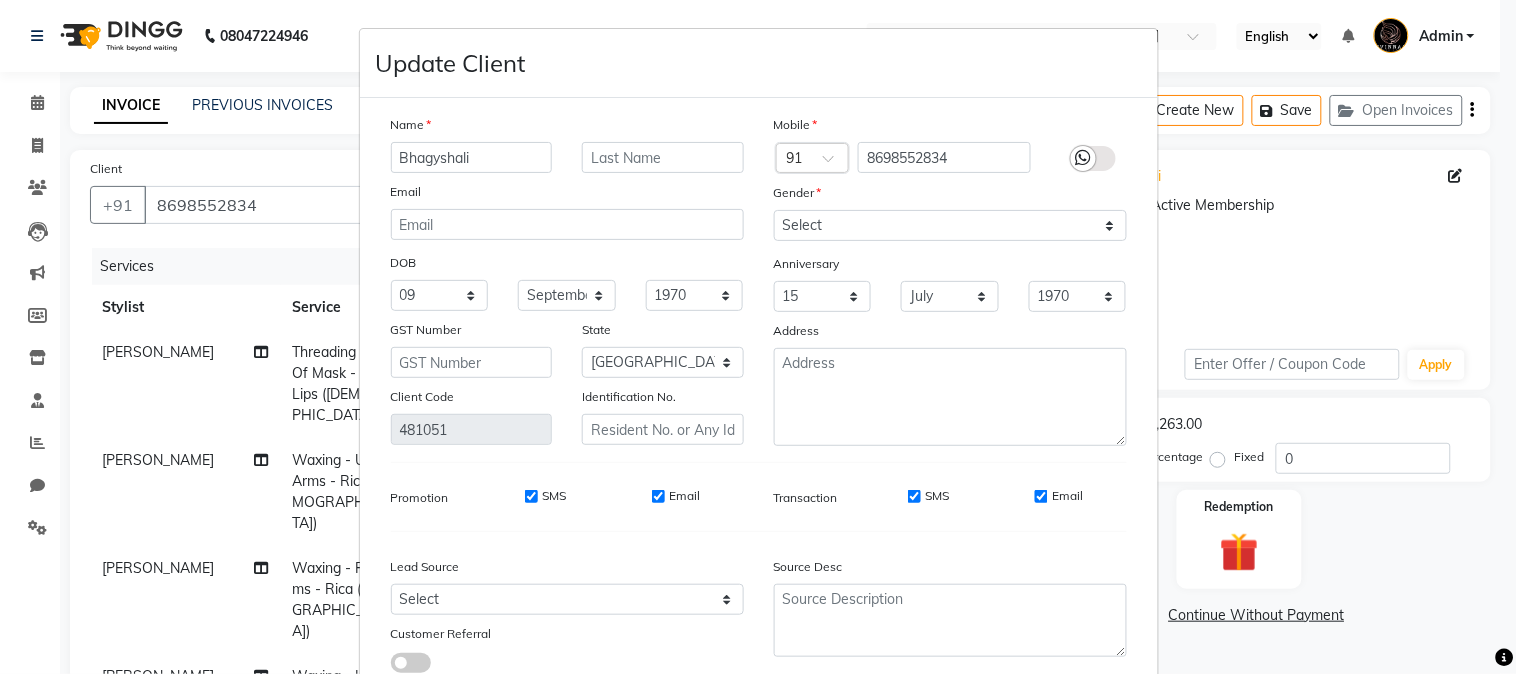 click on "Update Client Name Bhagyshali Email DOB Day 01 02 03 04 05 06 07 08 09 10 11 12 13 14 15 16 17 18 19 20 21 22 23 24 25 26 27 28 29 30 31 Month January February March April May June July August September October November [DATE] 1941 1942 1943 1944 1945 1946 1947 1948 1949 1950 1951 1952 1953 1954 1955 1956 1957 1958 1959 1960 1961 1962 1963 1964 1965 1966 1967 1968 1969 1970 1971 1972 1973 1974 1975 1976 1977 1978 1979 1980 1981 1982 1983 1984 1985 1986 1987 1988 1989 1990 1991 1992 1993 1994 1995 1996 1997 1998 1999 2000 2001 2002 2003 2004 2005 2006 2007 2008 2009 2010 2011 2012 2013 2014 2015 2016 2017 2018 2019 2020 2021 2022 2023 2024 GST Number State Select [GEOGRAPHIC_DATA] [GEOGRAPHIC_DATA] [GEOGRAPHIC_DATA] [GEOGRAPHIC_DATA] [GEOGRAPHIC_DATA] [GEOGRAPHIC_DATA] [GEOGRAPHIC_DATA] [GEOGRAPHIC_DATA] [GEOGRAPHIC_DATA] [GEOGRAPHIC_DATA] [GEOGRAPHIC_DATA] [GEOGRAPHIC_DATA] [GEOGRAPHIC_DATA] [GEOGRAPHIC_DATA] [GEOGRAPHIC_DATA] [GEOGRAPHIC_DATA] [GEOGRAPHIC_DATA] [GEOGRAPHIC_DATA] [GEOGRAPHIC_DATA] [GEOGRAPHIC_DATA] [GEOGRAPHIC_DATA] [GEOGRAPHIC_DATA] [GEOGRAPHIC_DATA] [GEOGRAPHIC_DATA] [GEOGRAPHIC_DATA] [GEOGRAPHIC_DATA] [GEOGRAPHIC_DATA] [GEOGRAPHIC_DATA] [GEOGRAPHIC_DATA] [GEOGRAPHIC_DATA] Tripura" at bounding box center [758, 337] 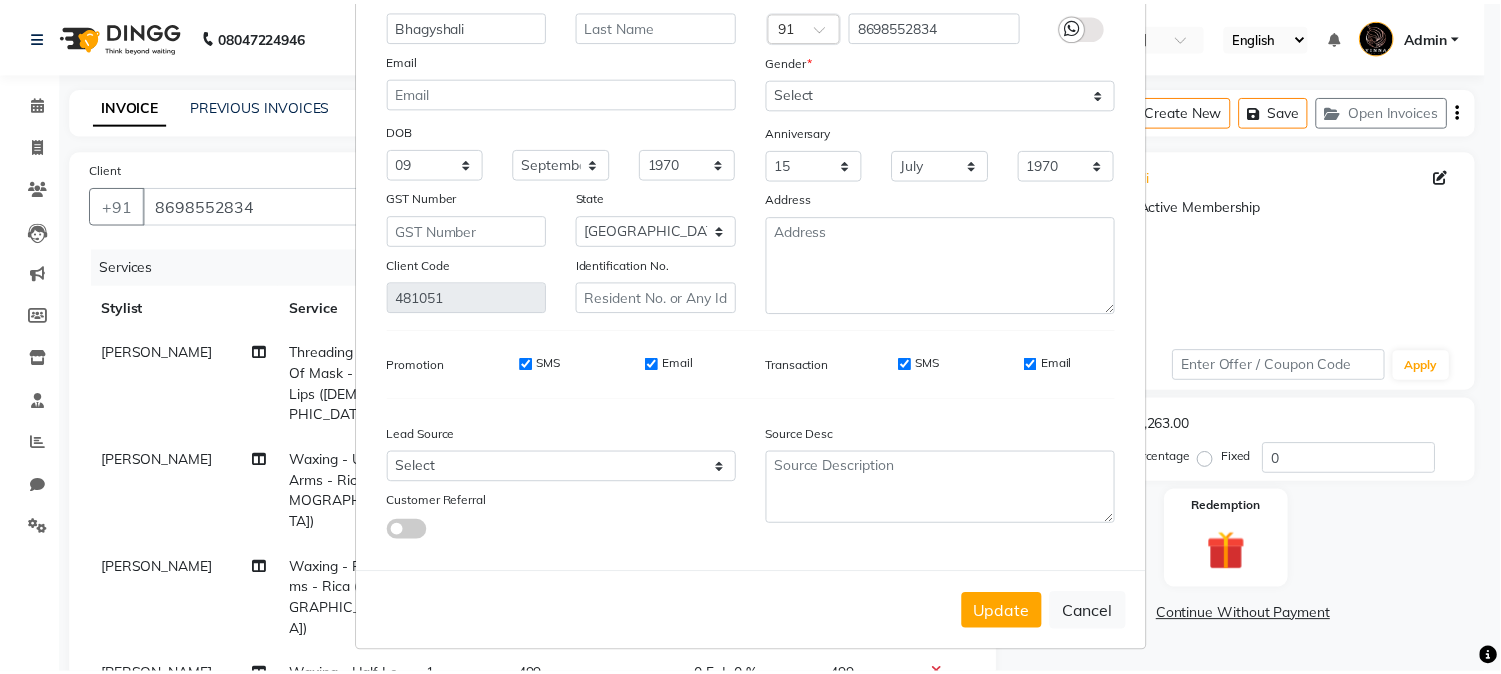 scroll, scrollTop: 141, scrollLeft: 0, axis: vertical 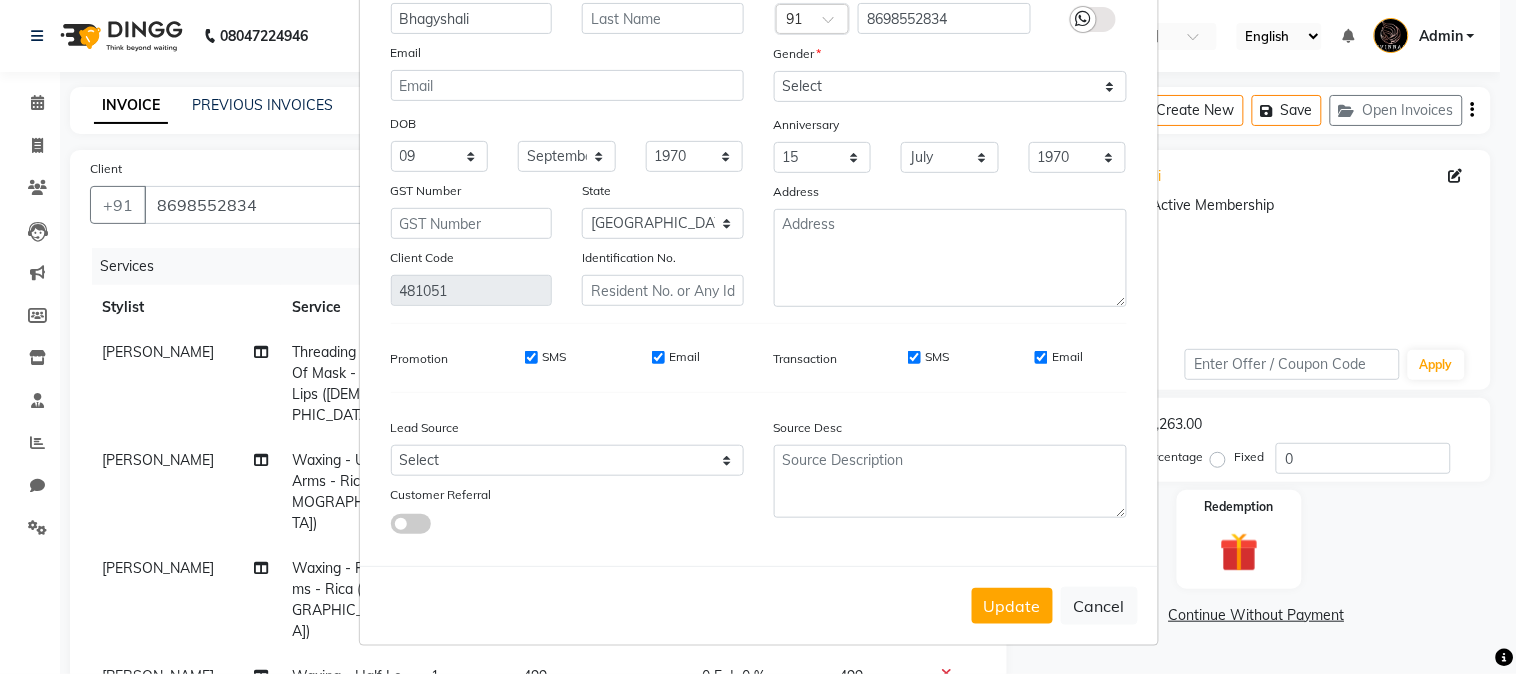 drag, startPoint x: 998, startPoint y: 612, endPoint x: 1015, endPoint y: 605, distance: 18.384777 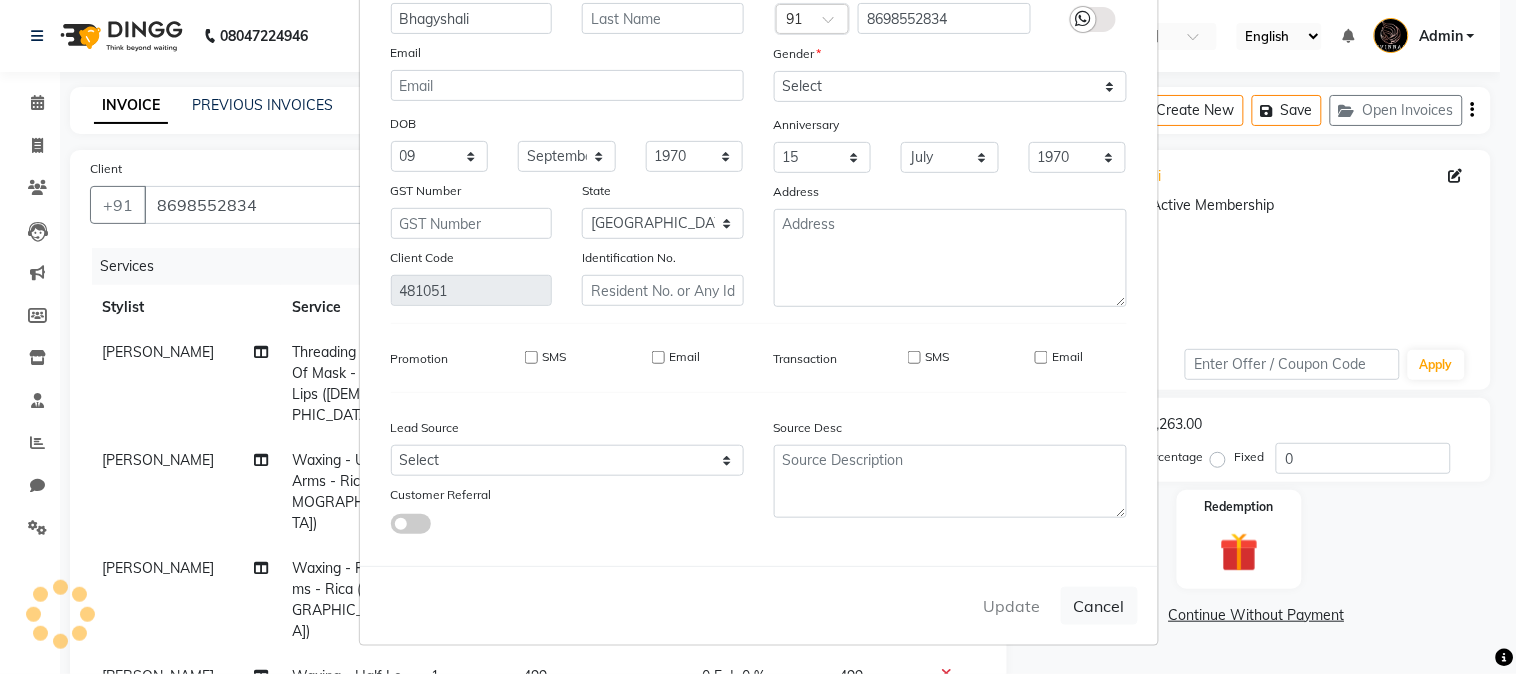 type 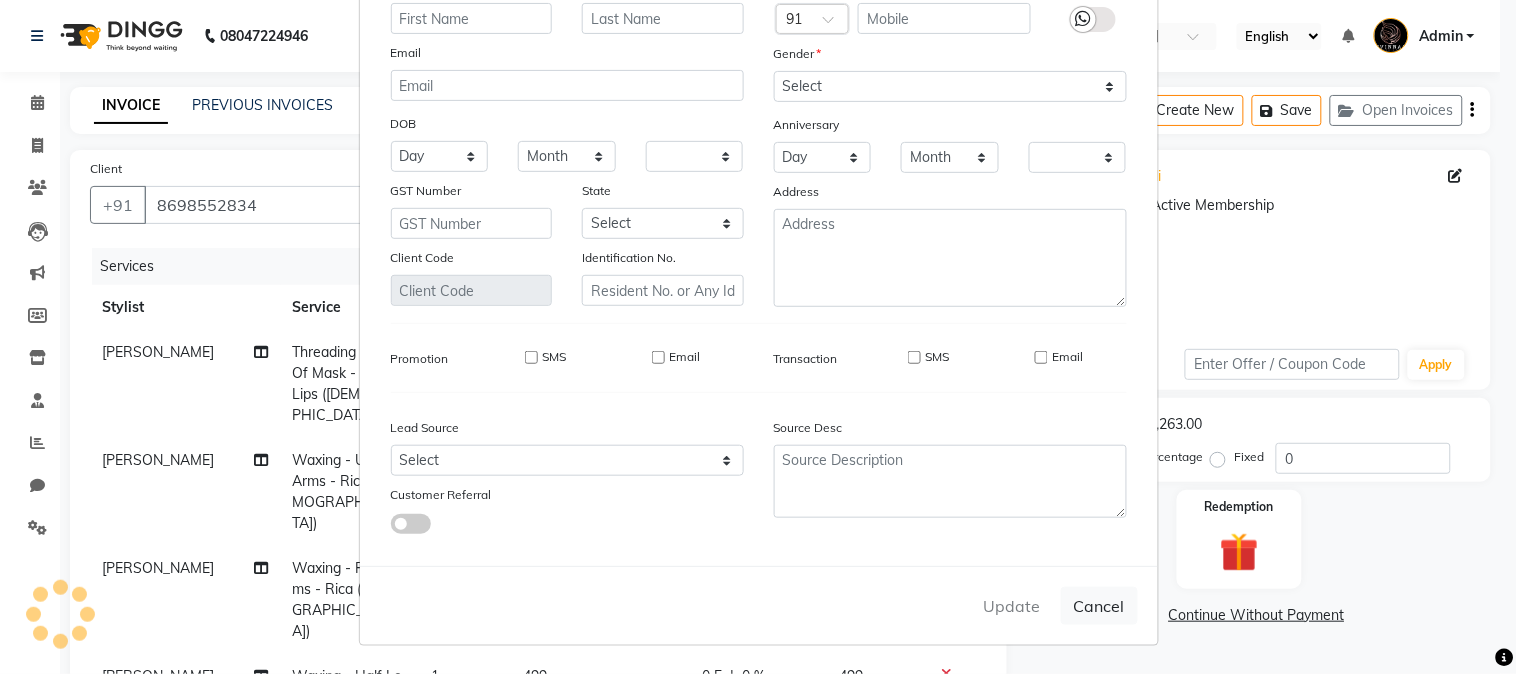 checkbox on "false" 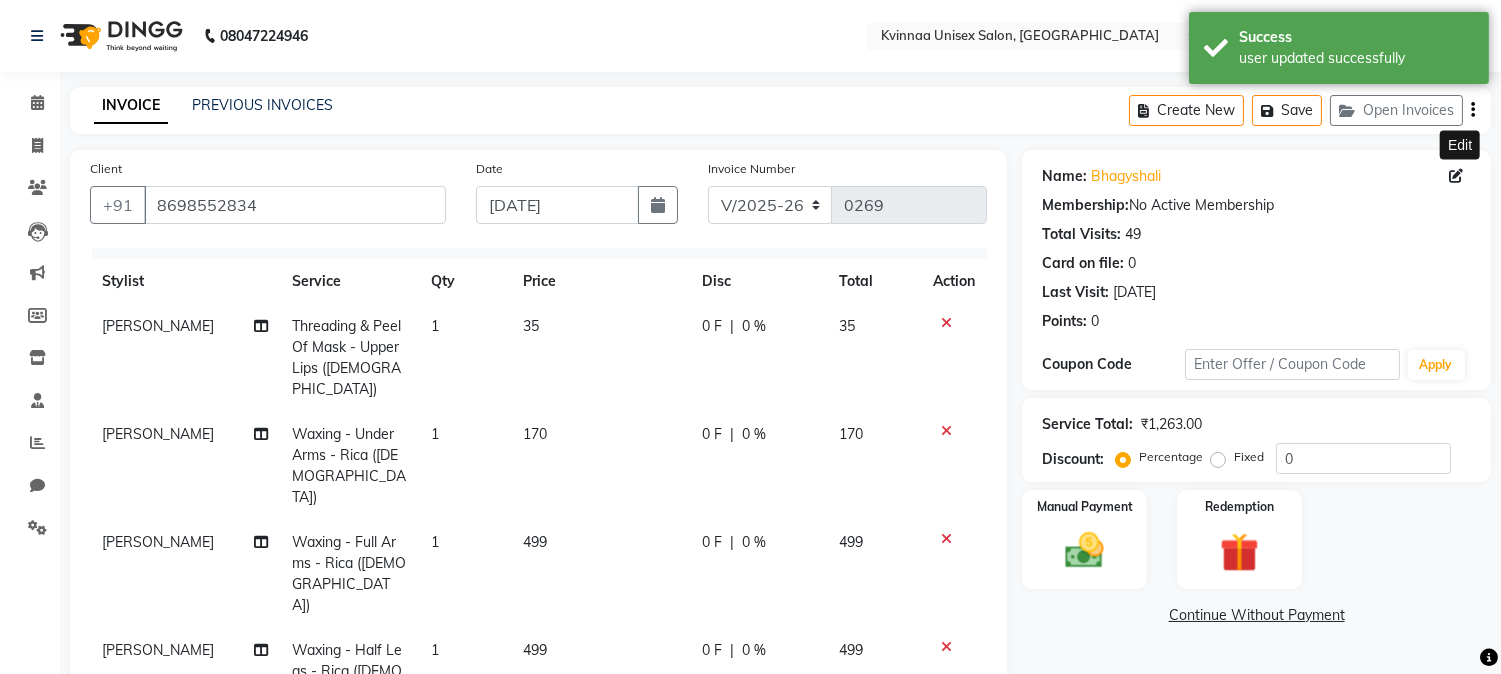 scroll, scrollTop: 48, scrollLeft: 0, axis: vertical 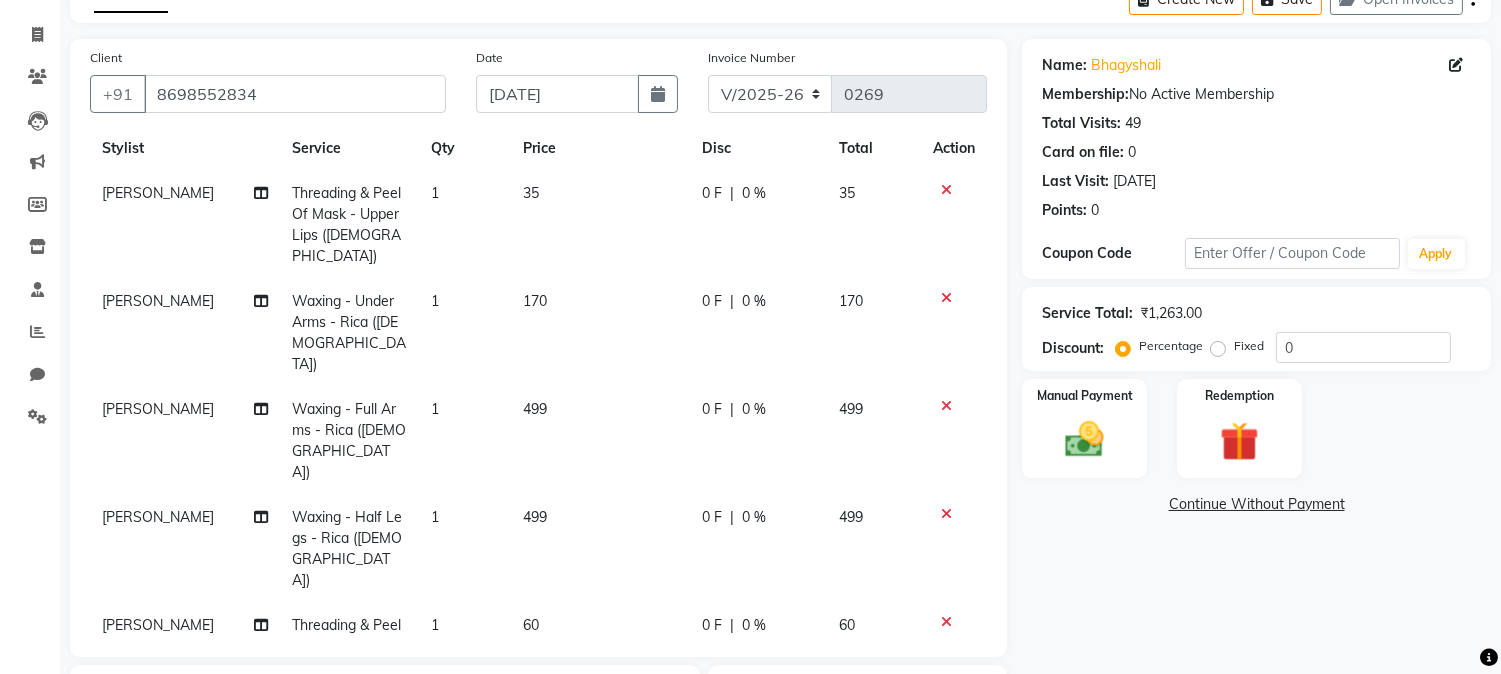 click on "Waxing - Half Legs - Rica ([DEMOGRAPHIC_DATA])" 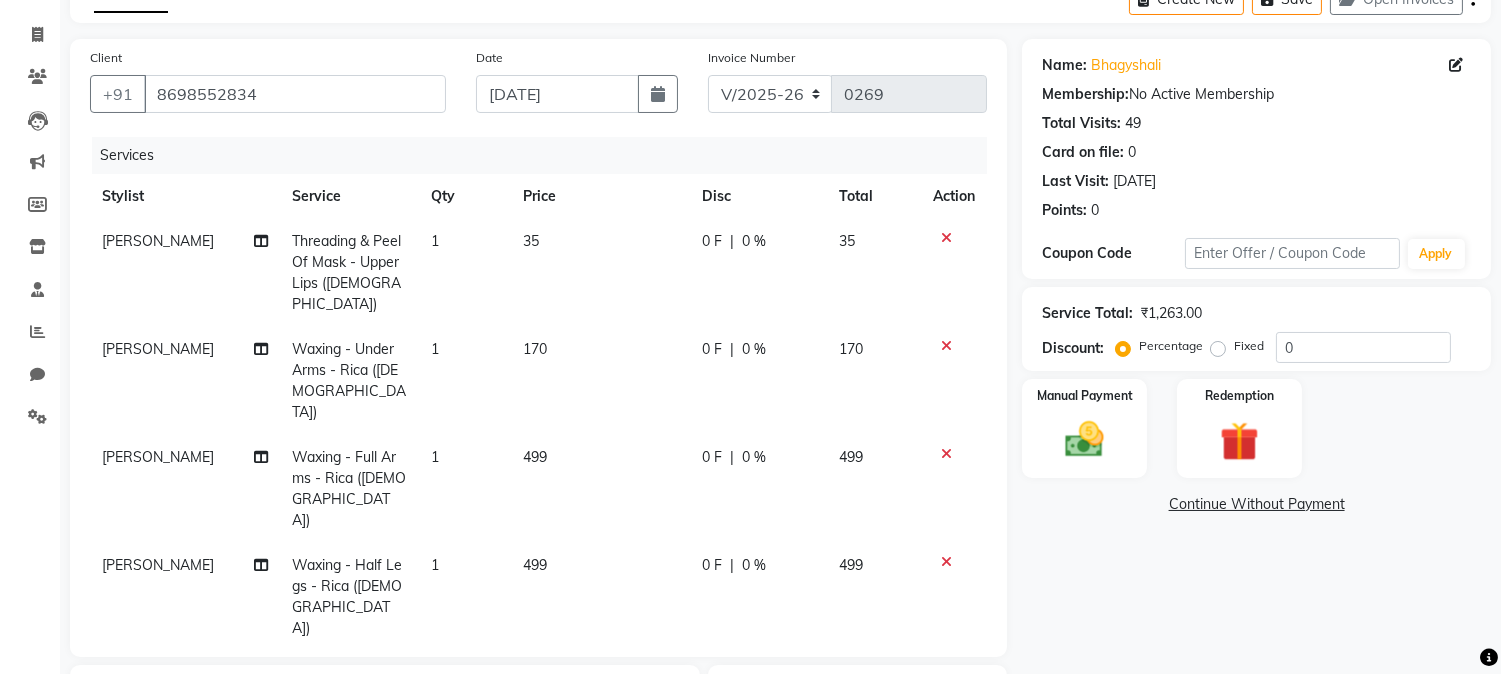 select on "8149" 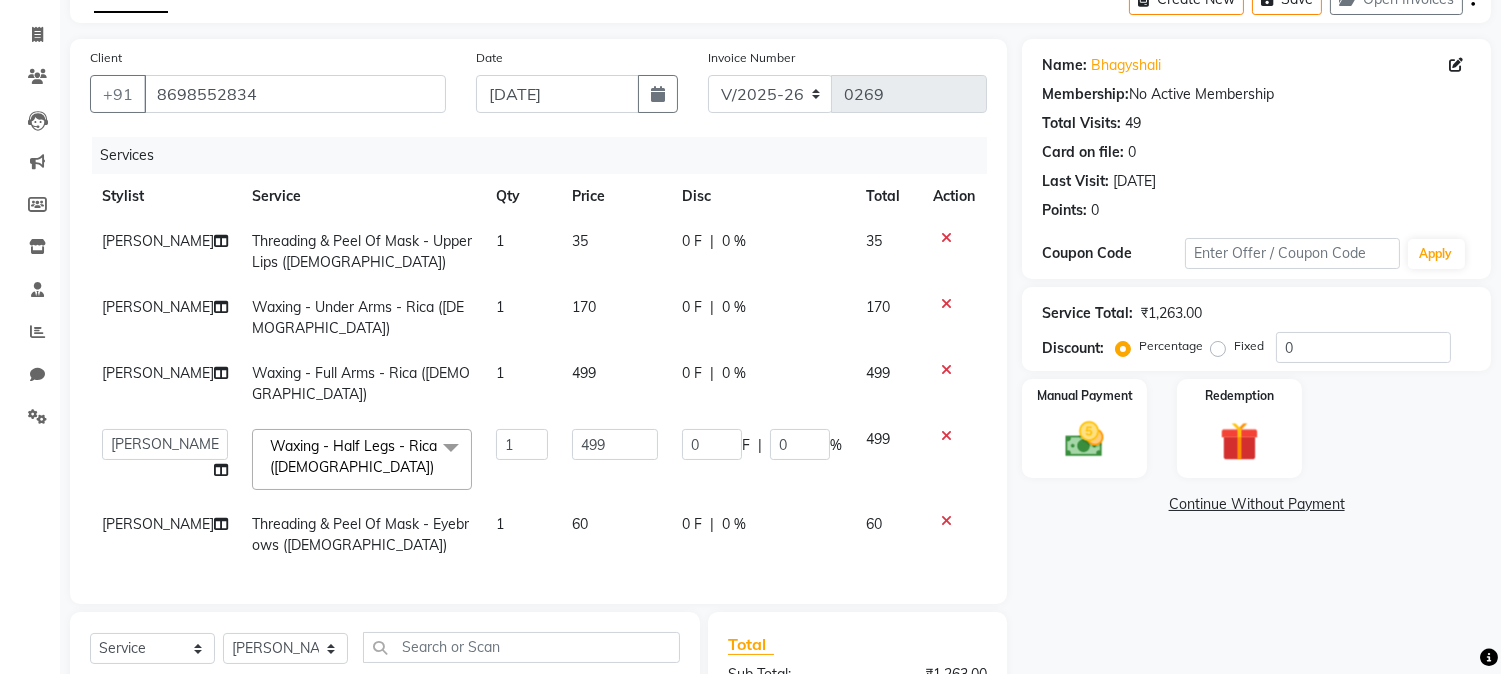 click on "Waxing - Half Legs - Rica ([DEMOGRAPHIC_DATA])  x" 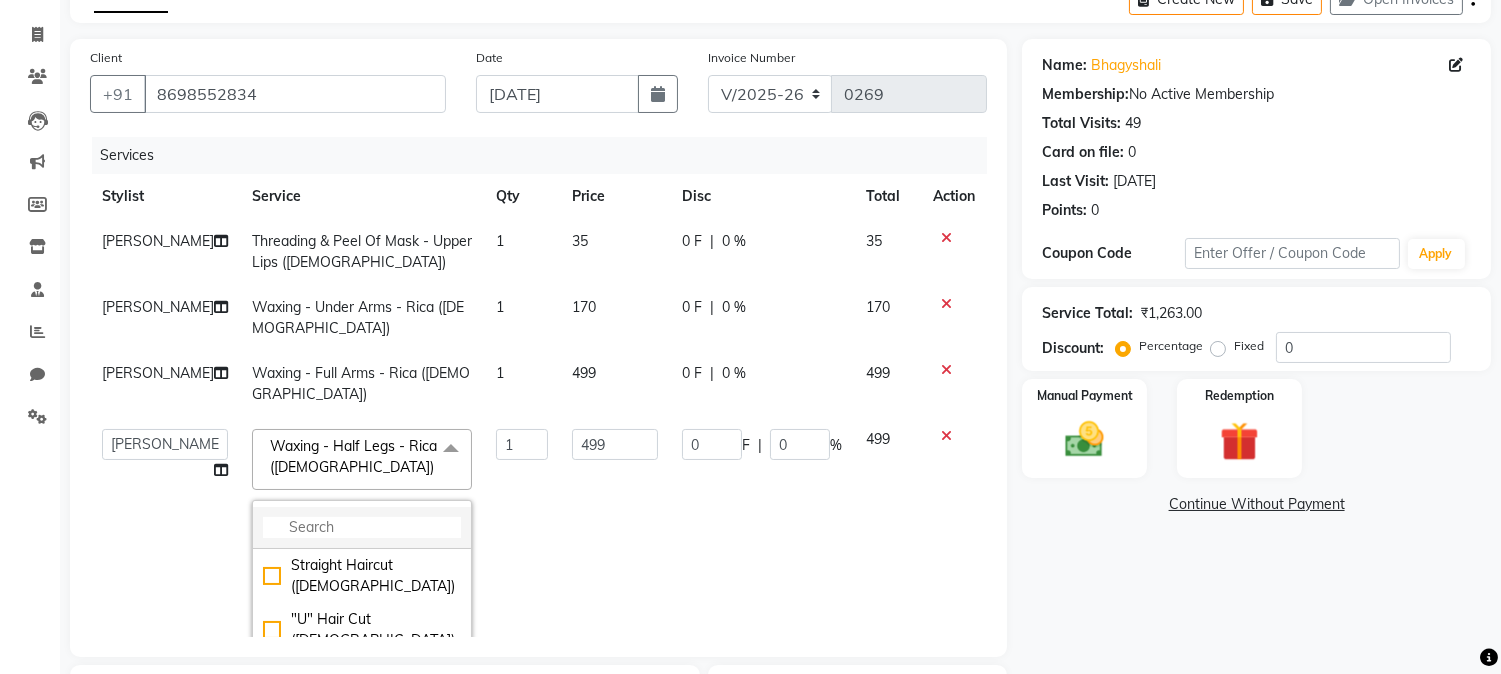 click 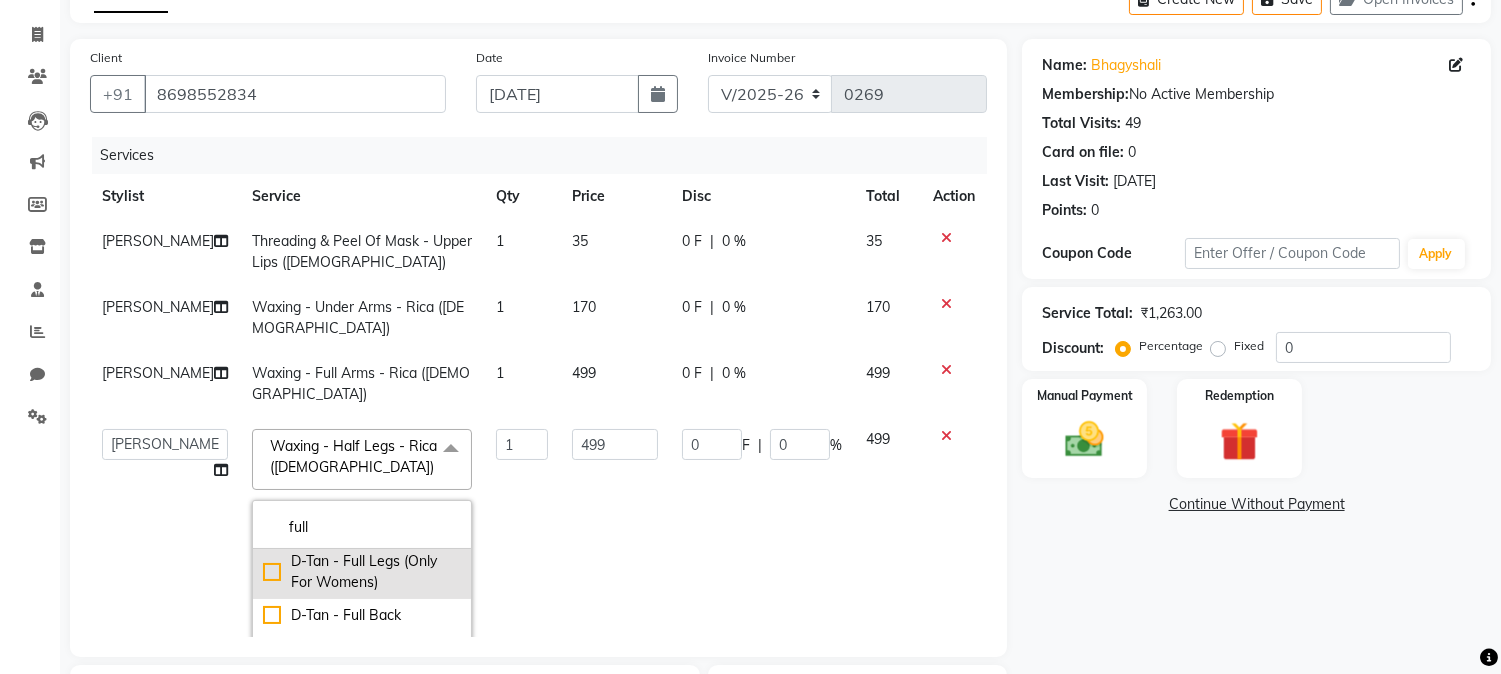 scroll, scrollTop: 0, scrollLeft: 0, axis: both 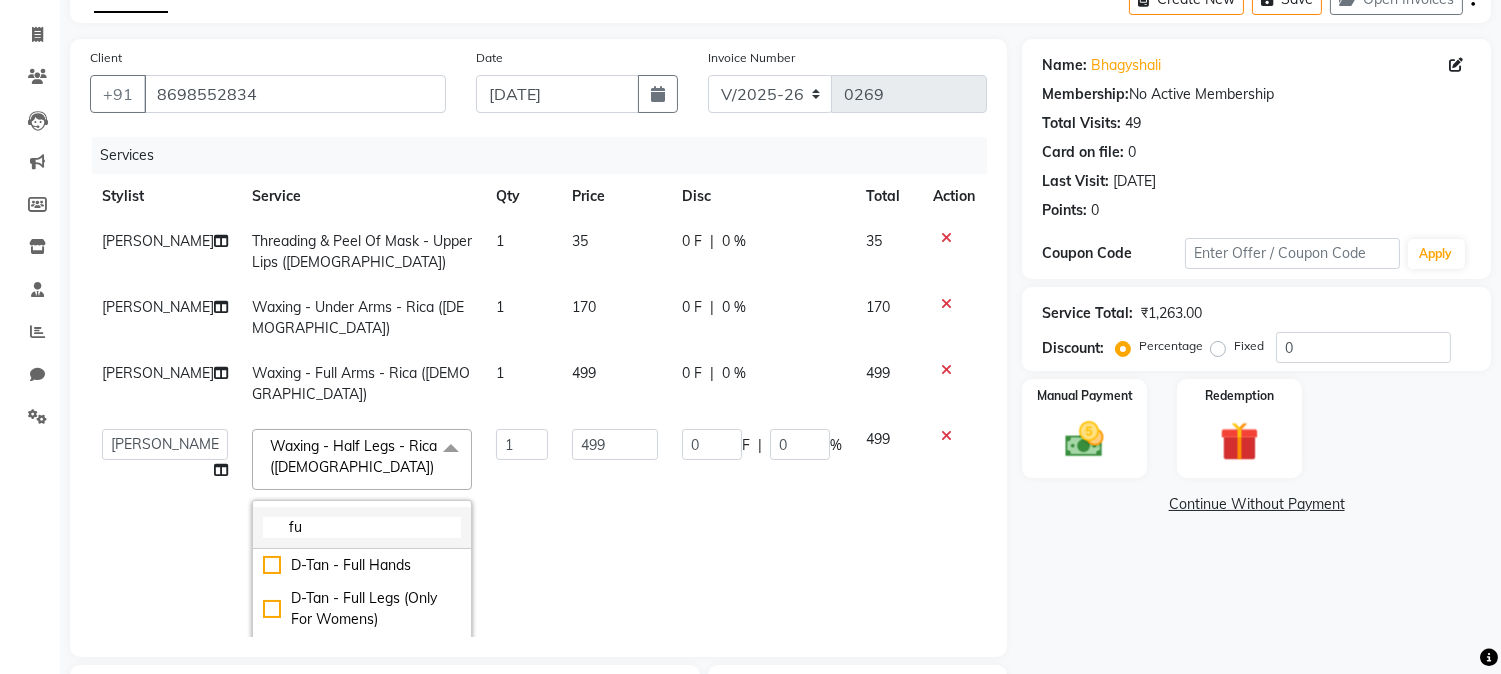 type on "f" 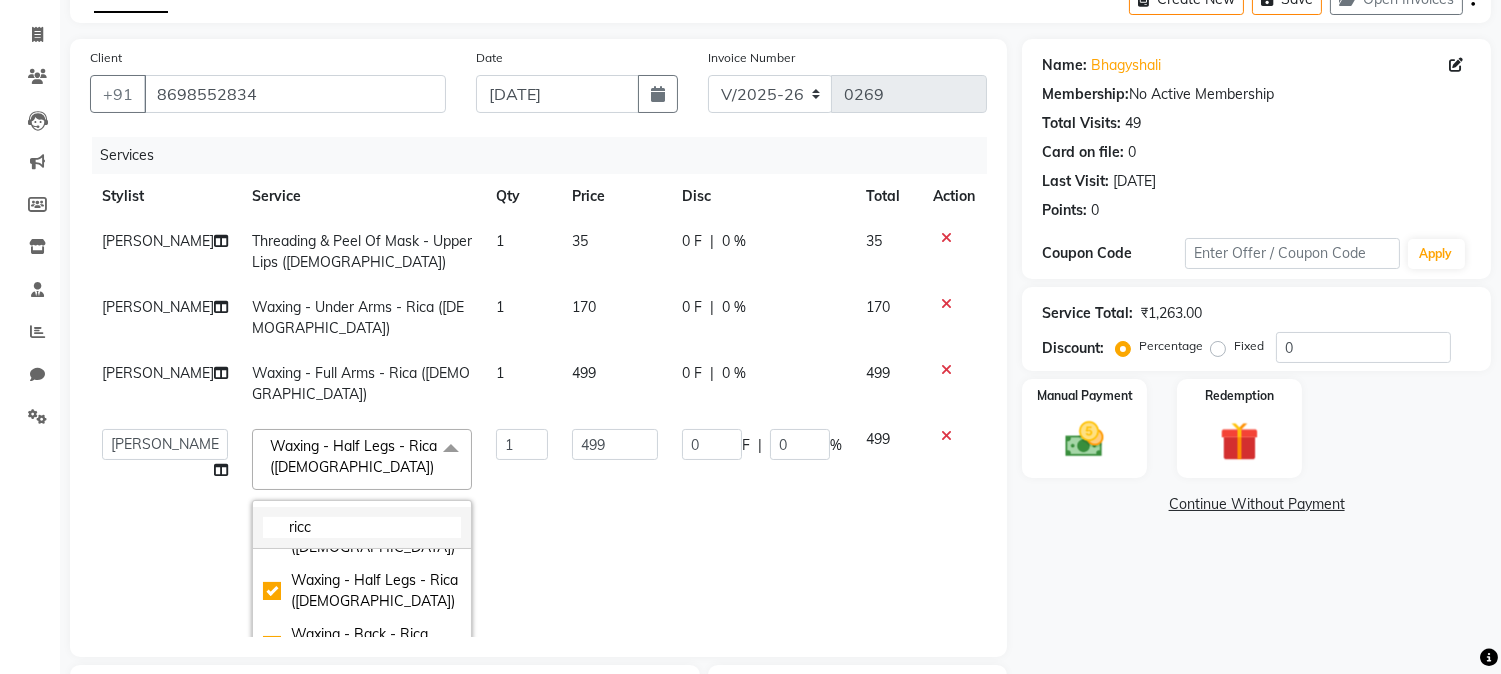 scroll, scrollTop: 0, scrollLeft: 0, axis: both 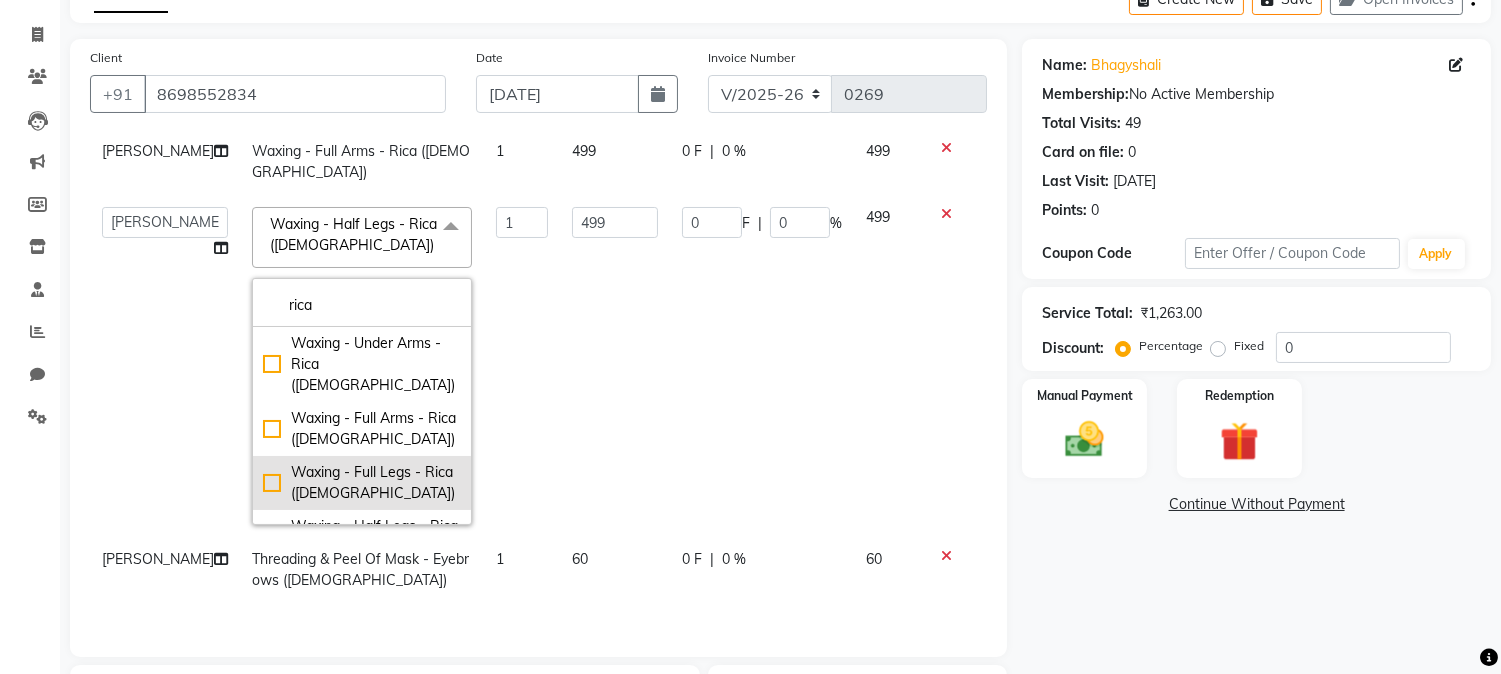 type on "rica" 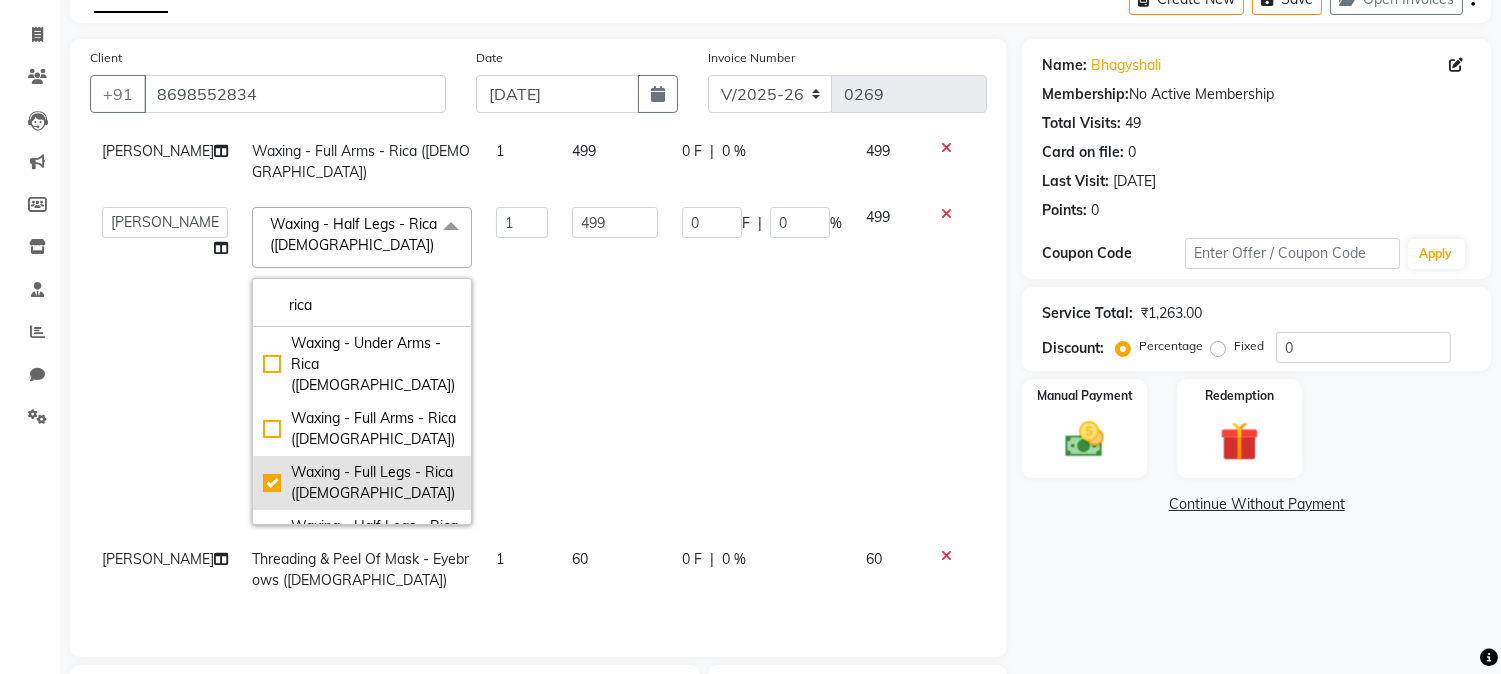 type on "799" 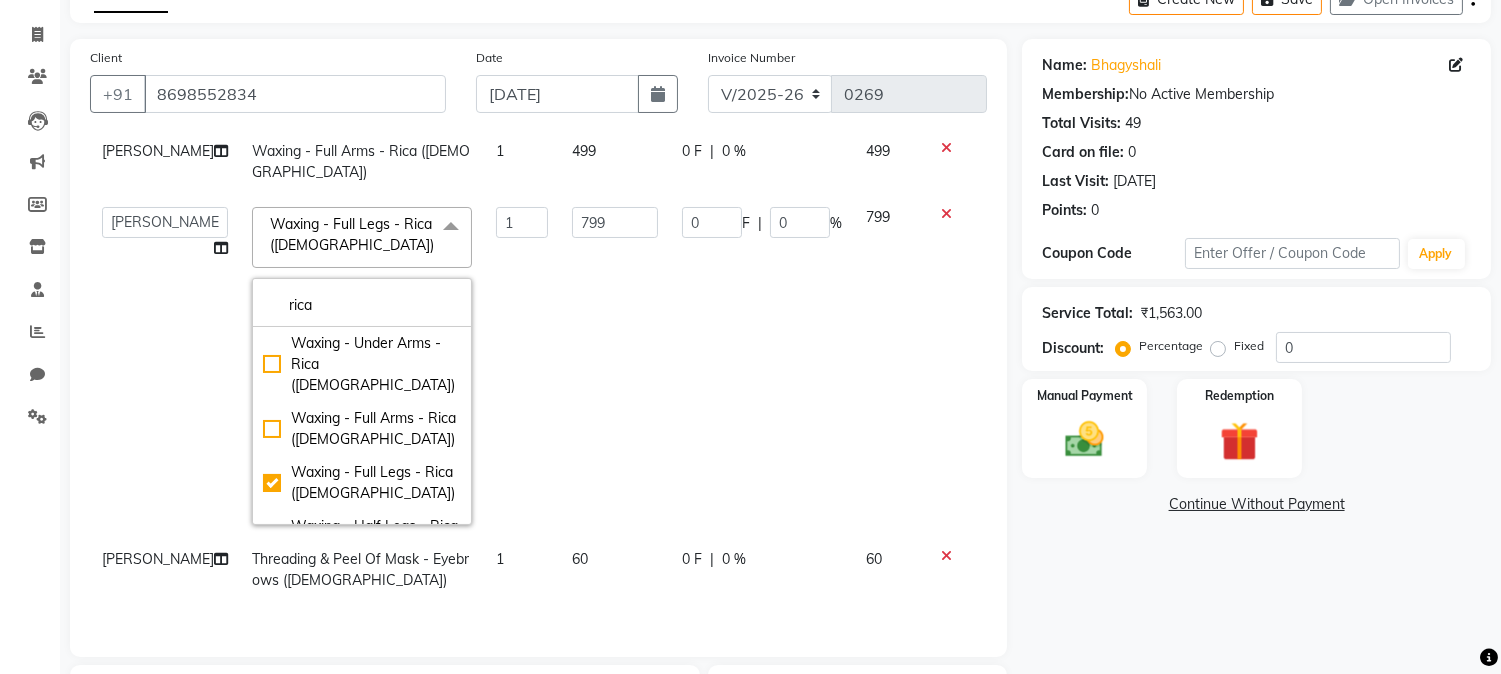 click on "Name: Bhagyshali  Membership:  No Active Membership  Total Visits:  49 Card on file:  0 Last Visit:   [DATE] Points:   0  Coupon Code Apply Service Total:  ₹1,563.00  Discount:  Percentage   Fixed  0 Manual Payment Redemption  Continue Without Payment" 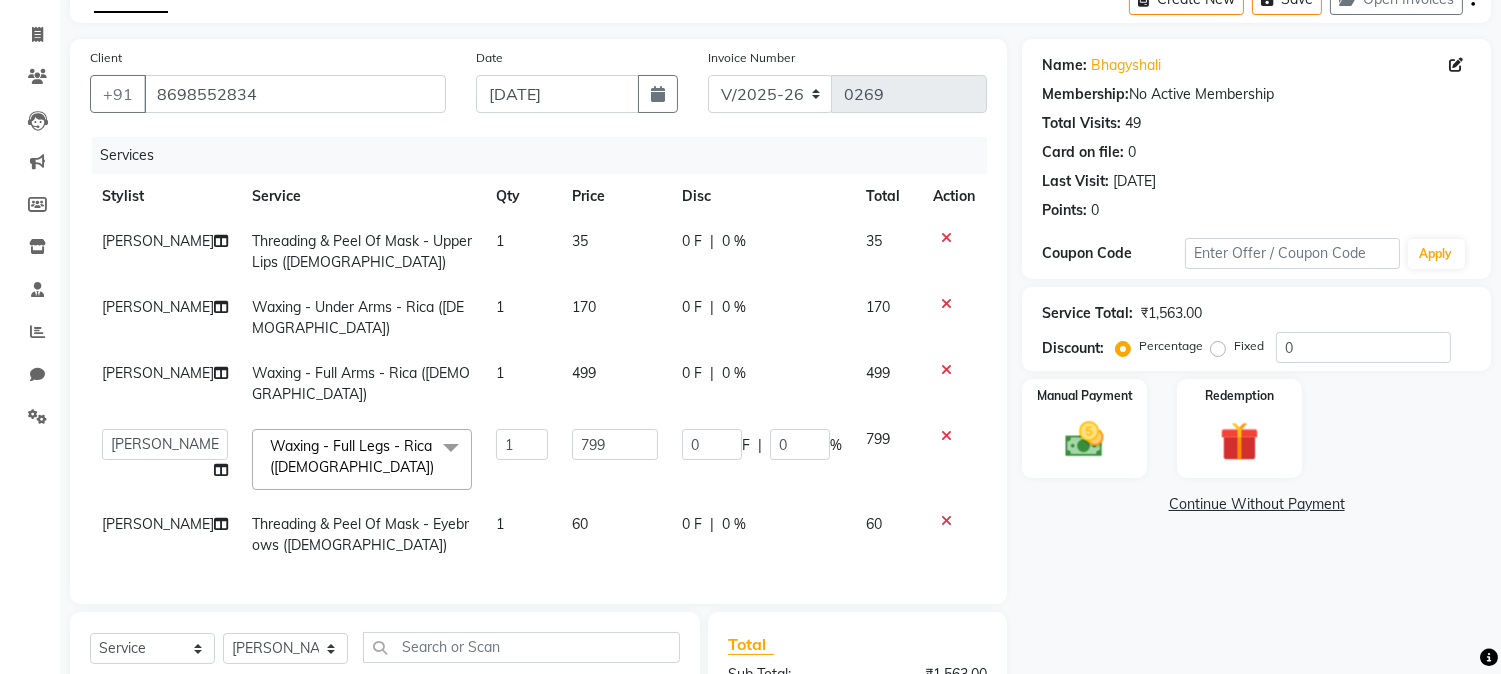 scroll, scrollTop: 0, scrollLeft: 0, axis: both 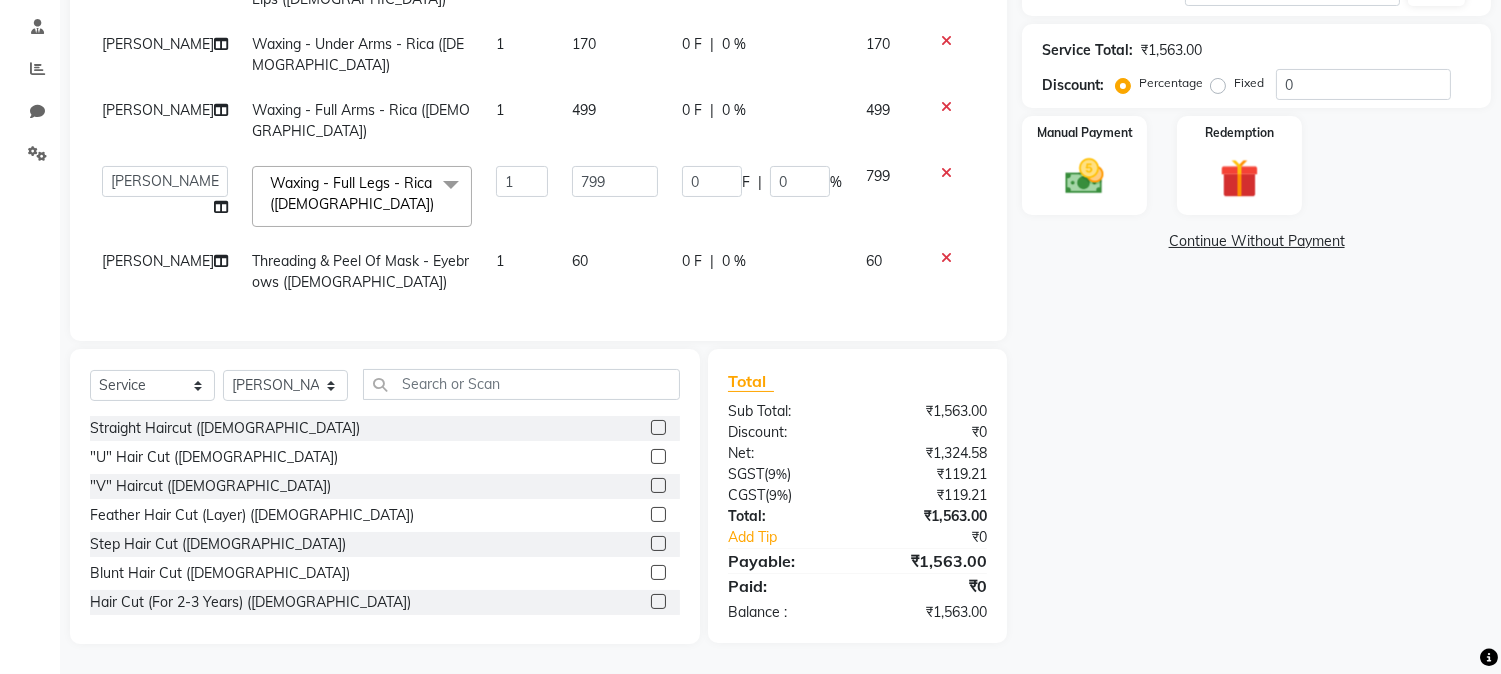 click on "Name: Bhagyshali  Membership:  No Active Membership  Total Visits:  49 Card on file:  0 Last Visit:   [DATE] Points:   0  Coupon Code Apply Service Total:  ₹1,563.00  Discount:  Percentage   Fixed  0 Manual Payment Redemption  Continue Without Payment" 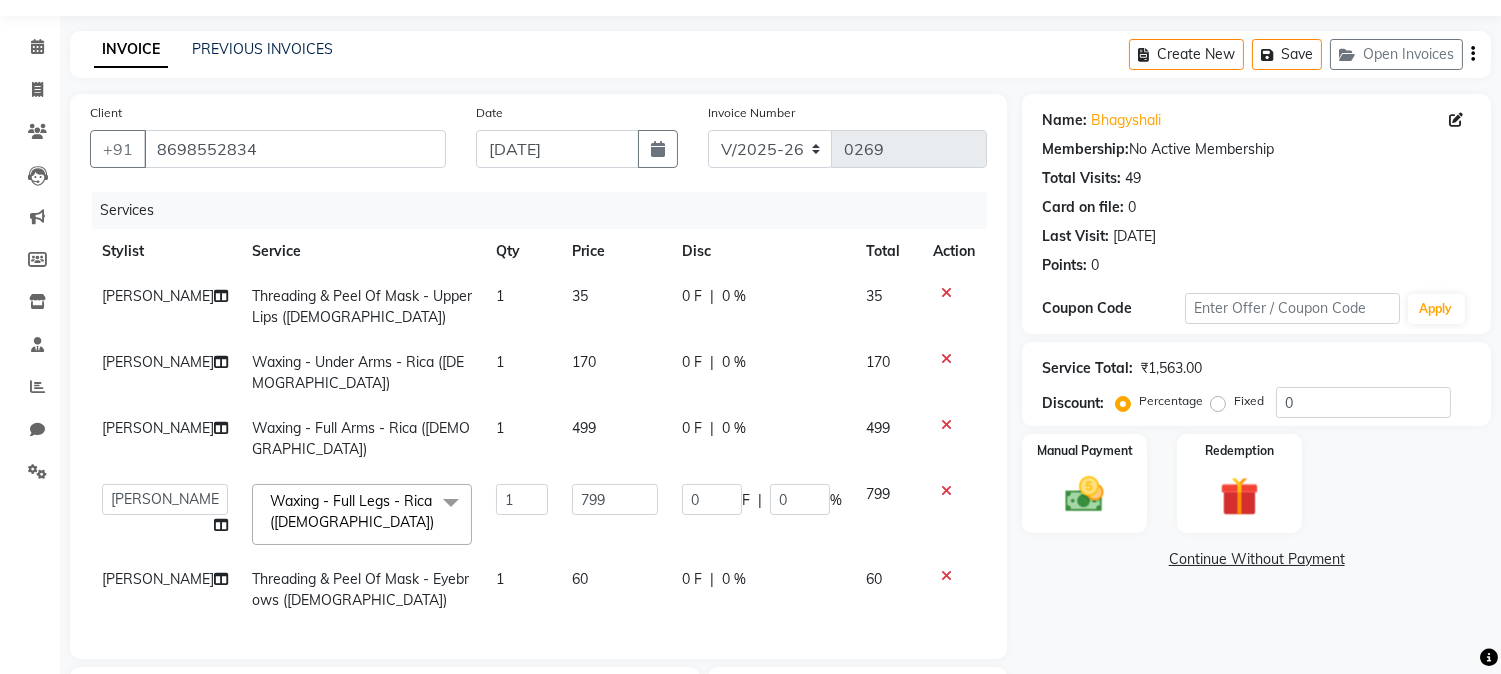 scroll, scrollTop: 278, scrollLeft: 0, axis: vertical 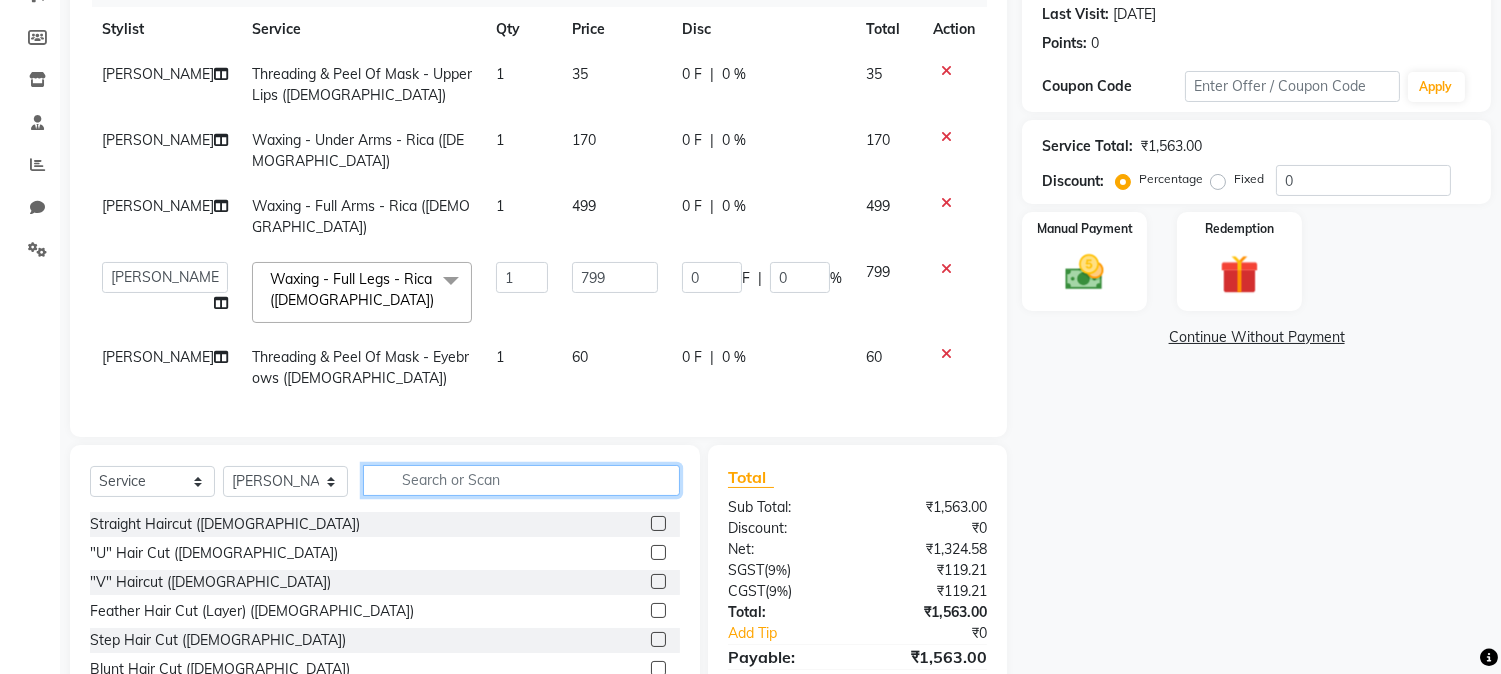 click 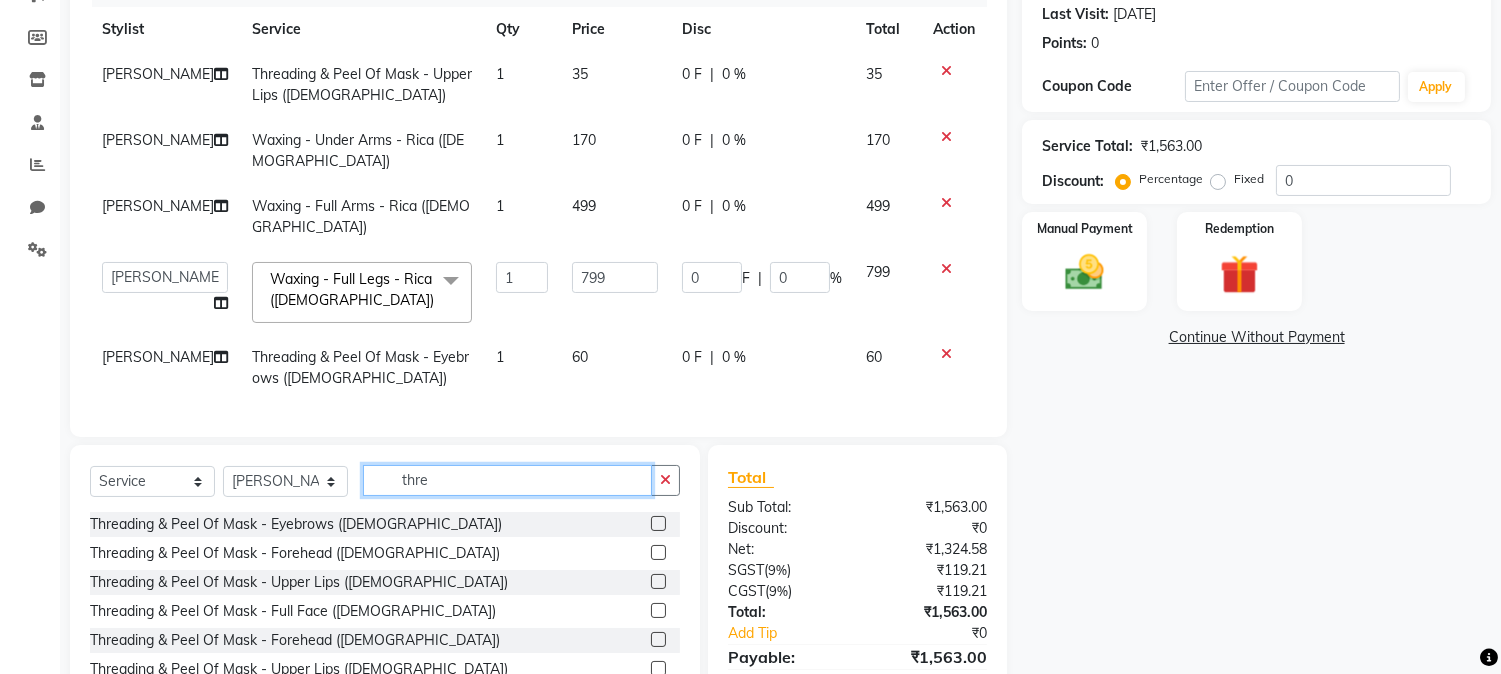 scroll, scrollTop: 0, scrollLeft: 0, axis: both 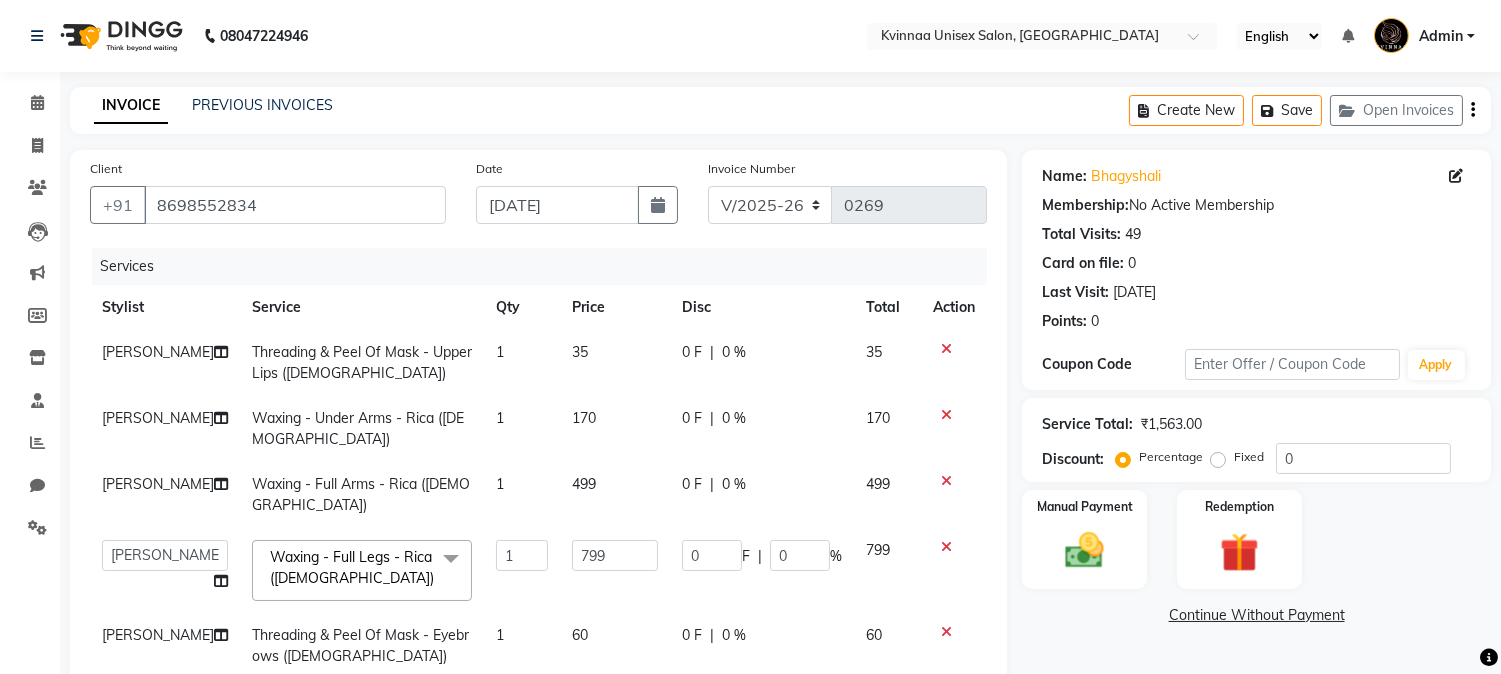 type on "thre" 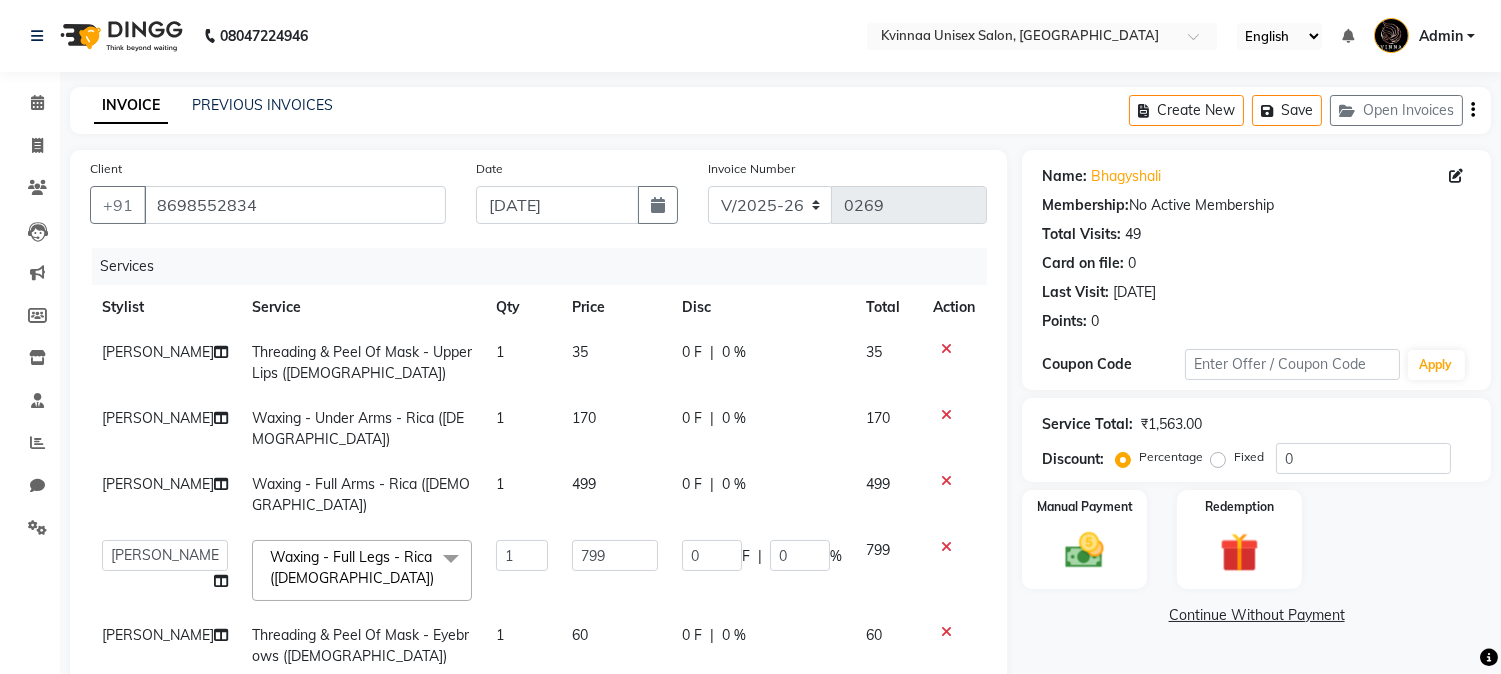 click 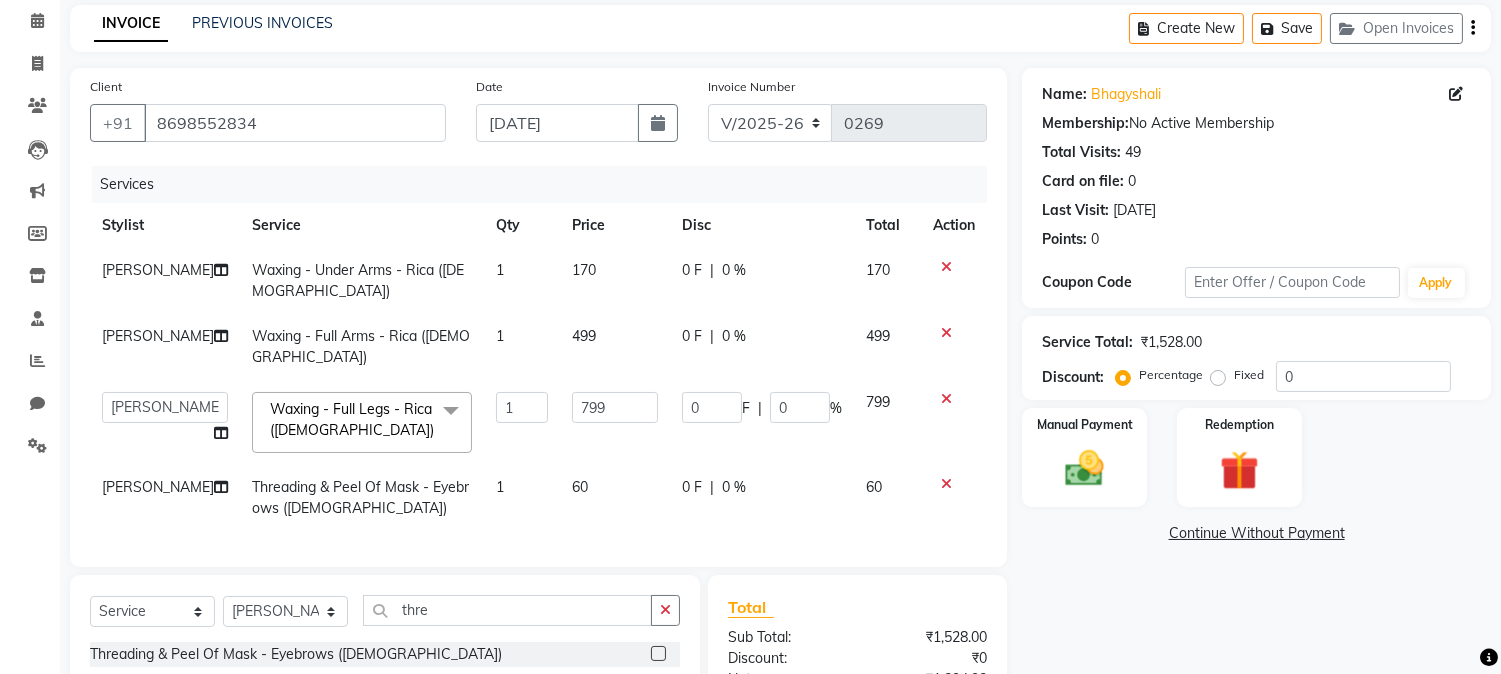 scroll, scrollTop: 222, scrollLeft: 0, axis: vertical 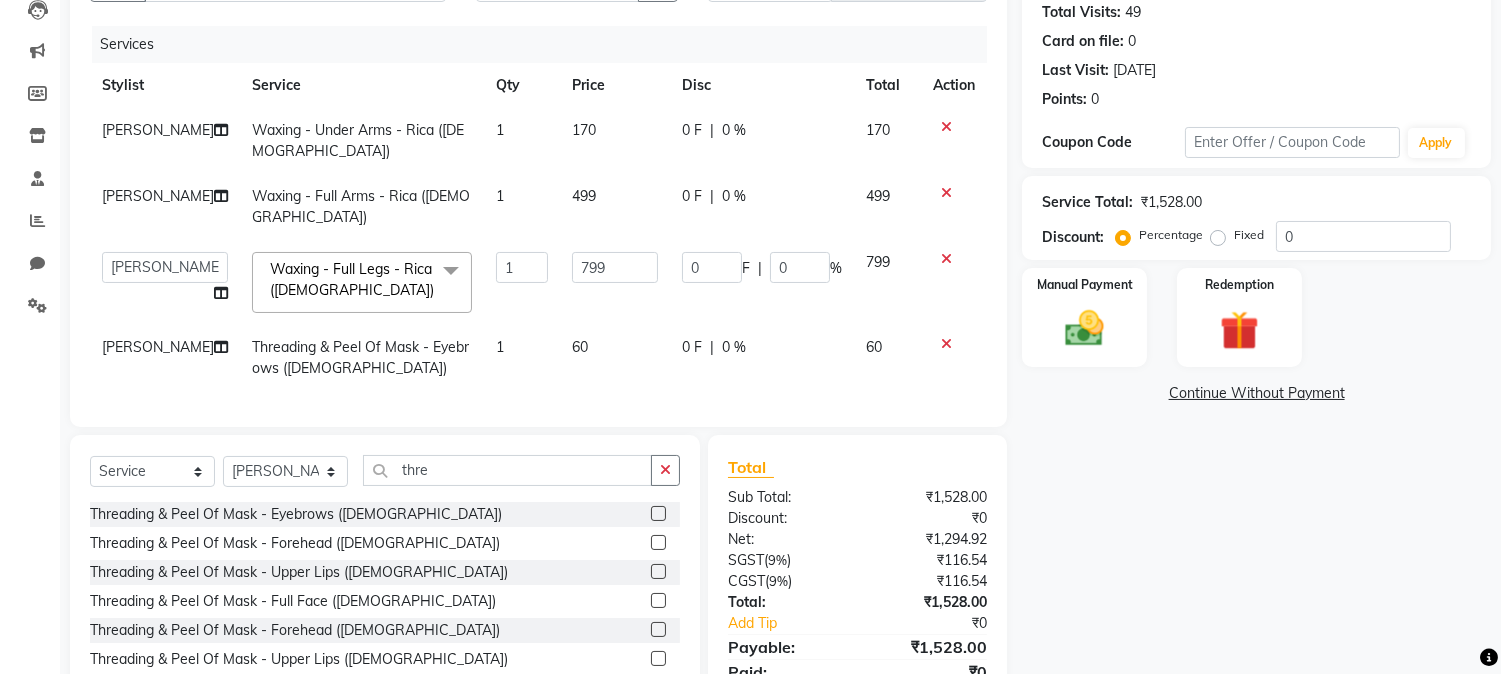 click 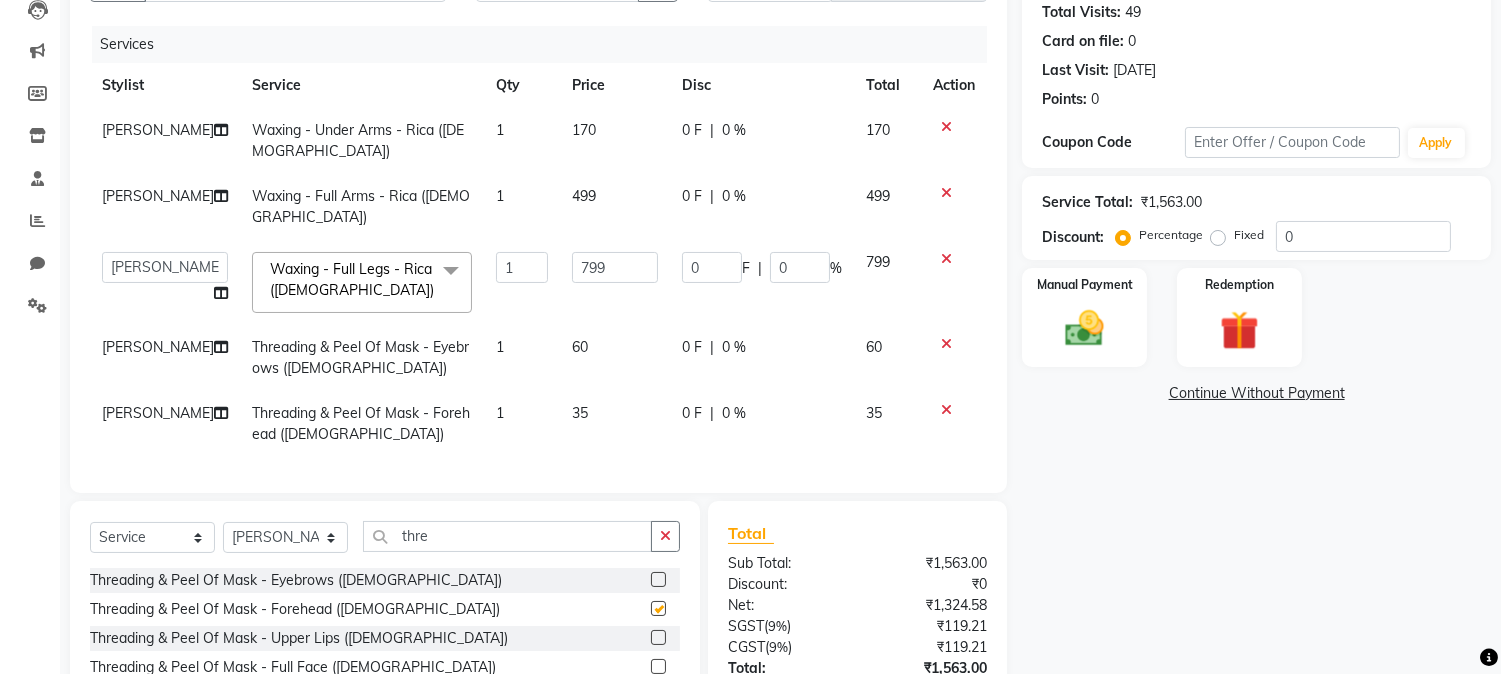 checkbox on "false" 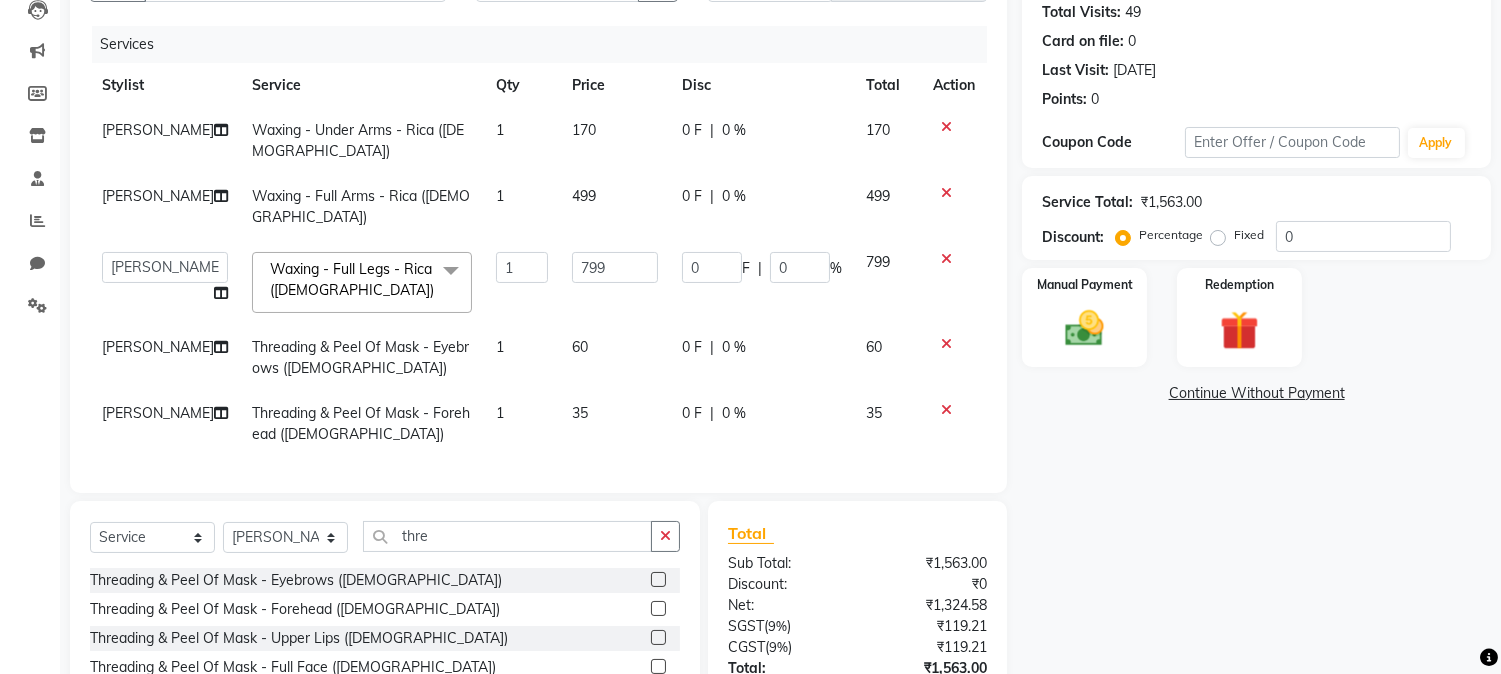 scroll, scrollTop: 333, scrollLeft: 0, axis: vertical 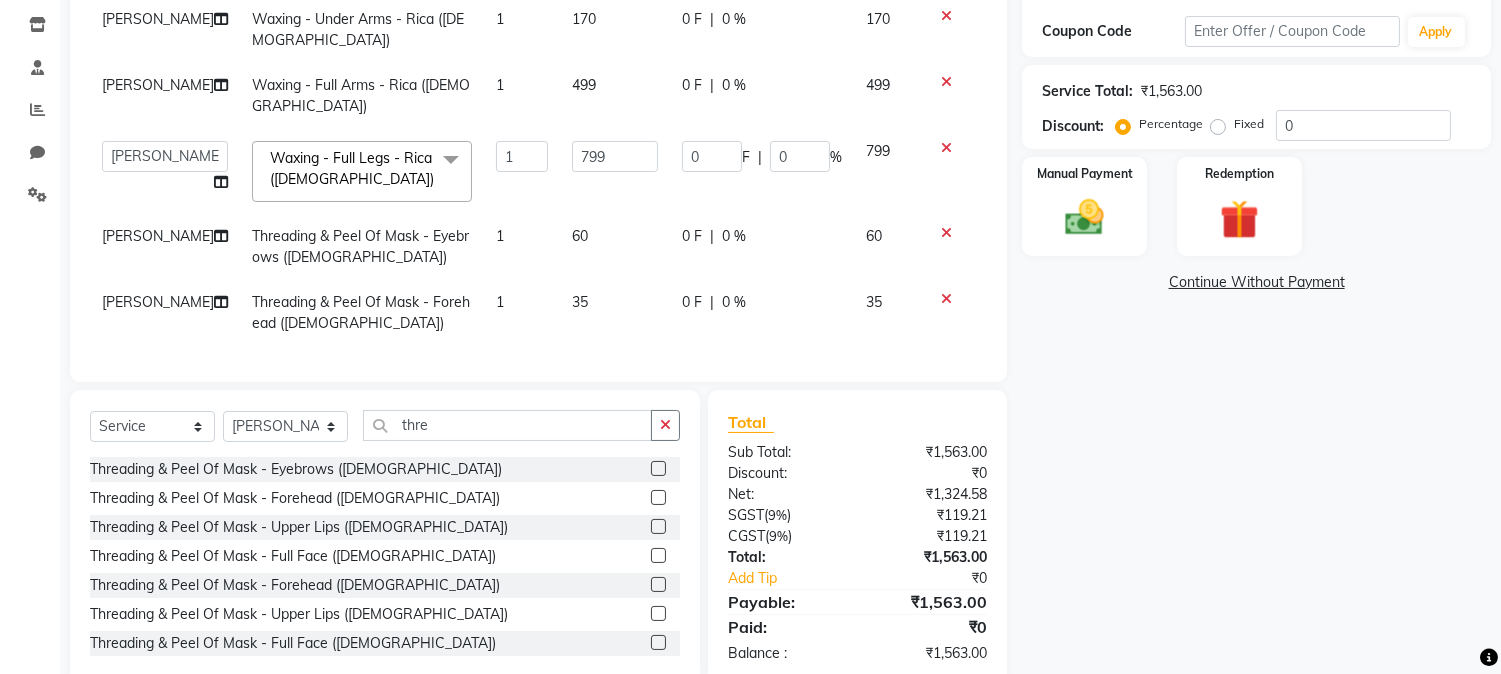 click 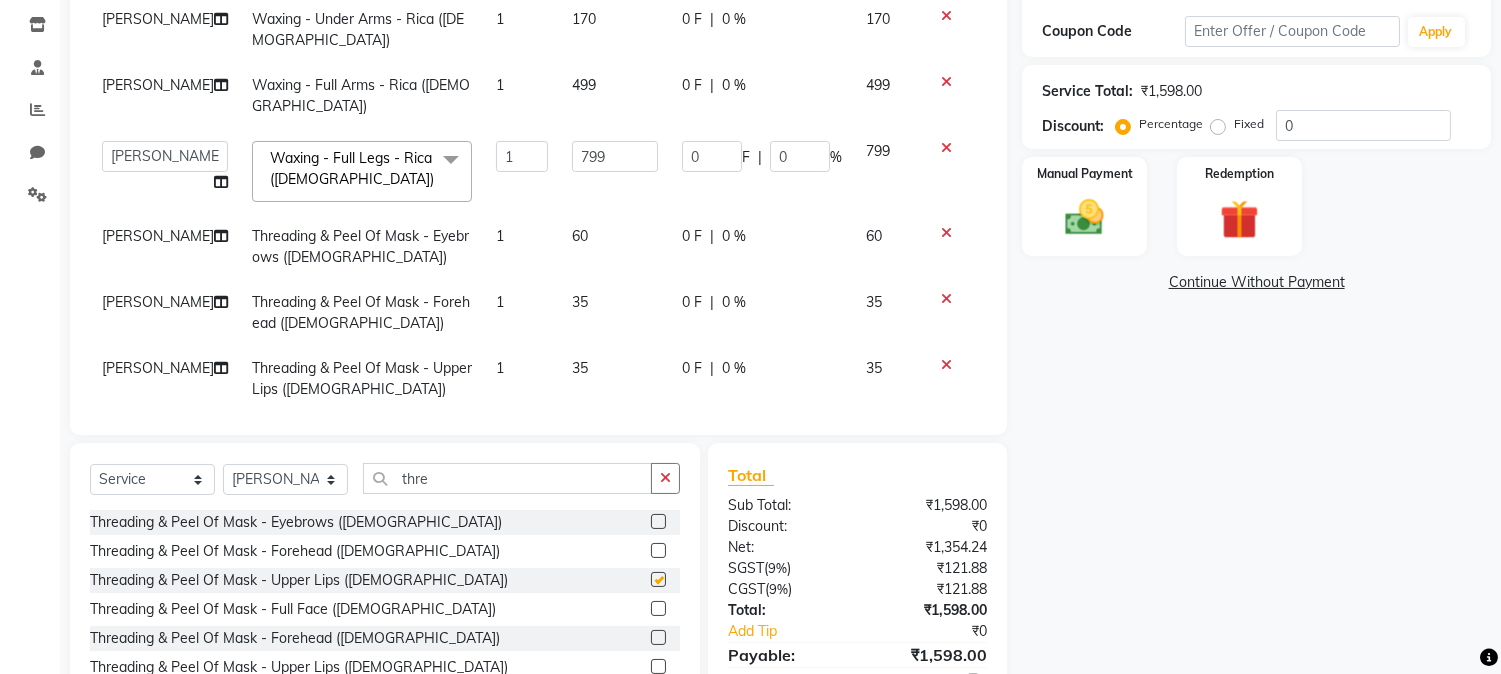 checkbox on "false" 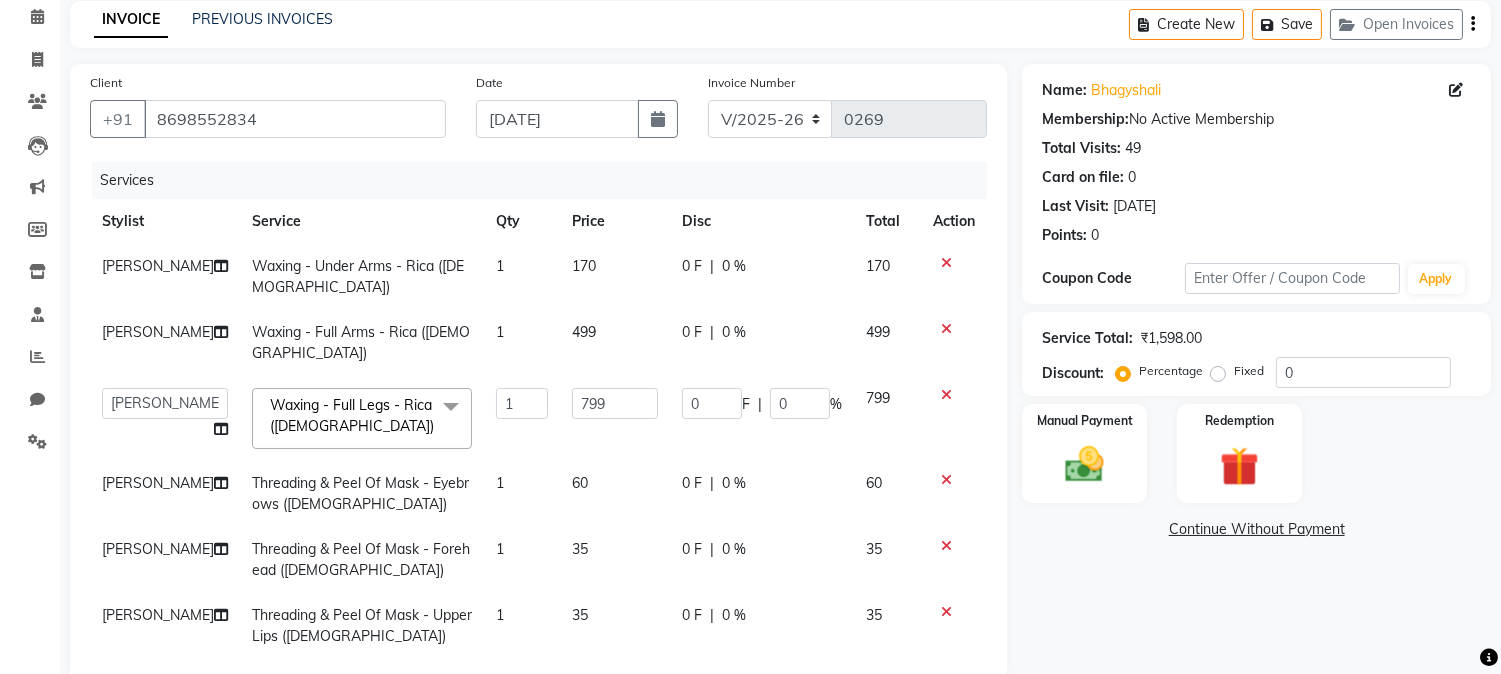 scroll, scrollTop: 0, scrollLeft: 0, axis: both 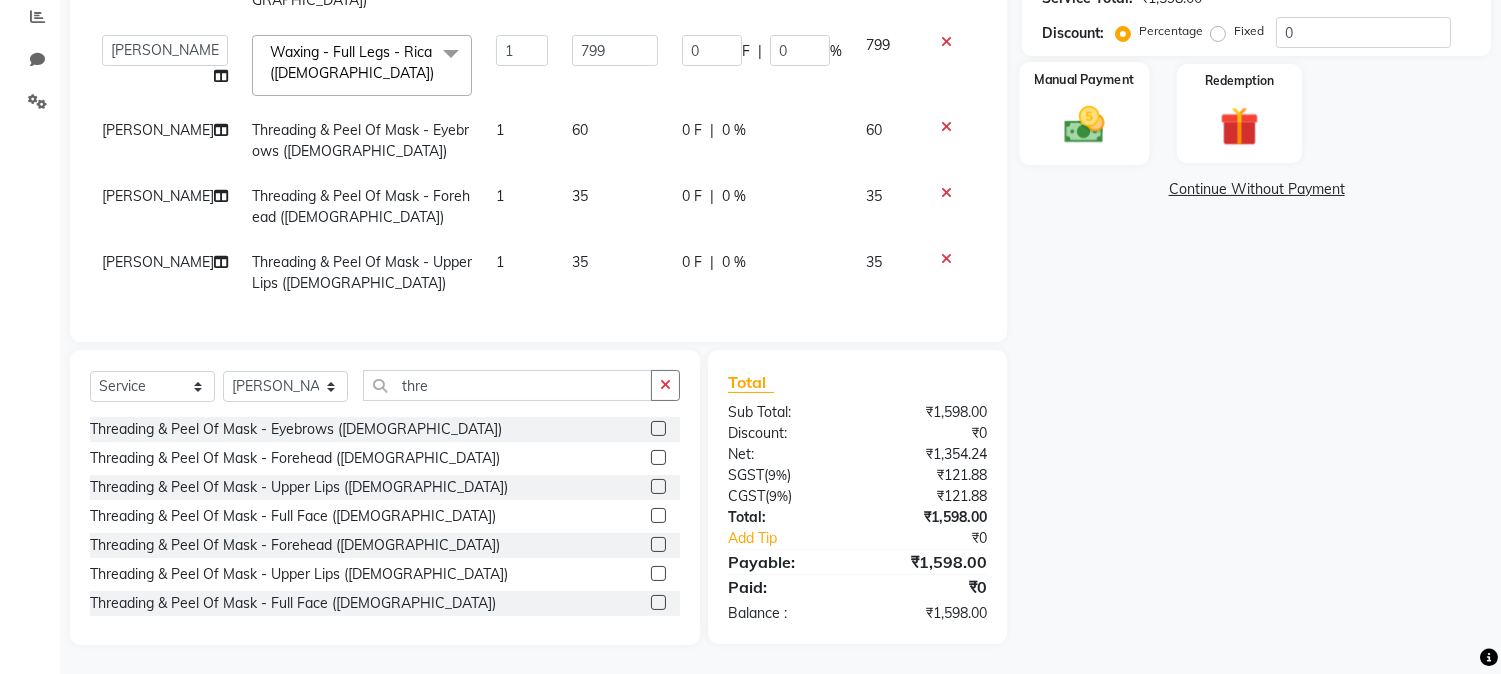 drag, startPoint x: 1094, startPoint y: 100, endPoint x: 1120, endPoint y: 120, distance: 32.80244 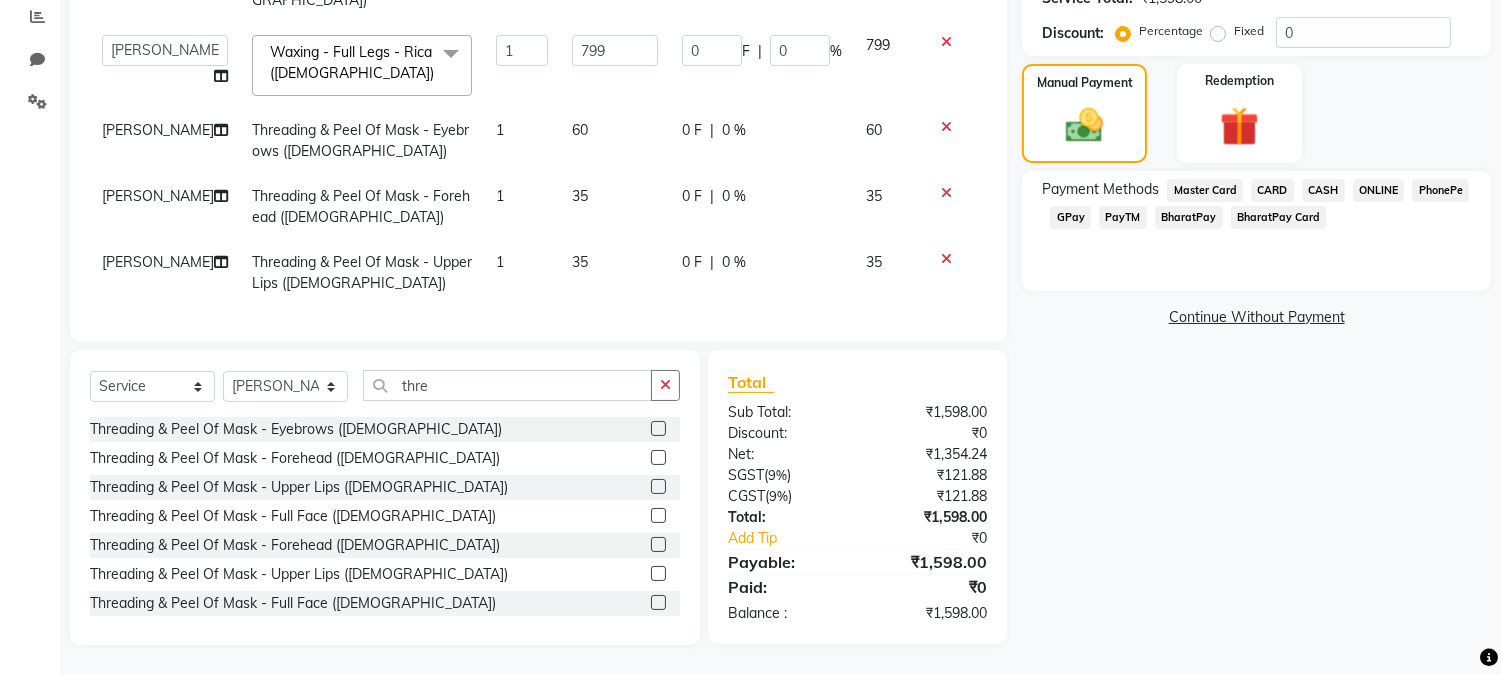 click on "CARD" 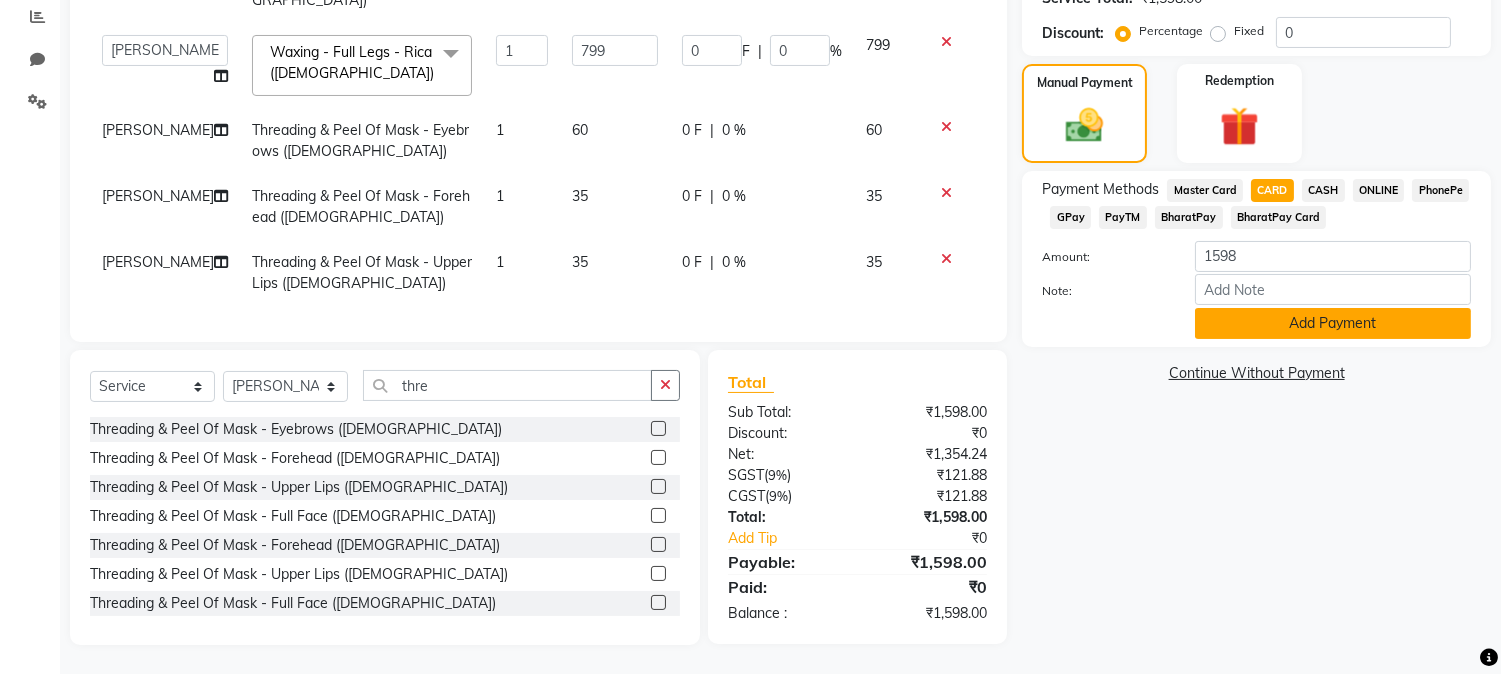 click on "Add Payment" 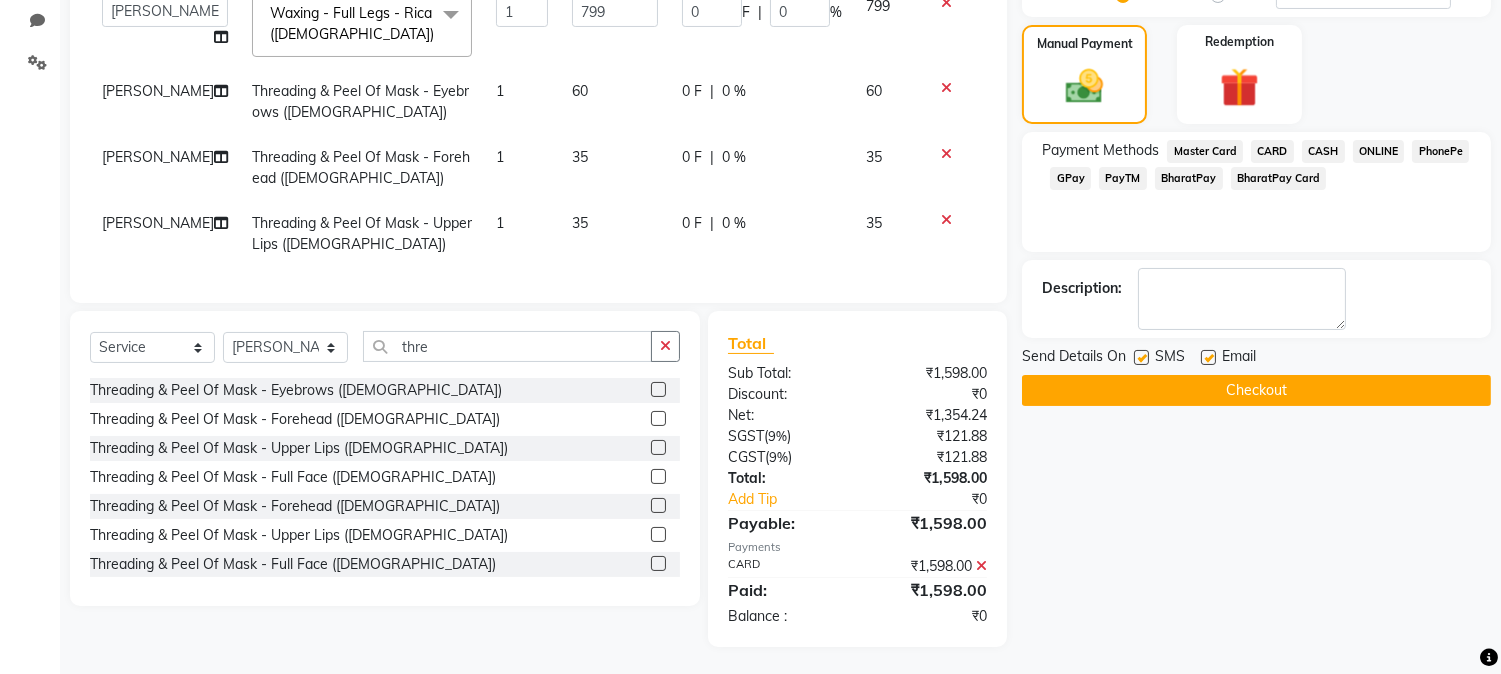 scroll, scrollTop: 467, scrollLeft: 0, axis: vertical 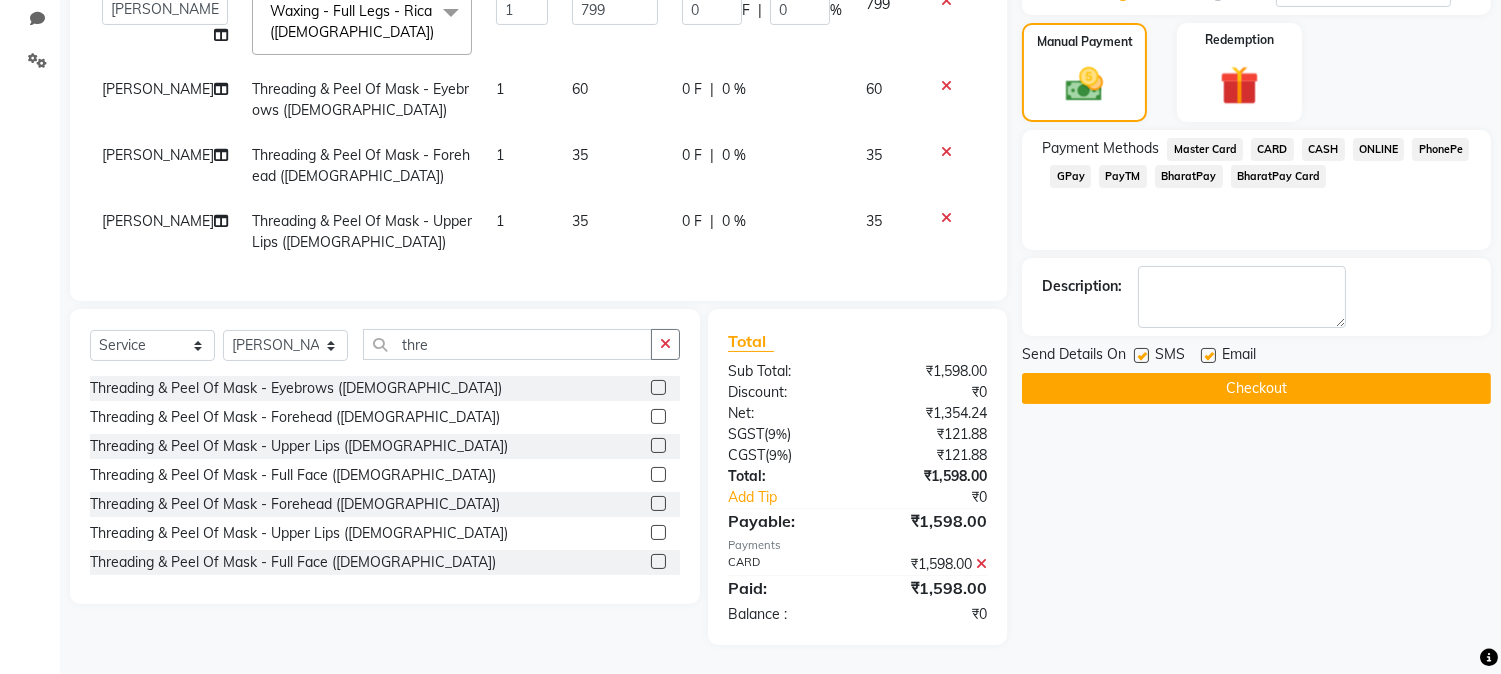 click on "Checkout" 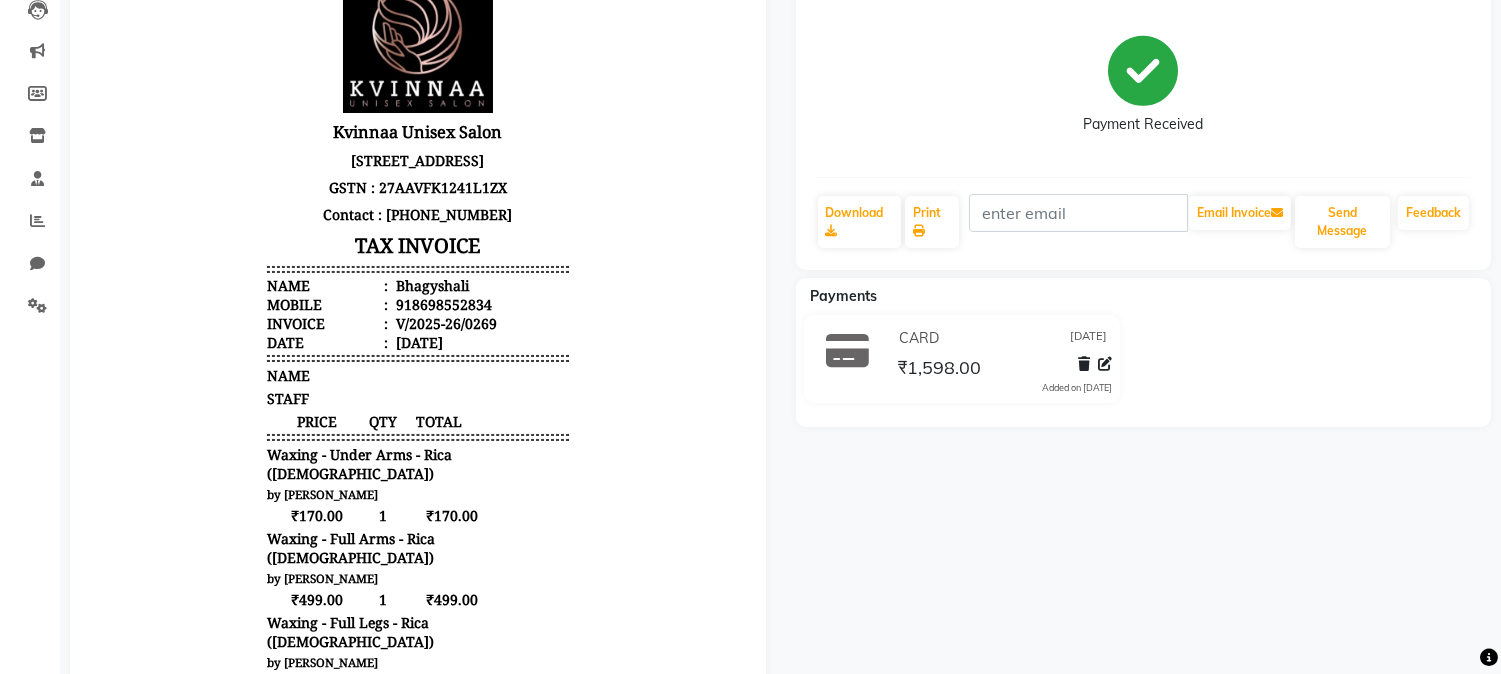 scroll, scrollTop: 0, scrollLeft: 0, axis: both 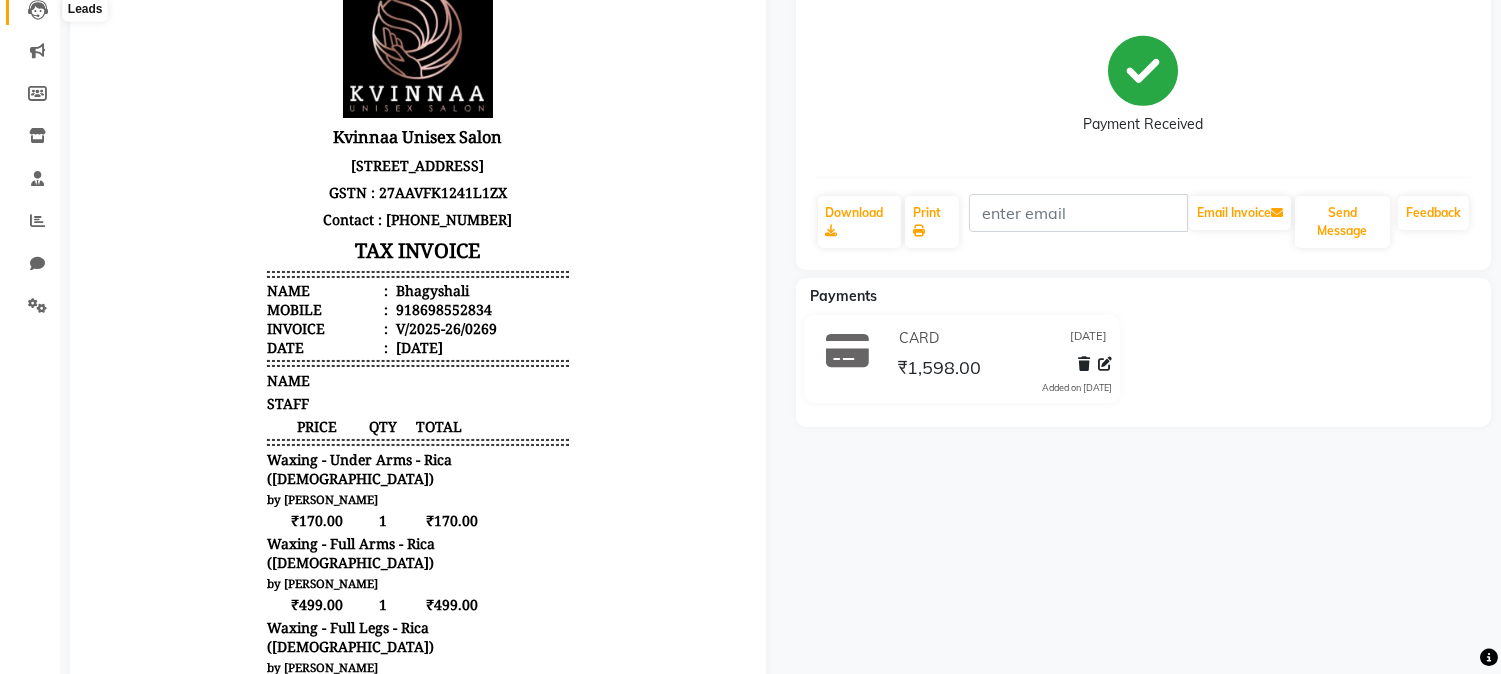 click 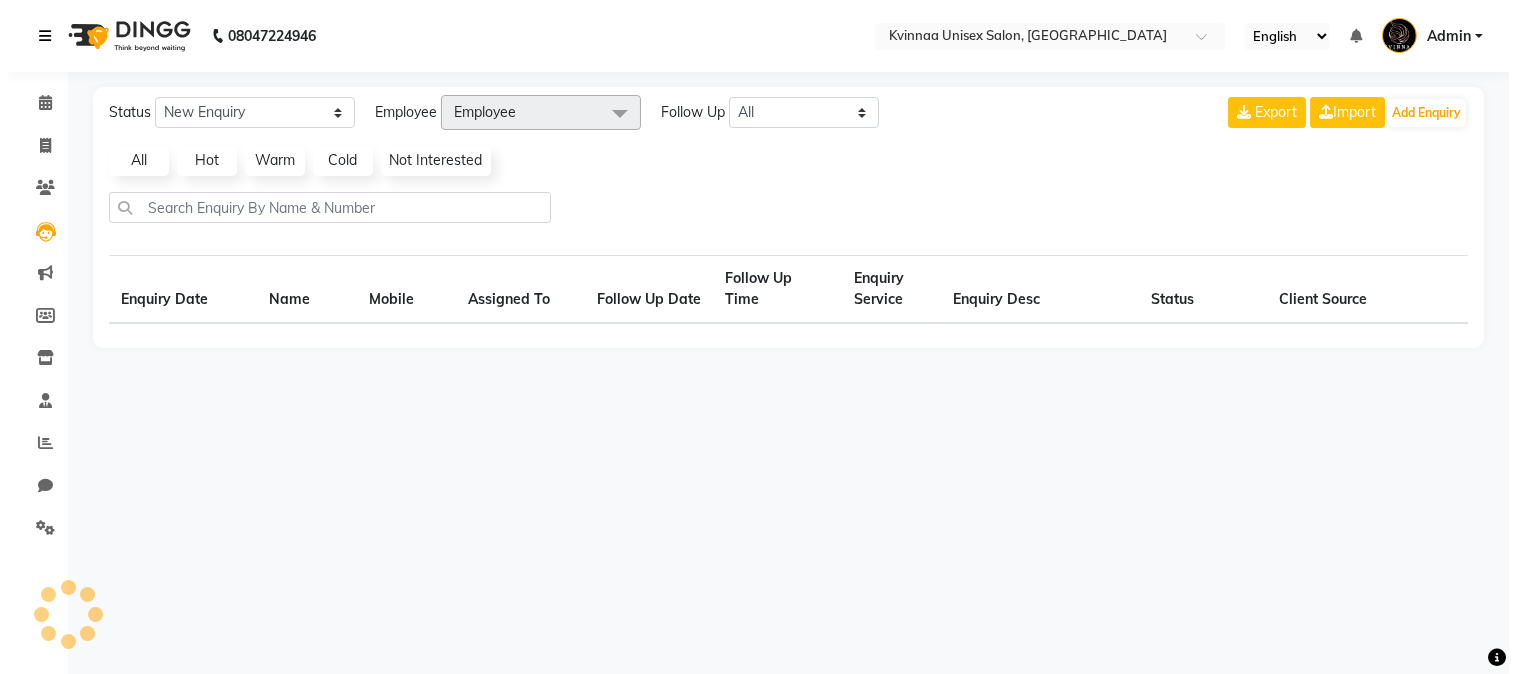 scroll, scrollTop: 0, scrollLeft: 0, axis: both 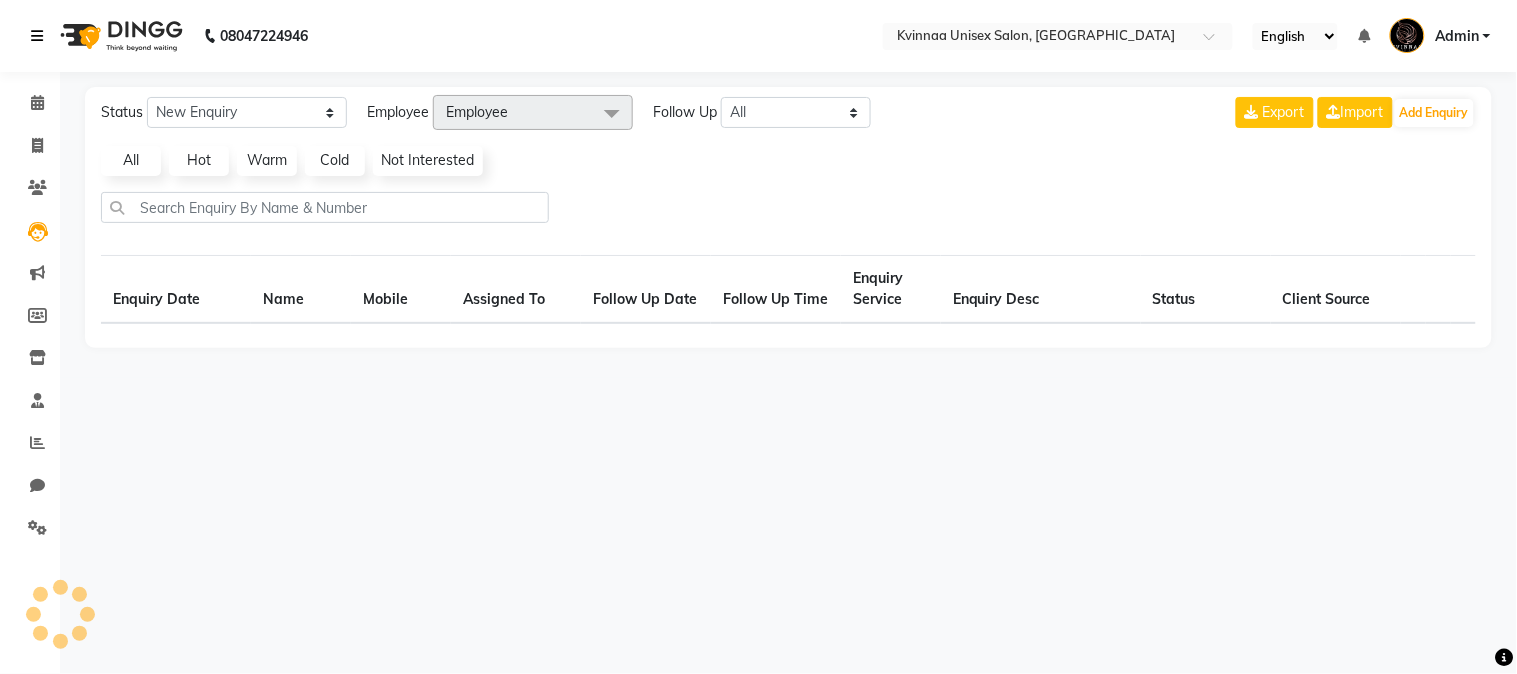 click at bounding box center (41, 36) 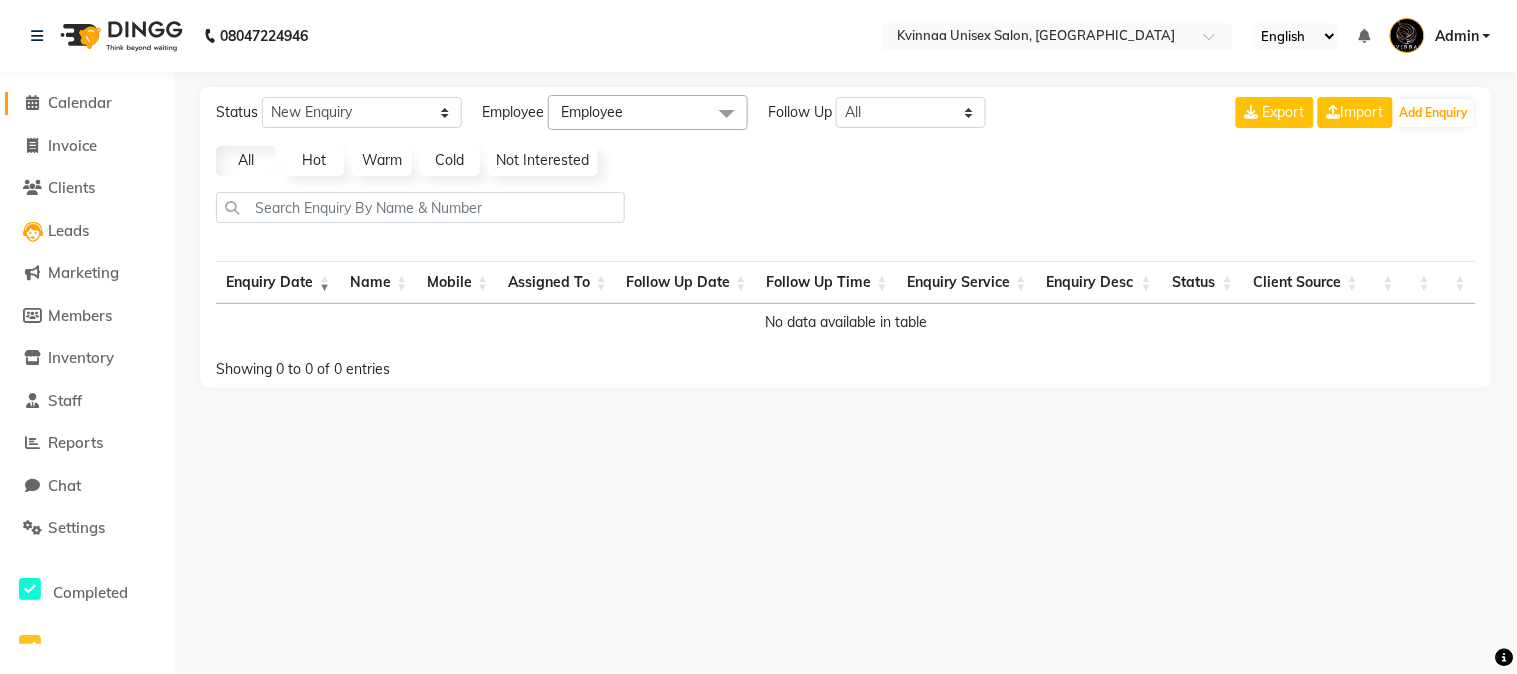 click 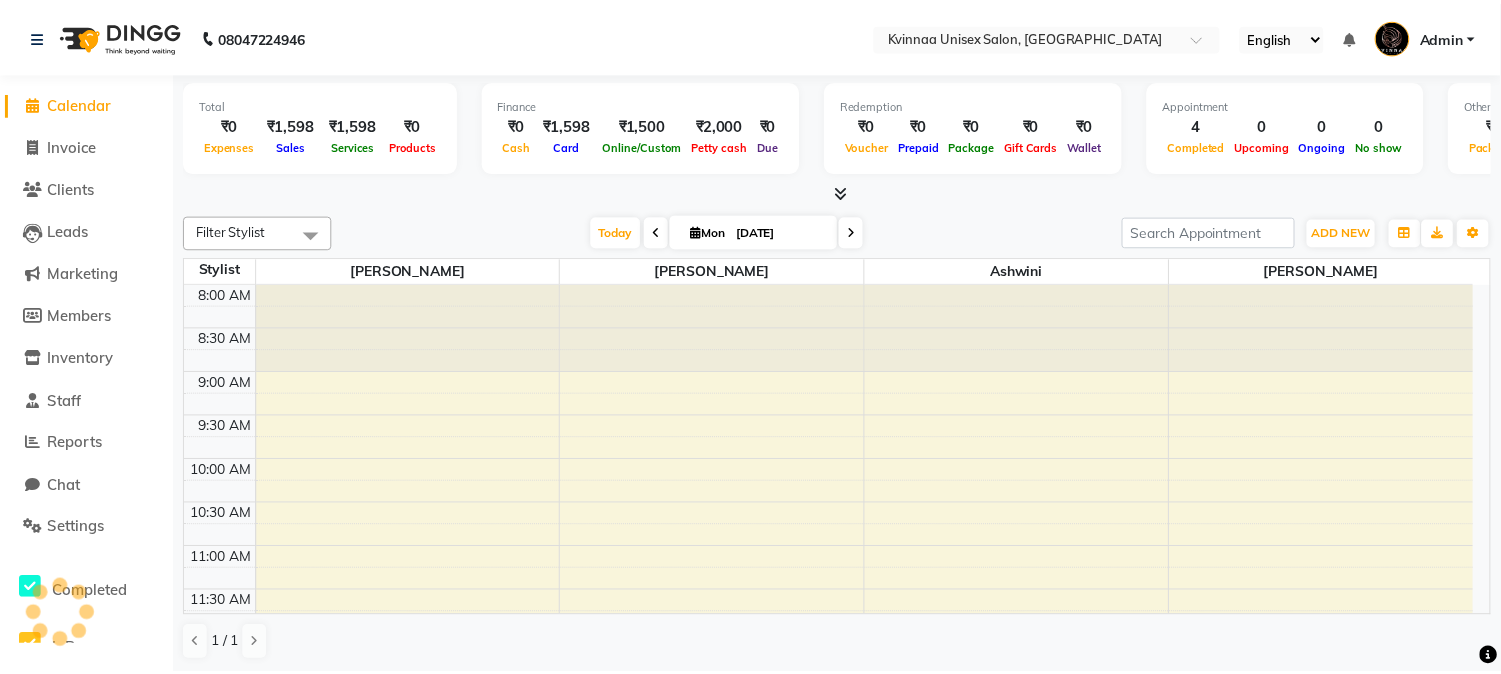 scroll, scrollTop: 0, scrollLeft: 0, axis: both 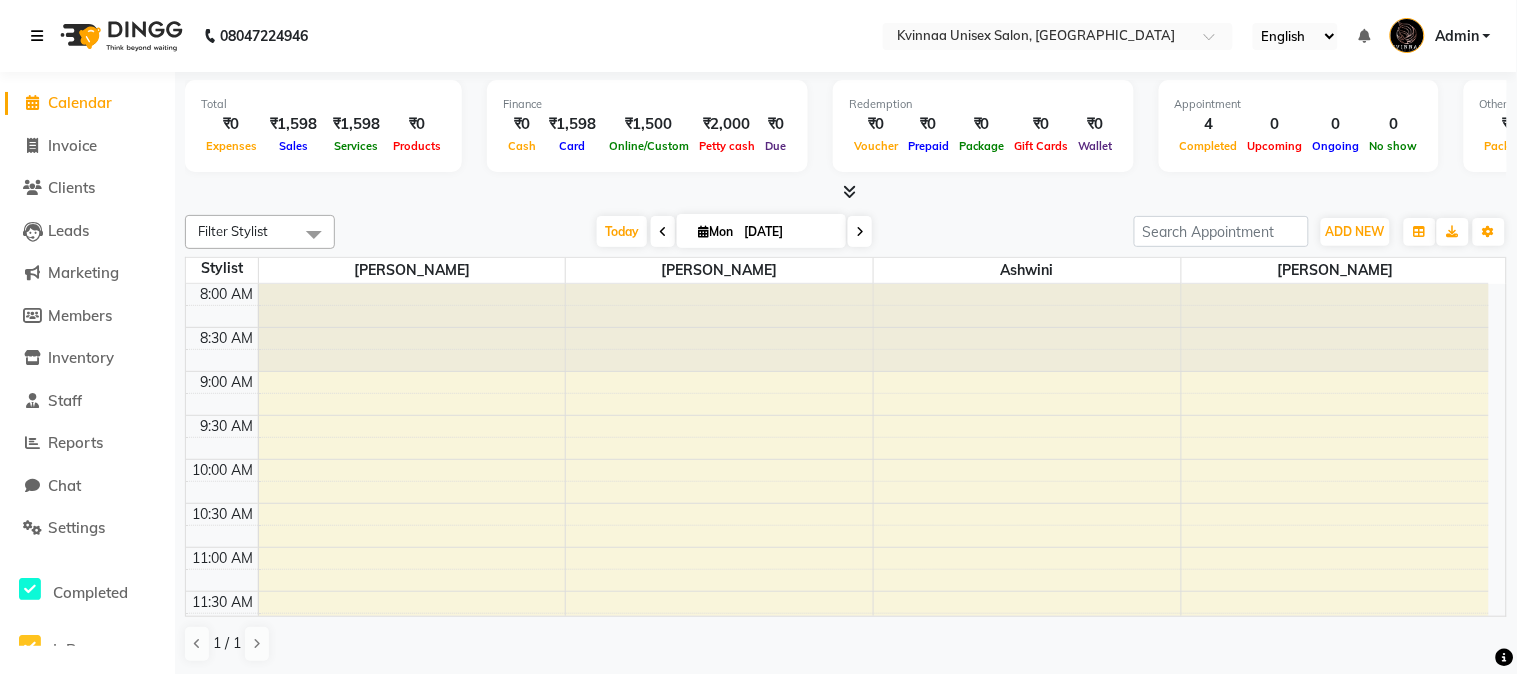 click at bounding box center [41, 36] 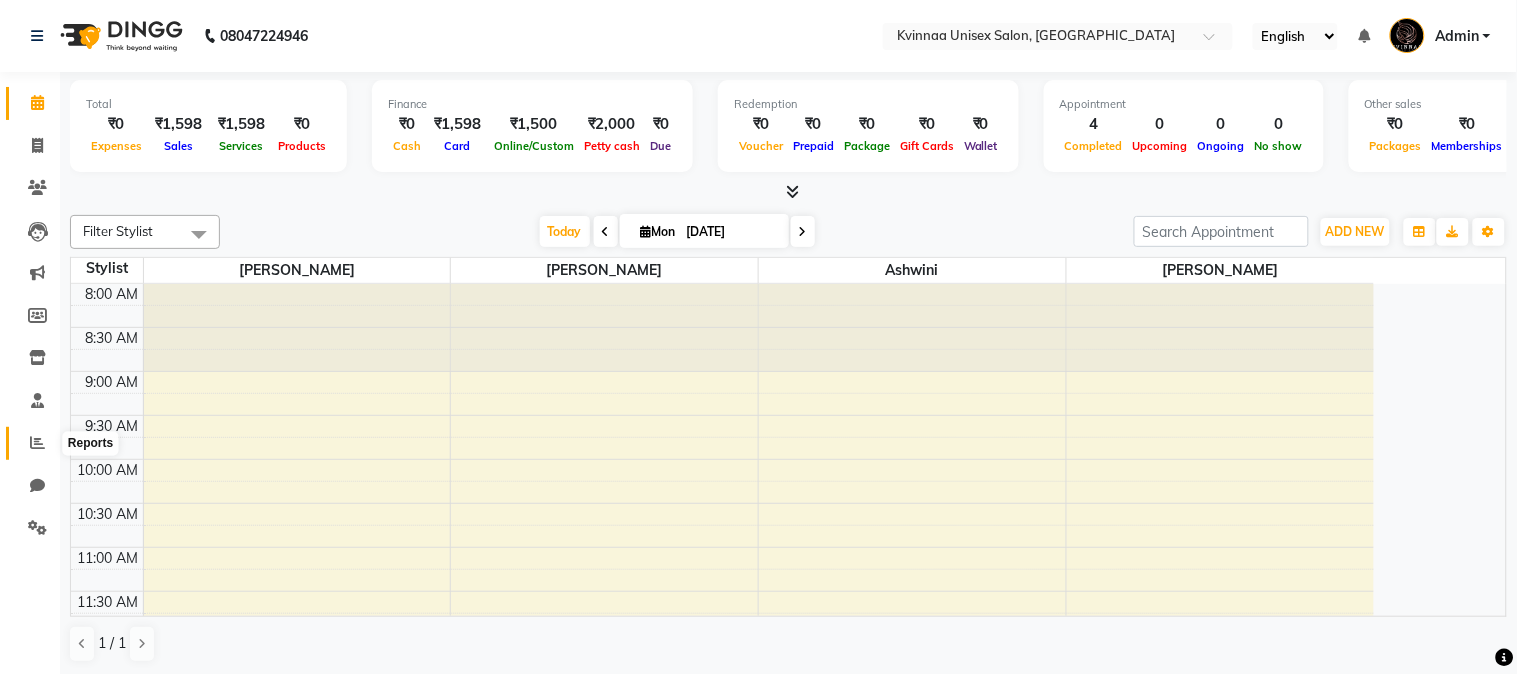 click 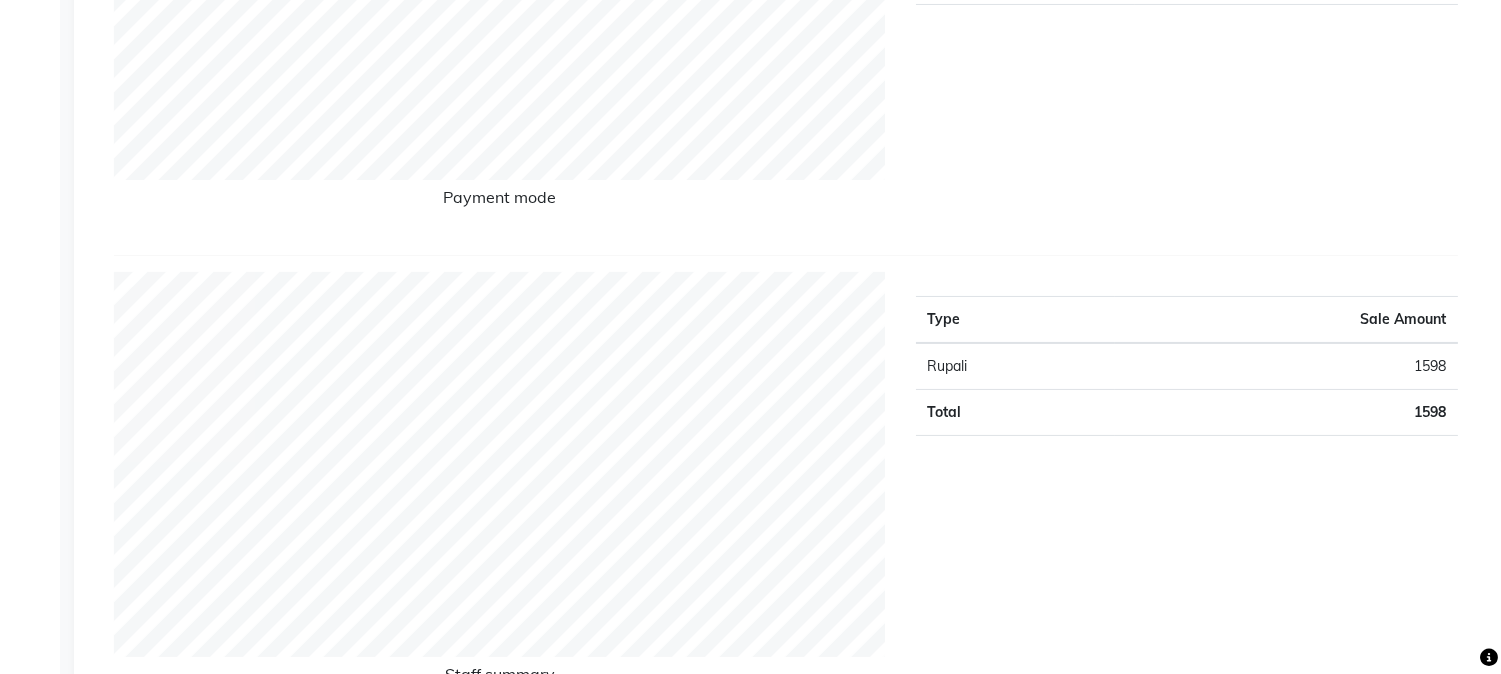 scroll, scrollTop: 0, scrollLeft: 0, axis: both 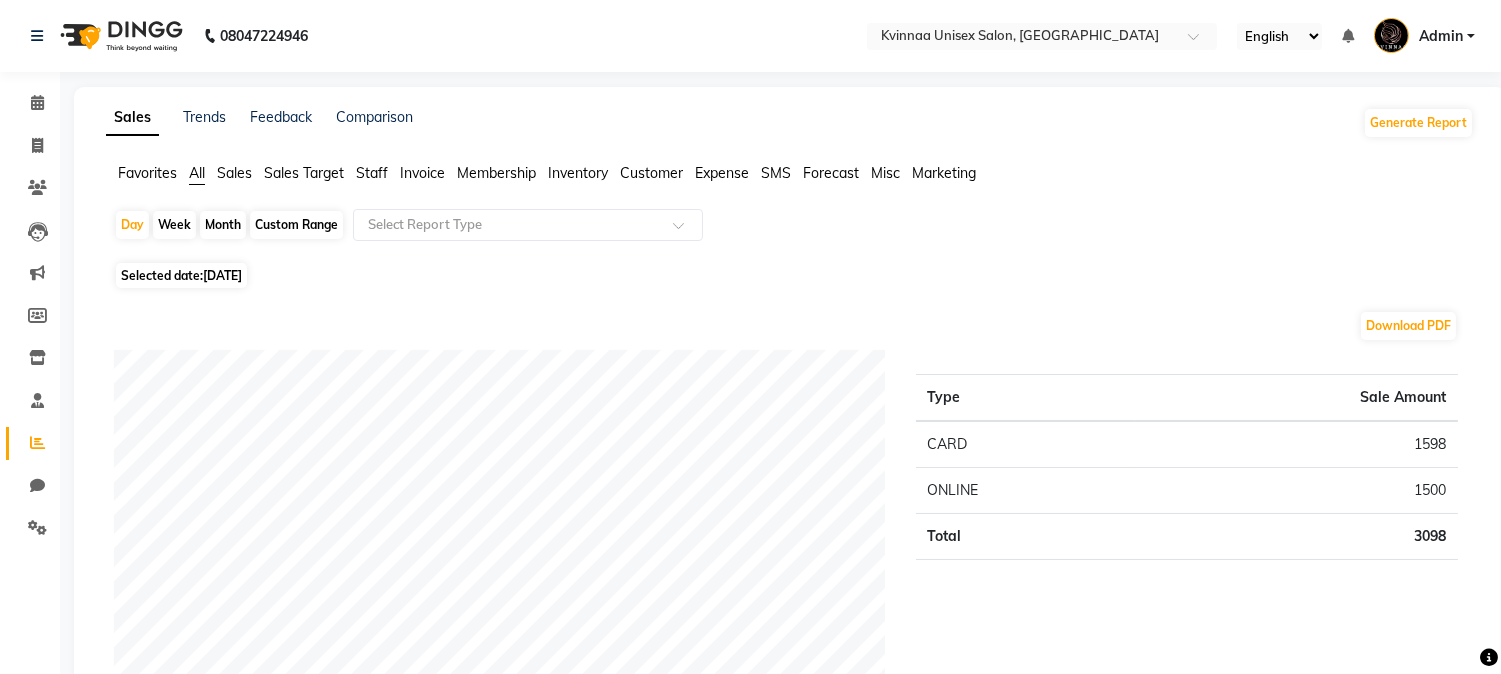 click on "Month" 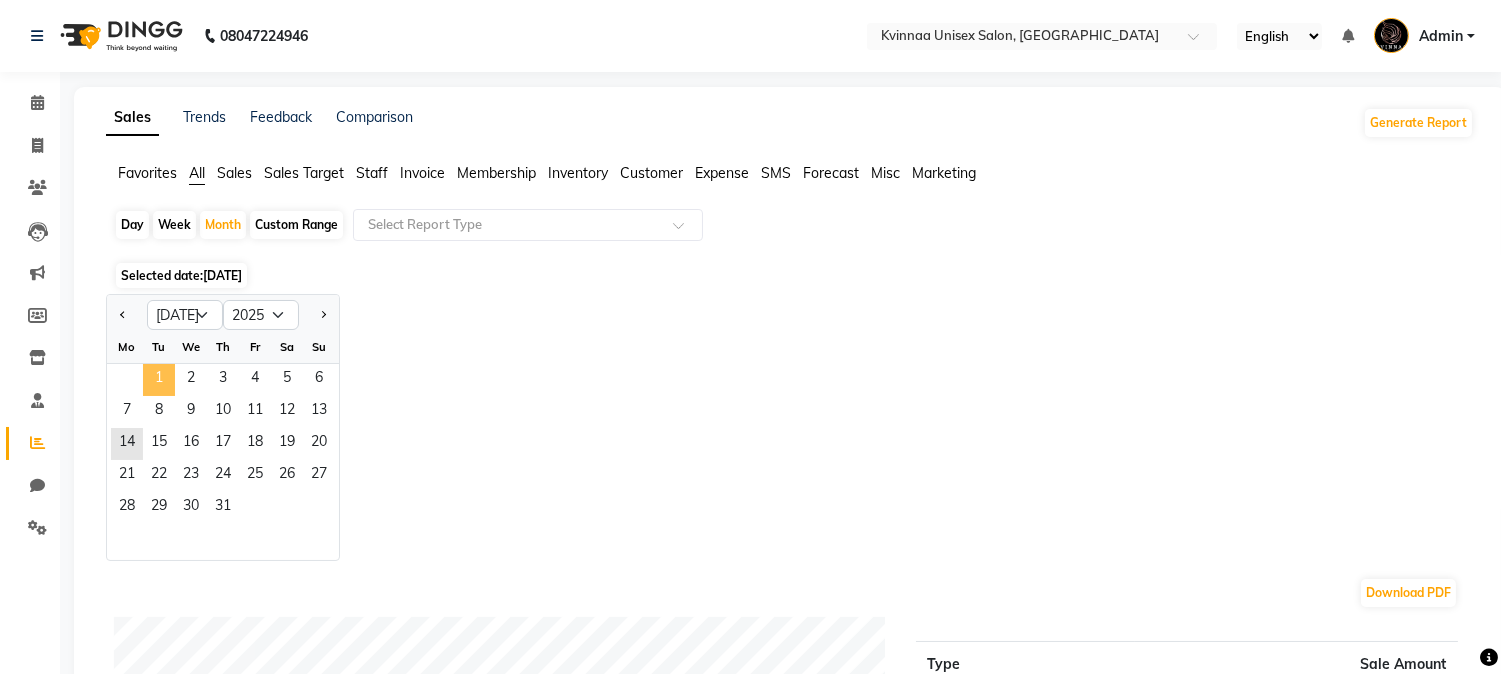click on "1" 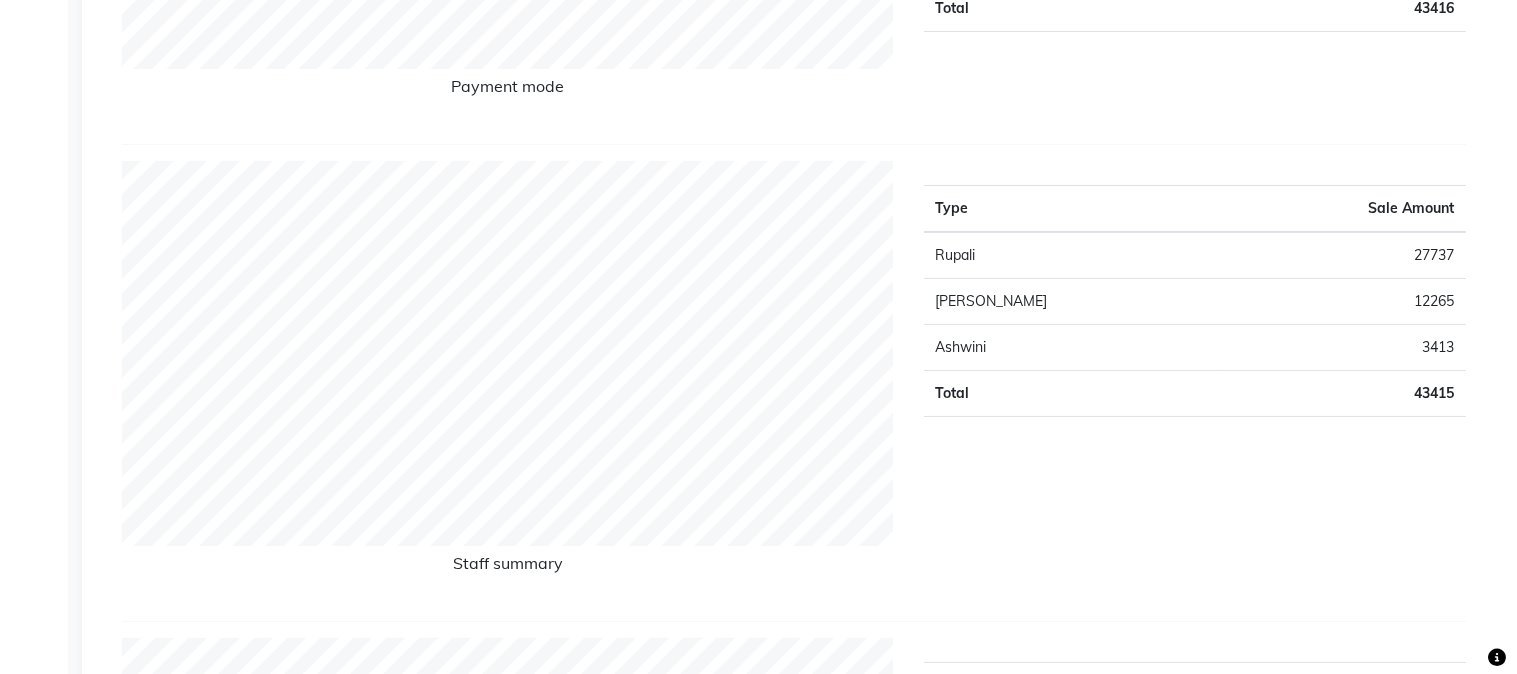 scroll, scrollTop: 0, scrollLeft: 0, axis: both 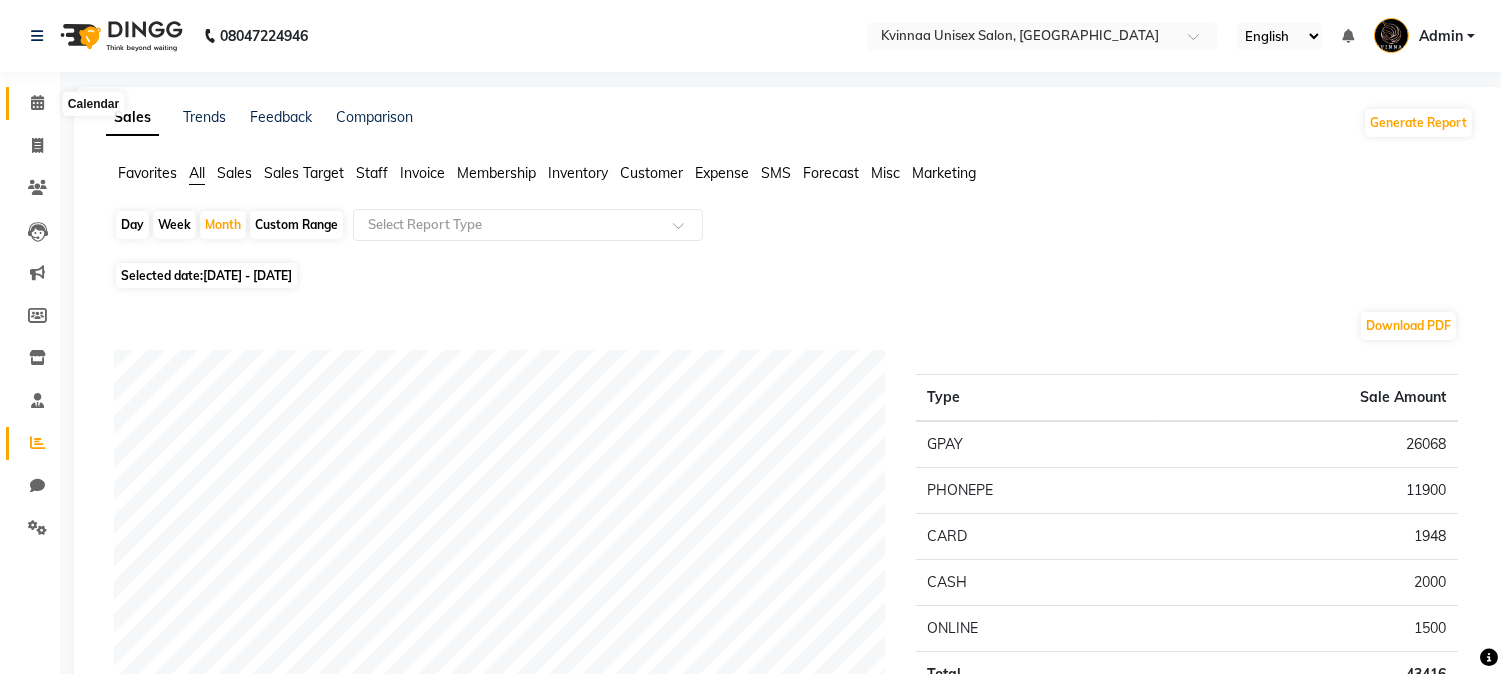 click 